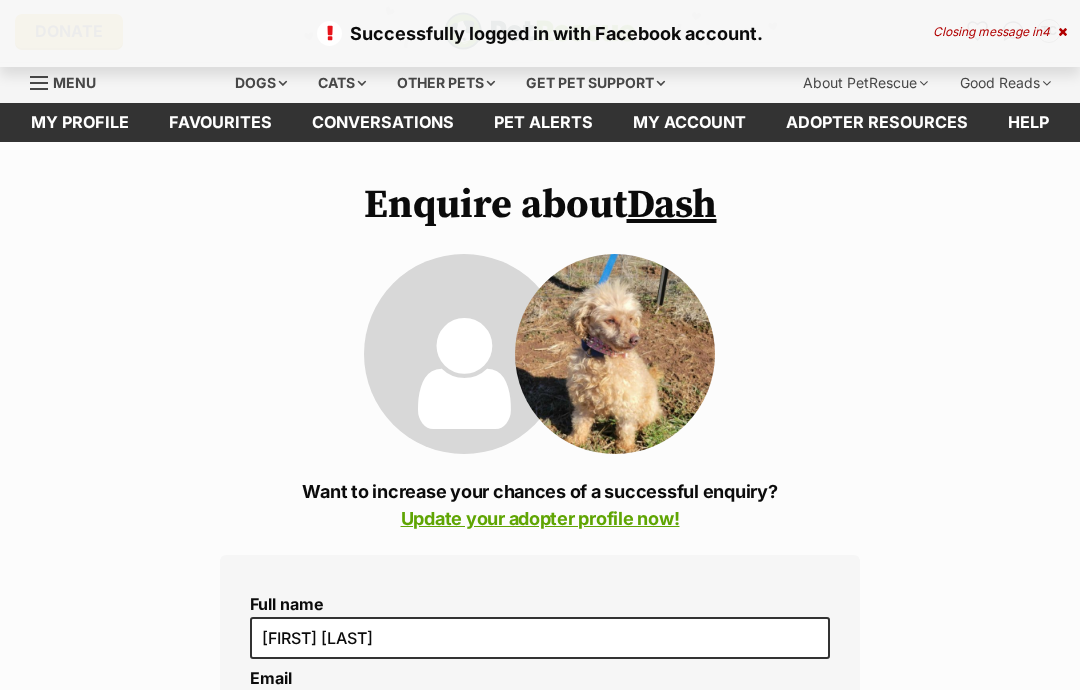 scroll, scrollTop: 0, scrollLeft: 0, axis: both 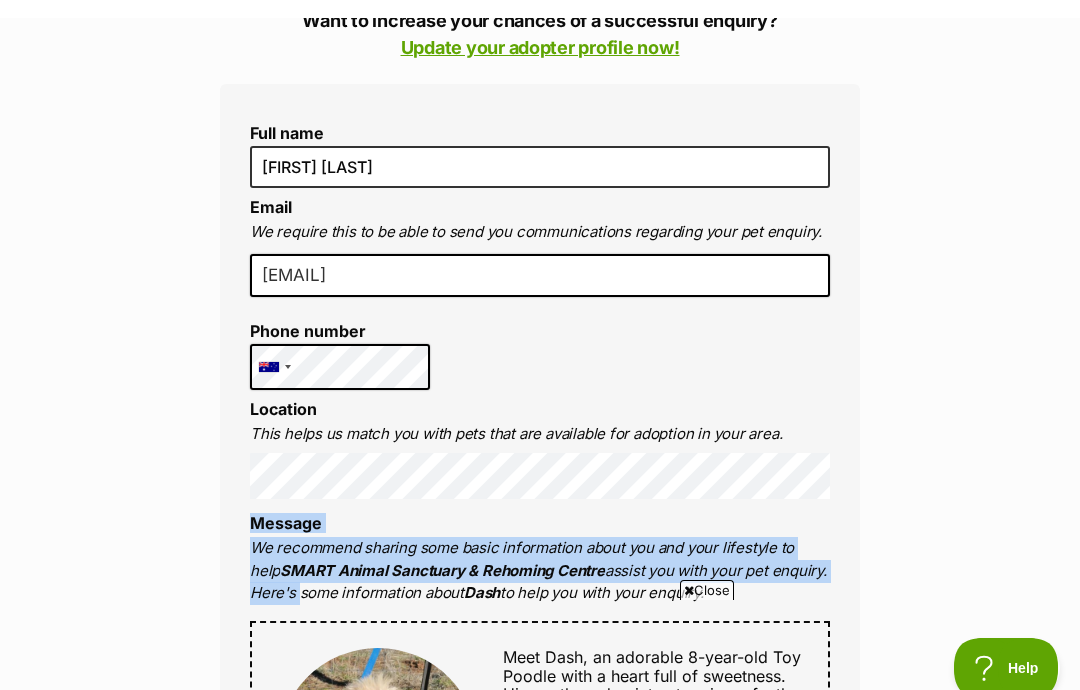 click on "Enquire about  Dash
Want to increase your chances of a successful enquiry?
Update your adopter profile now!
Full name [FIRST] [LAST]
Email
We require this to be able to send you communications regarding your pet enquiry.
[EMAIL]
Phone number United States +1 United Kingdom +44 Afghanistan (‫افغانستان‬‎) +93 Albania (Shqipëri) +355 Algeria (‫الجزائر‬‎) +213 American Samoa +1684 Andorra +376 Angola +244 Anguilla +1264 Antigua and Barbuda +1268 Argentina +54 Armenia (Հայաստան) +374 Aruba +297 Australia +61 Austria (Österreich) +43 Azerbaijan (Azərbaycan) +994 Bahamas +1242 Bahrain (‫البحرين‬‎) +973 Bangladesh (বাংলাদেশ) +880 Barbados +1246 Belarus (Беларусь) +375 Belgium (België) +32 Belize +501 Benin (Bénin) +229 Bermuda +1441 Bhutan (འབྲུག) +975 Bolivia +591 Bosnia and Herzegovina (Босна и Херцеговина) +387 Botswana +267 Brazil (Brasil) +55 +1" at bounding box center [540, 847] 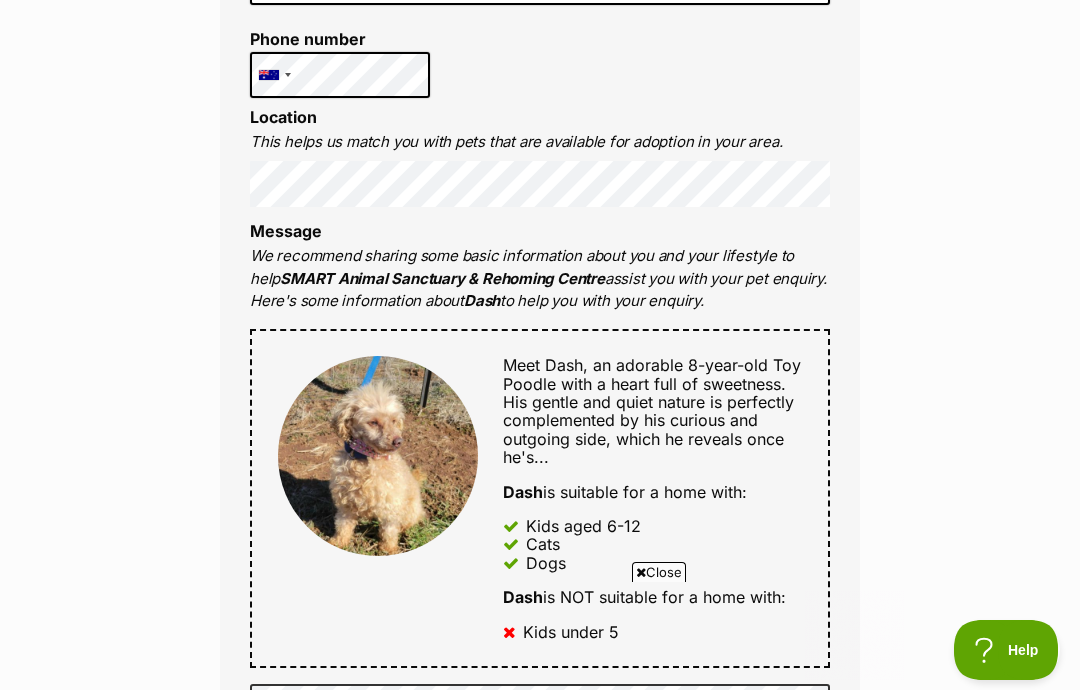 scroll, scrollTop: 0, scrollLeft: 0, axis: both 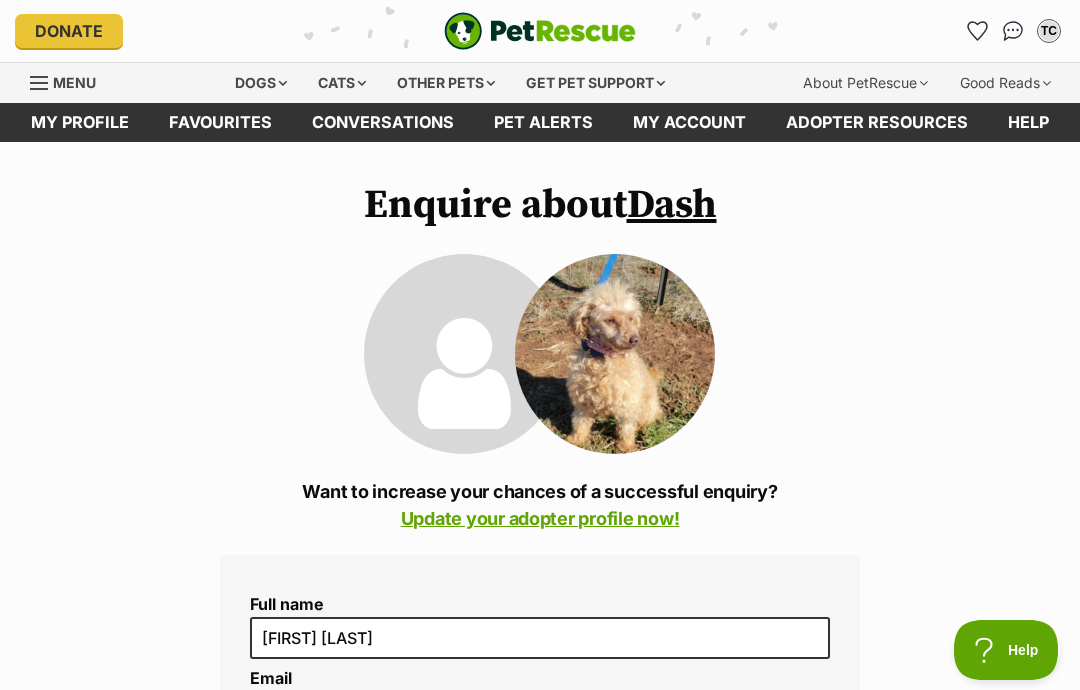 click on "Update your adopter profile now!" at bounding box center [540, 518] 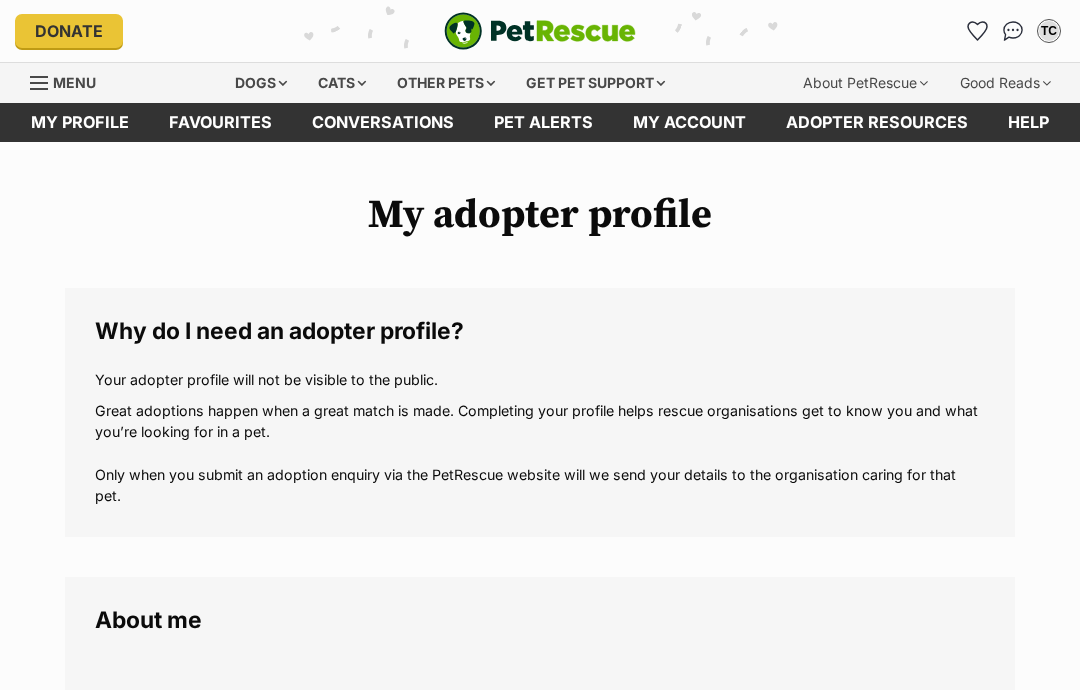 scroll, scrollTop: 0, scrollLeft: 0, axis: both 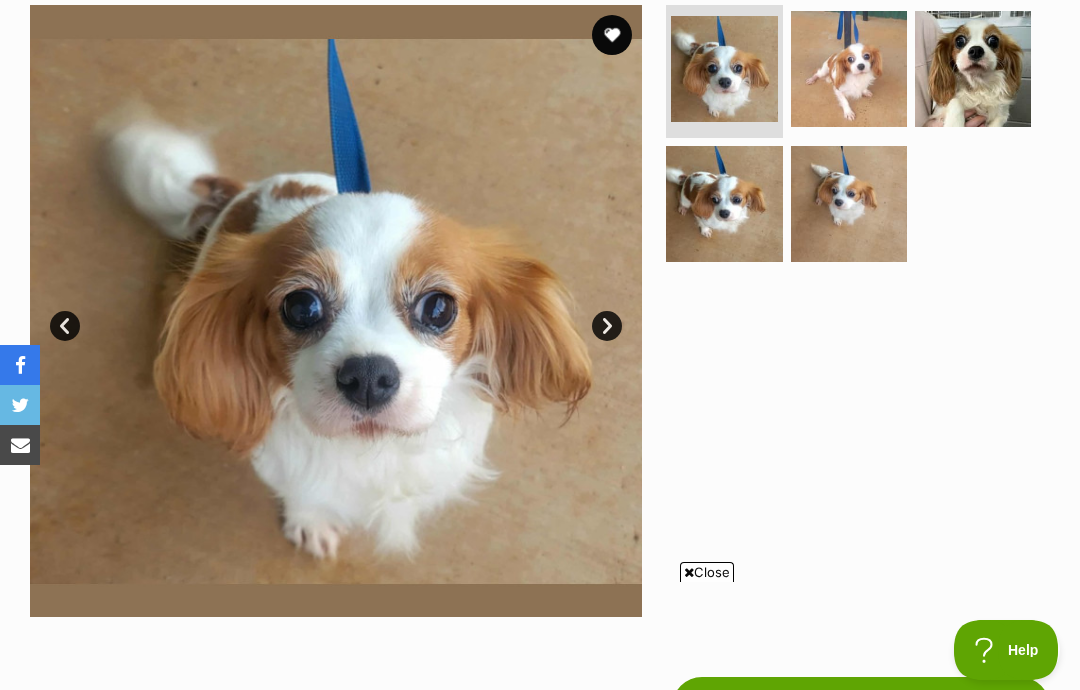 click at bounding box center (973, 69) 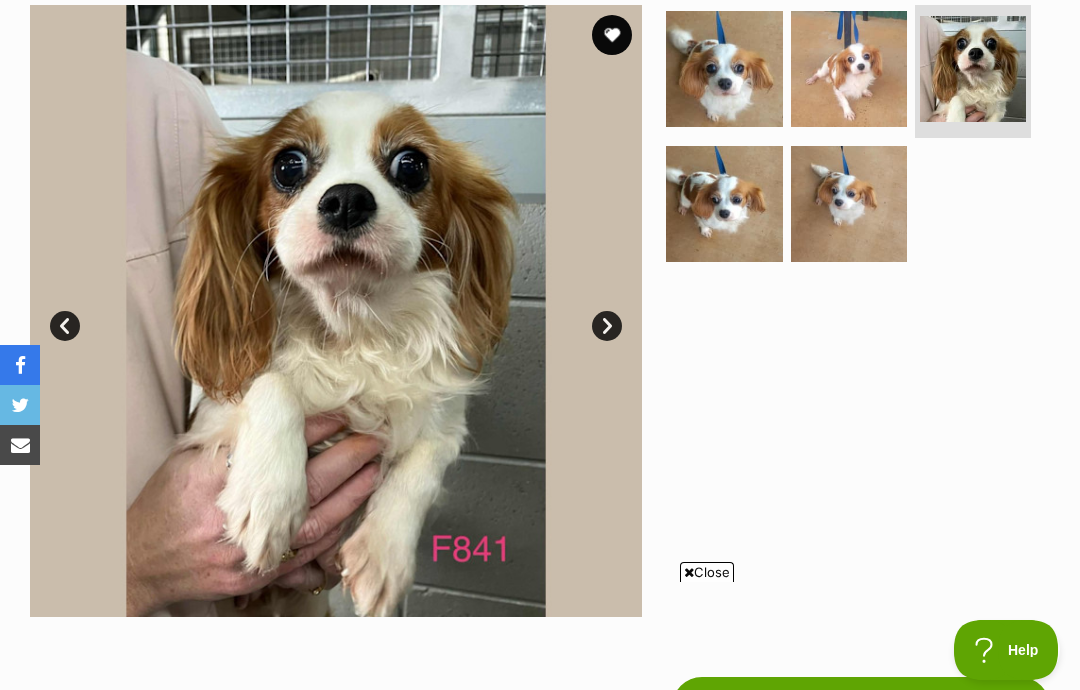 click at bounding box center (849, 204) 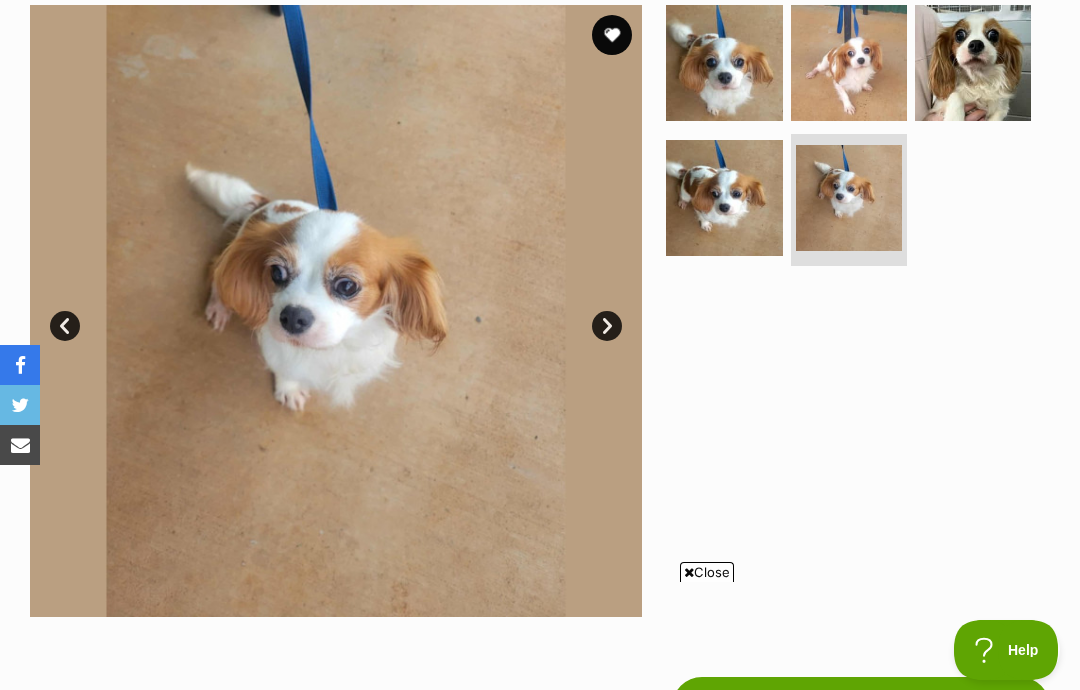 click at bounding box center (724, 198) 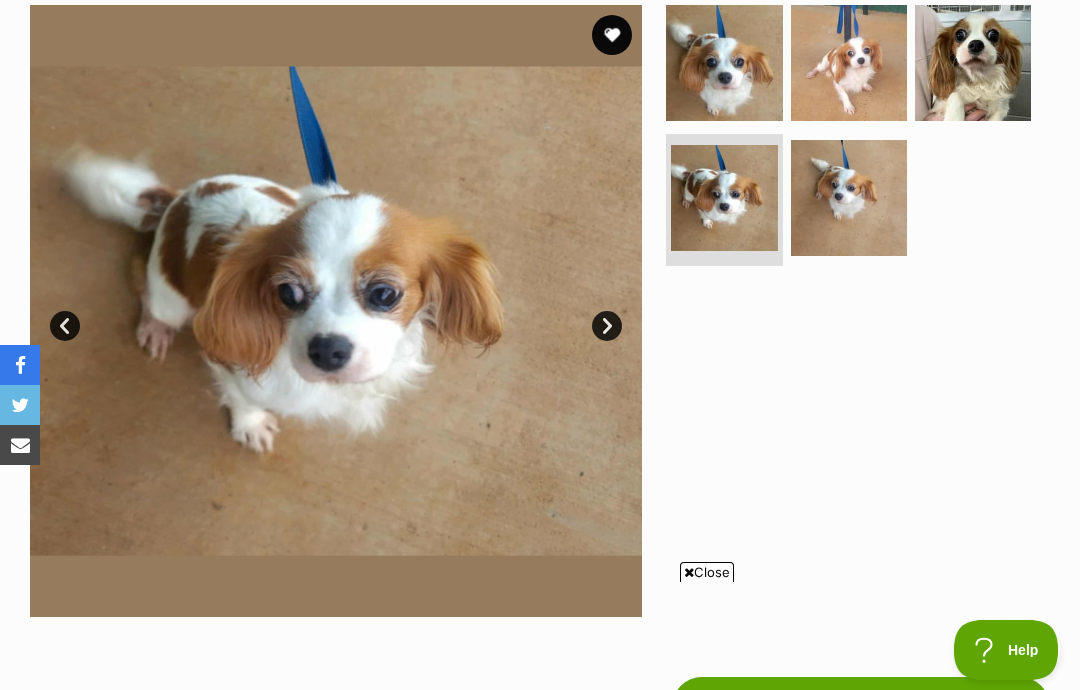 click at bounding box center [724, 63] 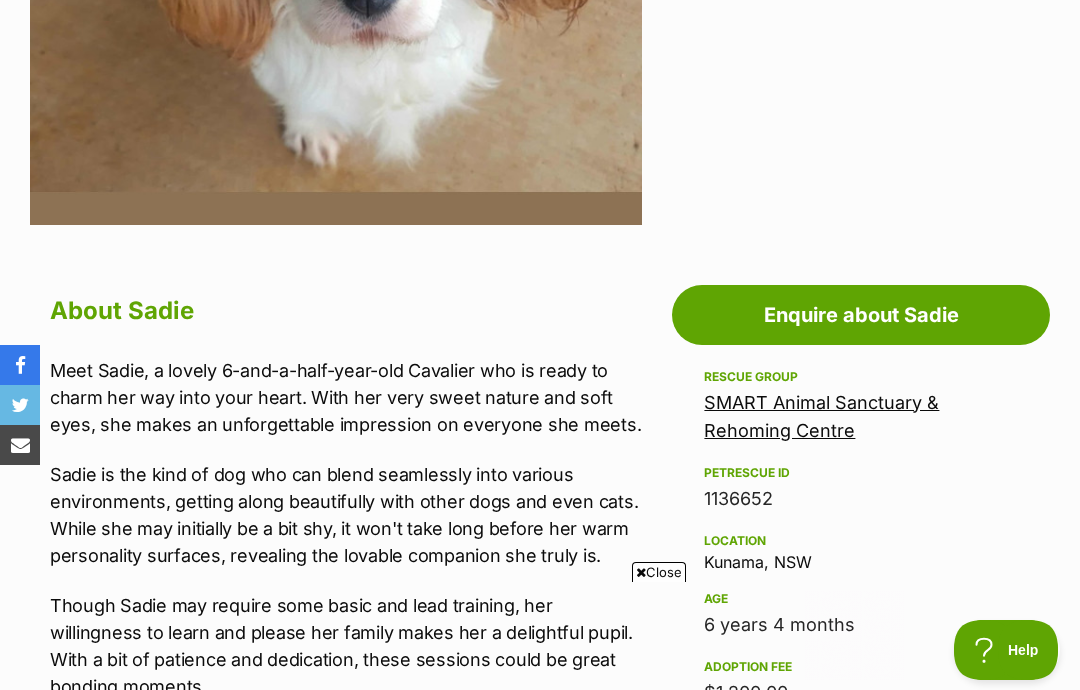 scroll, scrollTop: 0, scrollLeft: 0, axis: both 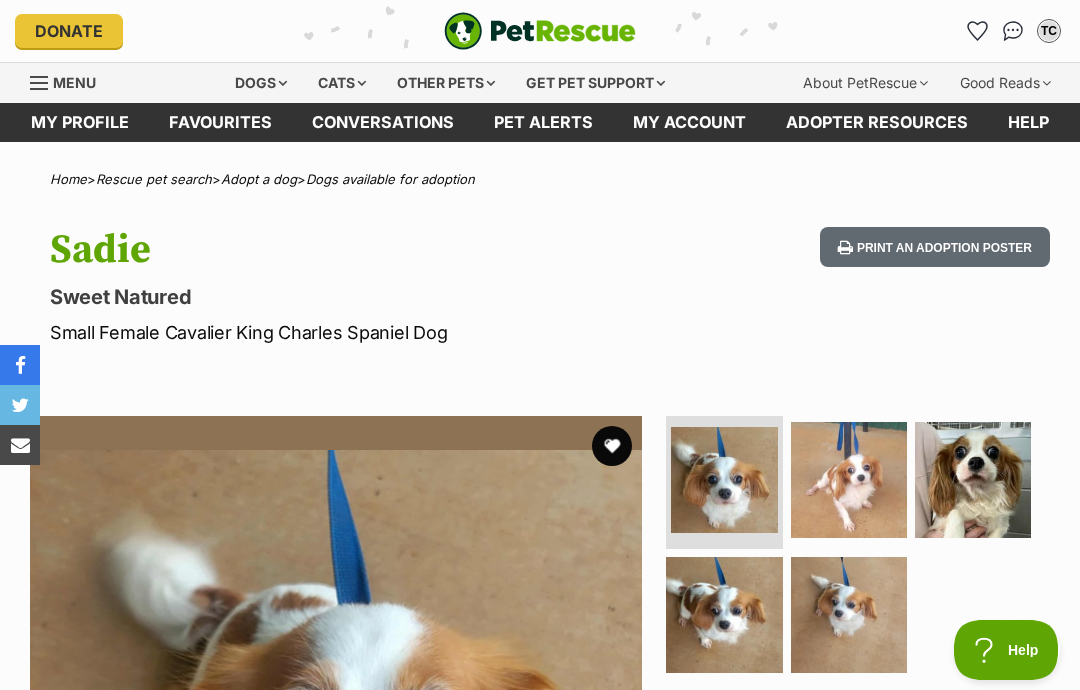 click on "Dogs" at bounding box center (261, 83) 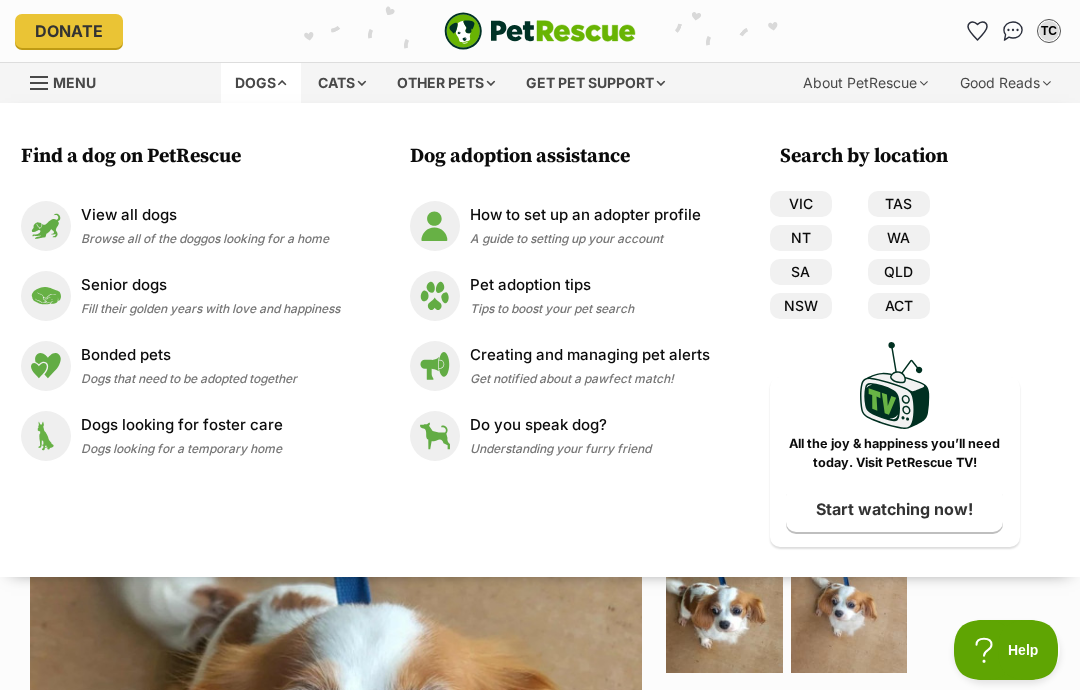 scroll, scrollTop: 0, scrollLeft: 0, axis: both 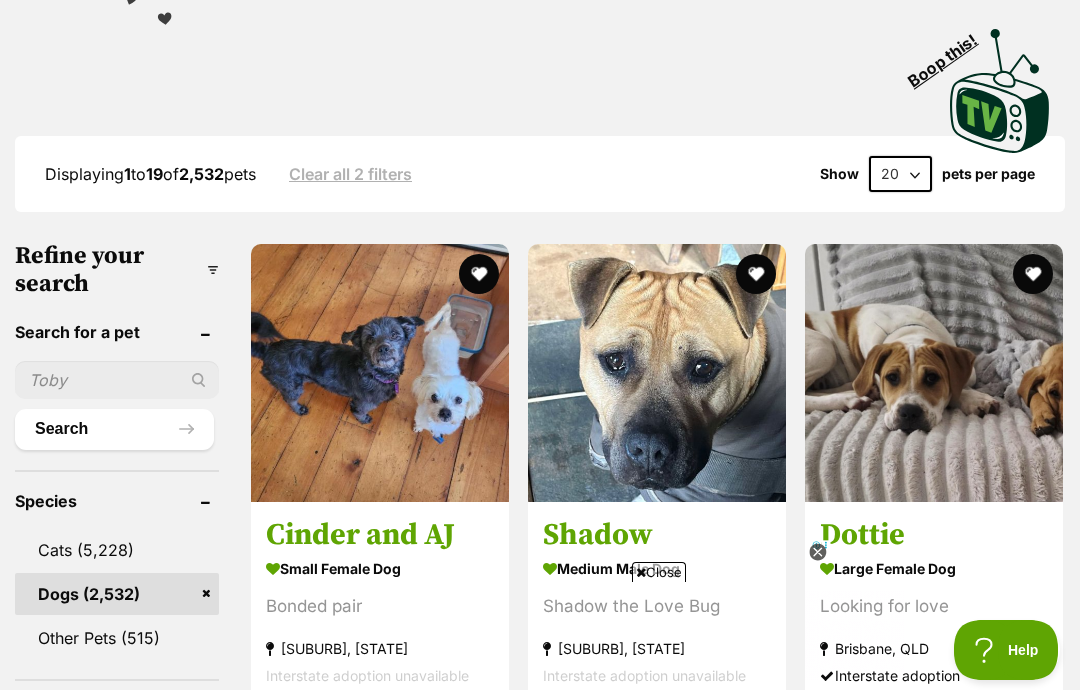 click at bounding box center [380, 373] 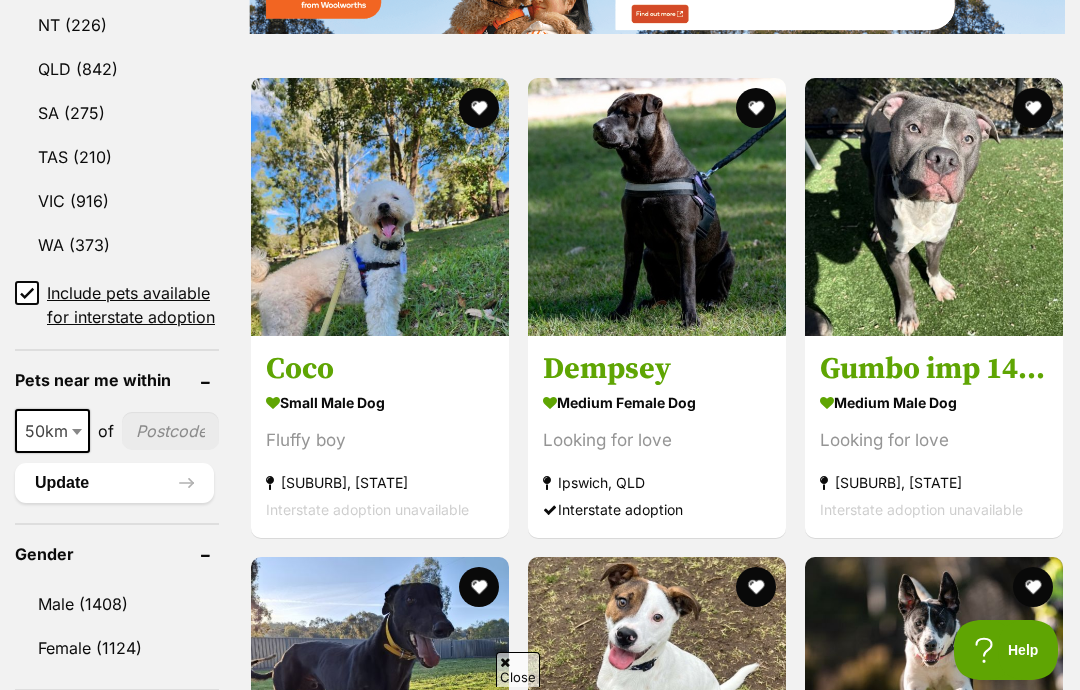 scroll, scrollTop: 1283, scrollLeft: 0, axis: vertical 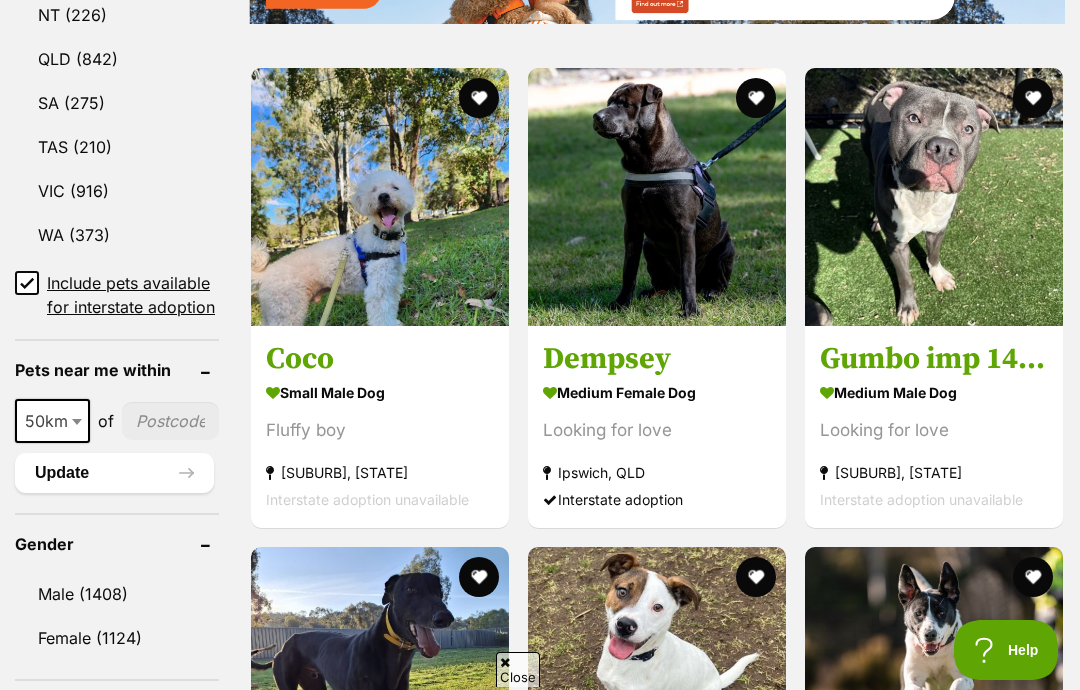 click at bounding box center [380, 197] 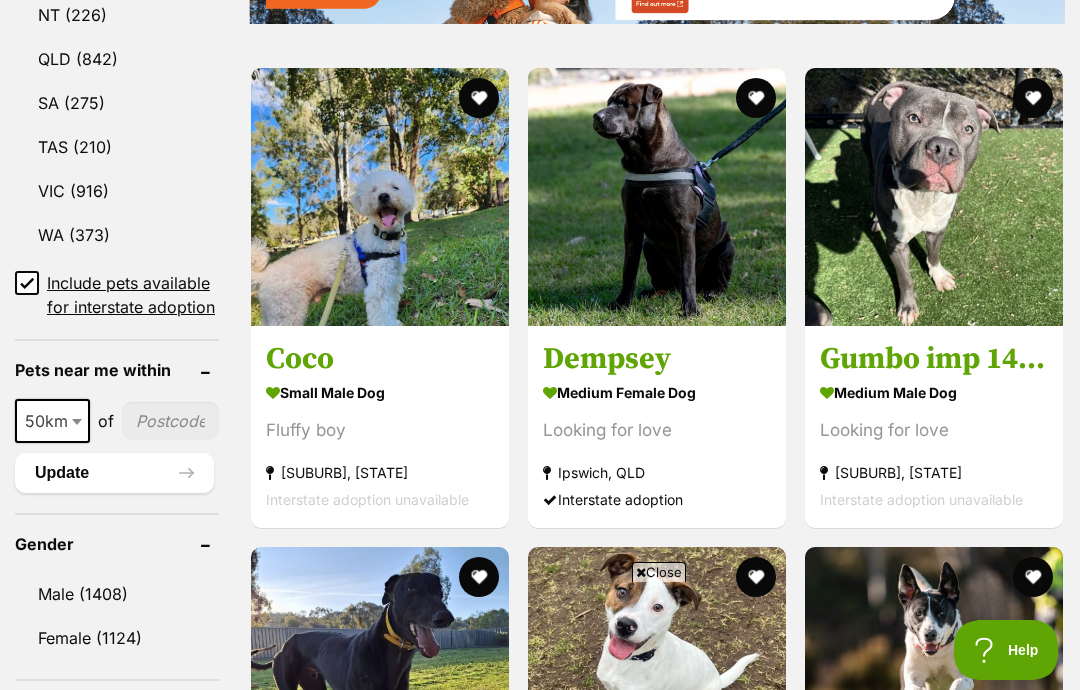 scroll, scrollTop: 0, scrollLeft: 0, axis: both 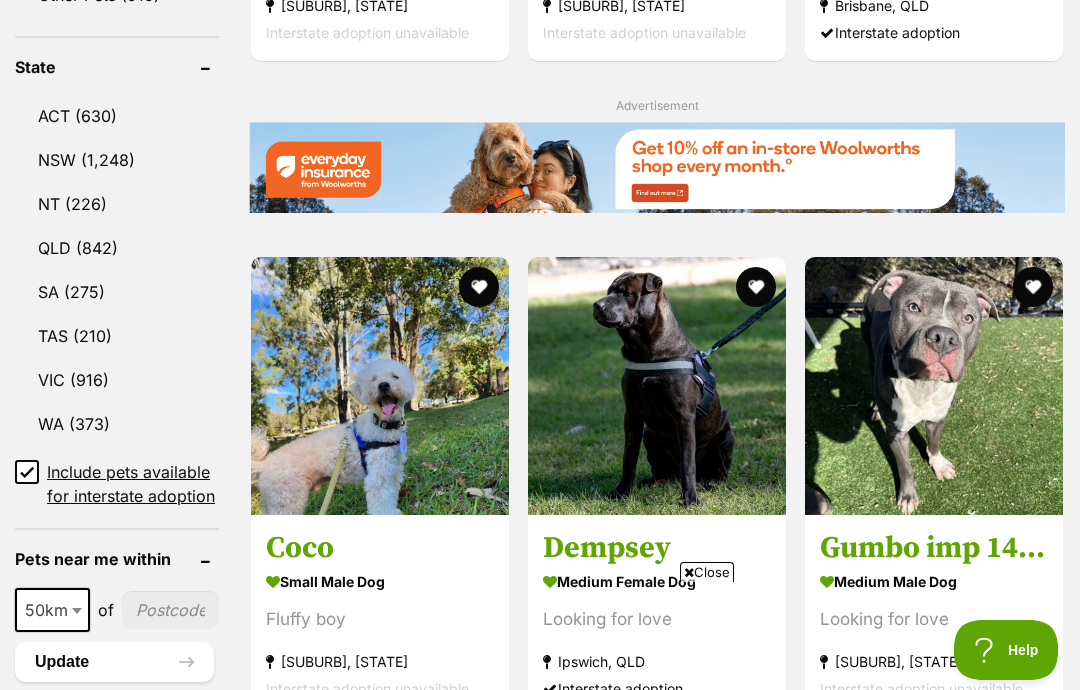 click on "NSW (1,248)" at bounding box center (117, 160) 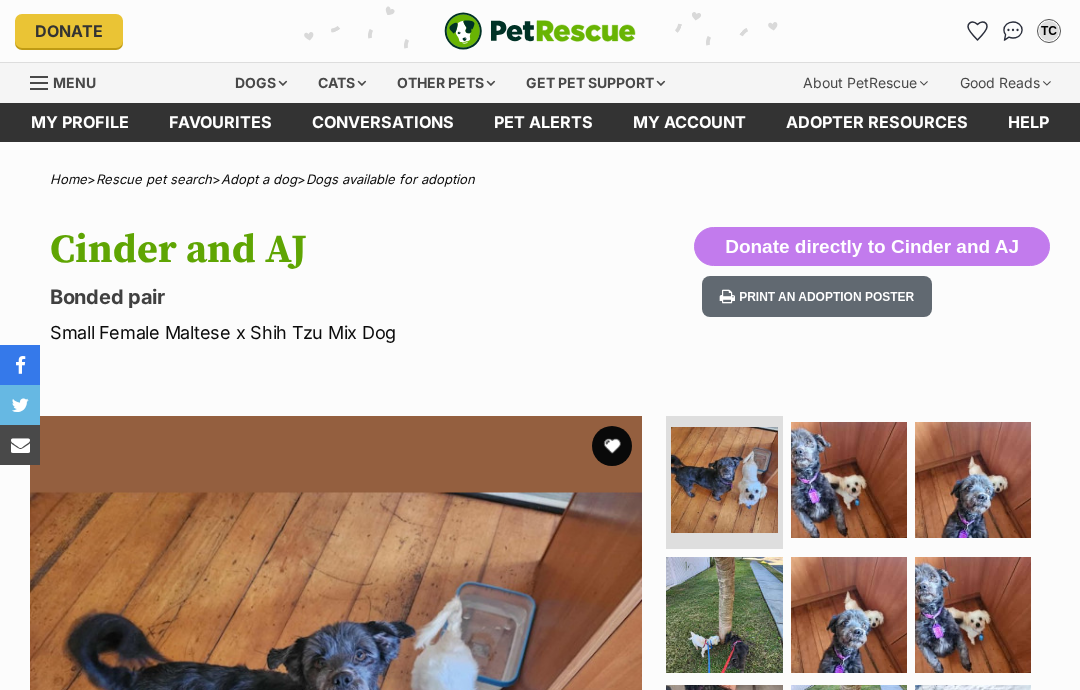 scroll, scrollTop: 0, scrollLeft: 0, axis: both 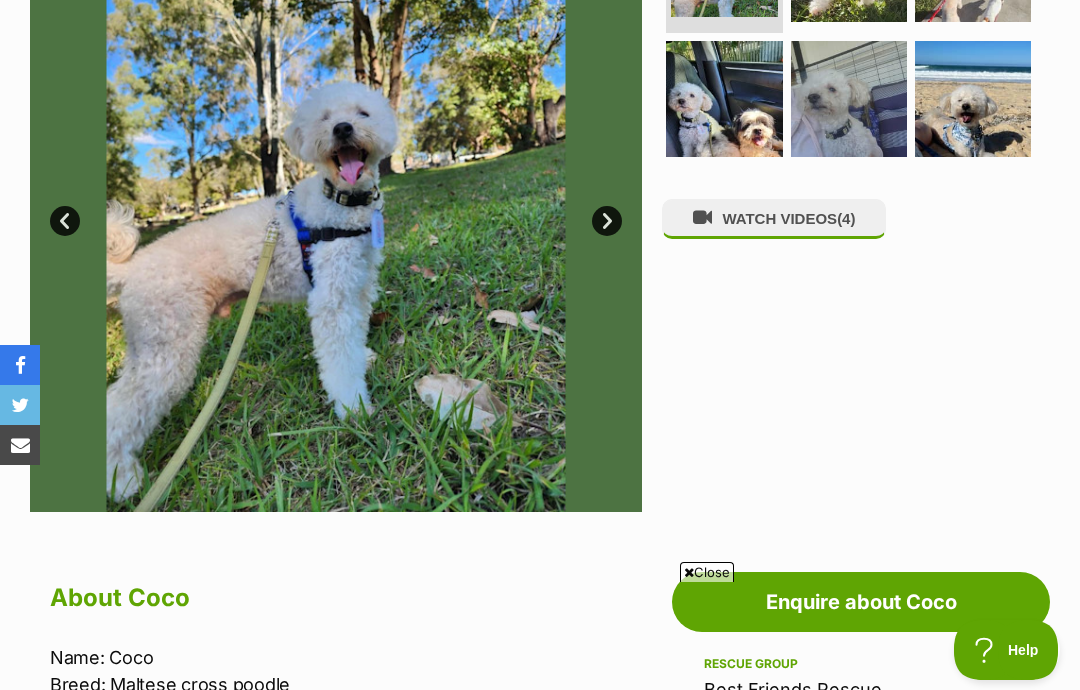 click at bounding box center [724, 99] 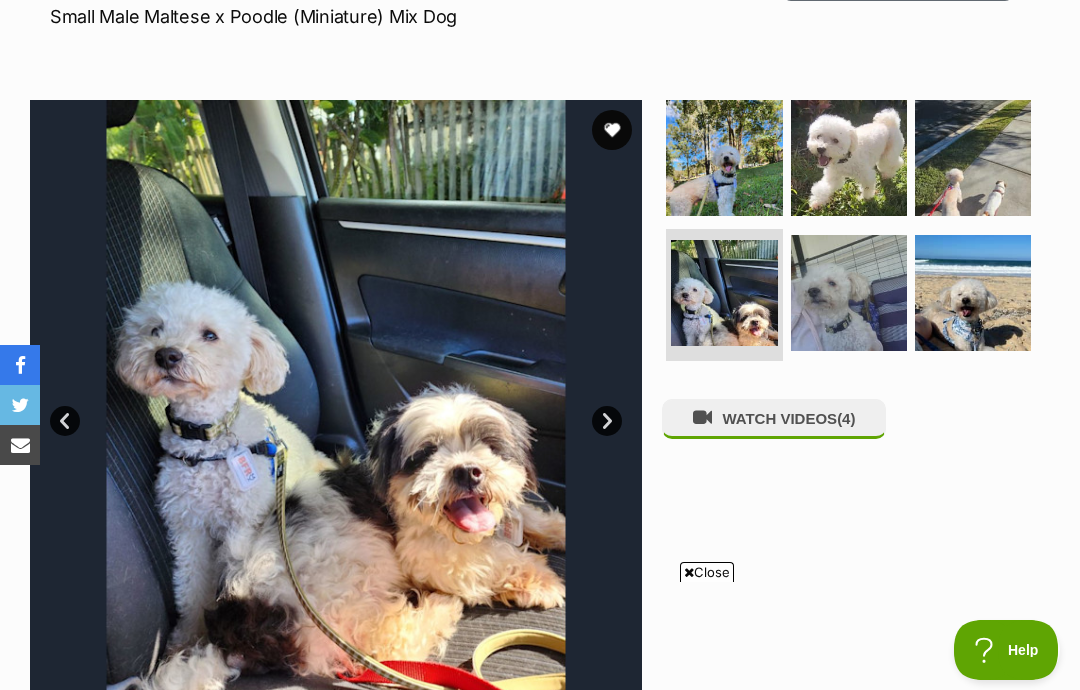 scroll, scrollTop: 320, scrollLeft: 0, axis: vertical 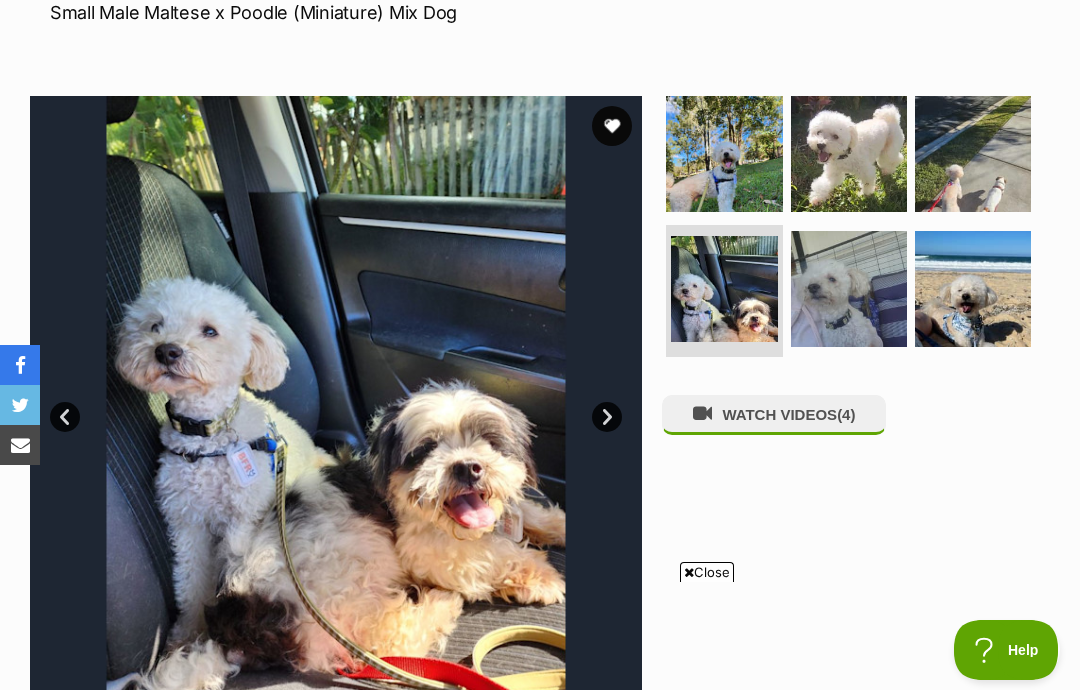 click at bounding box center [973, 154] 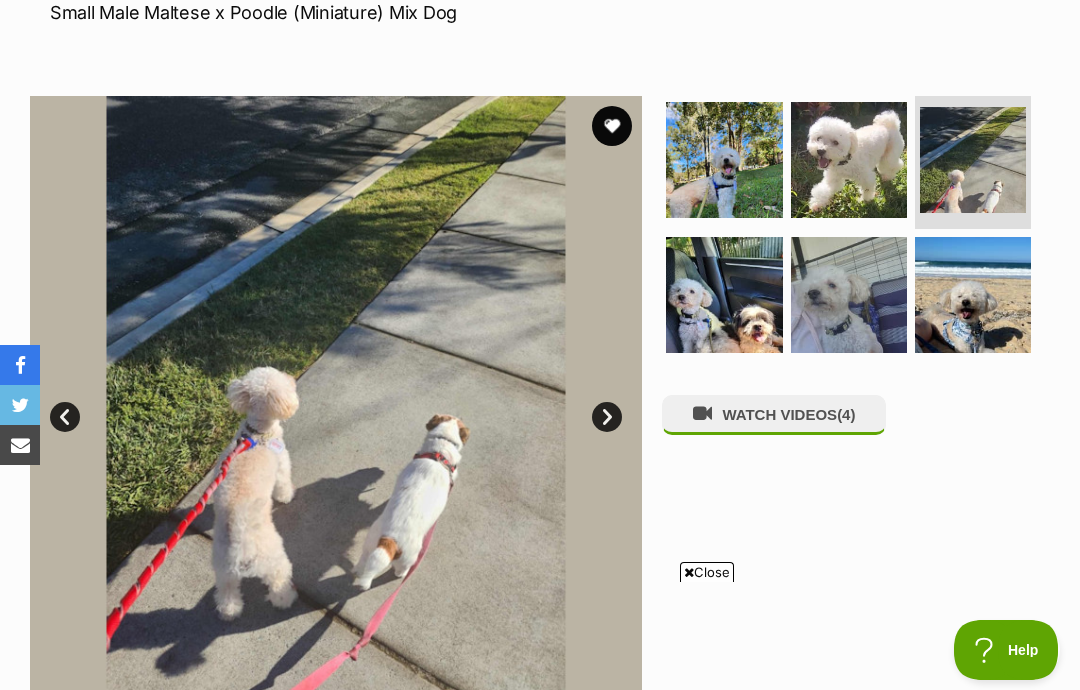 click at bounding box center (973, 295) 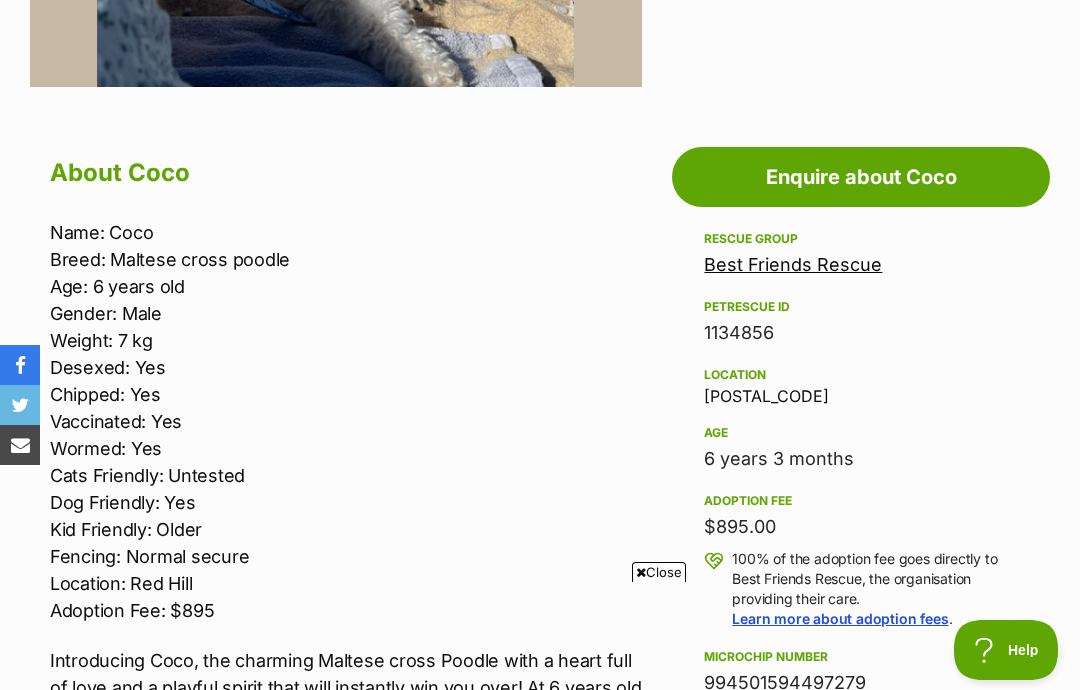 scroll, scrollTop: 940, scrollLeft: 0, axis: vertical 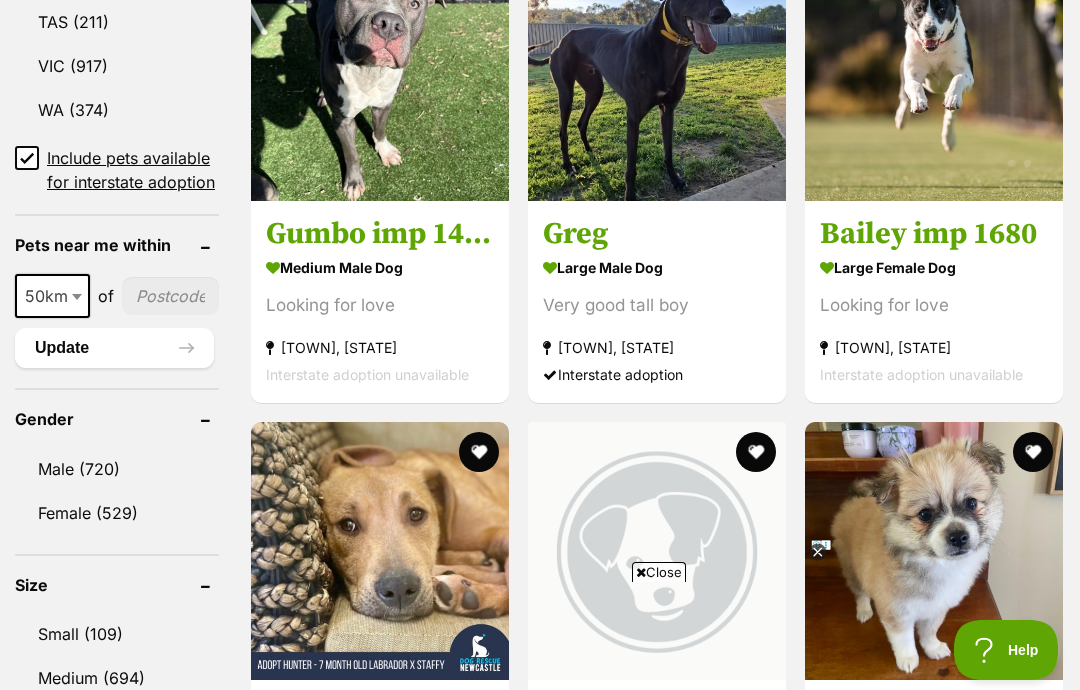 click on "50km" at bounding box center [52, 296] 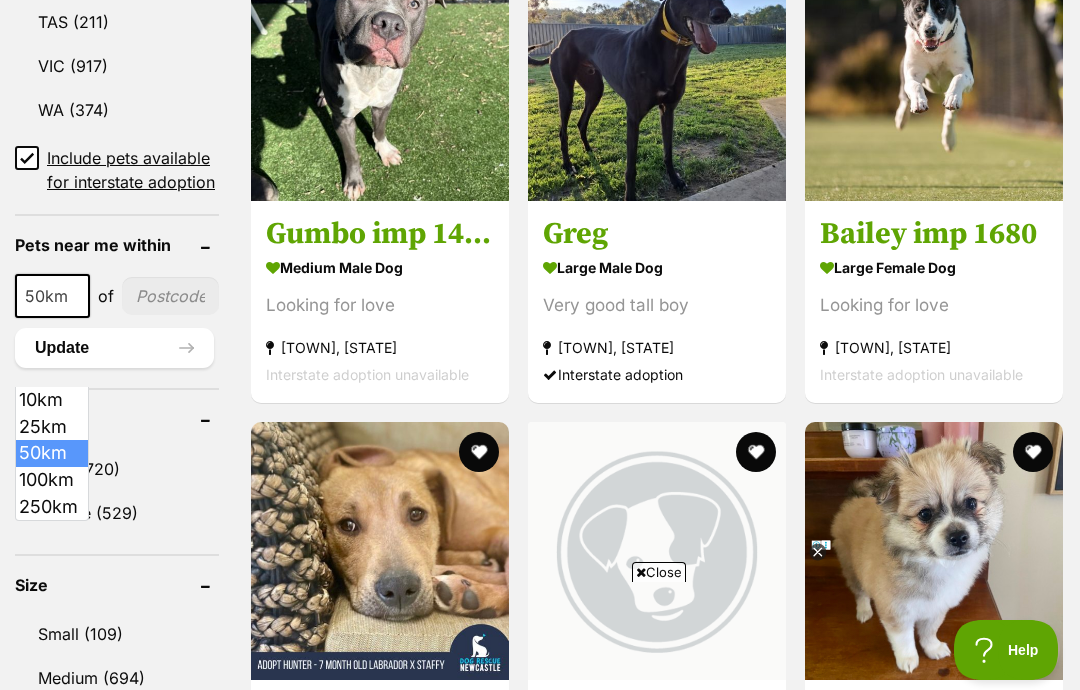 select on "250" 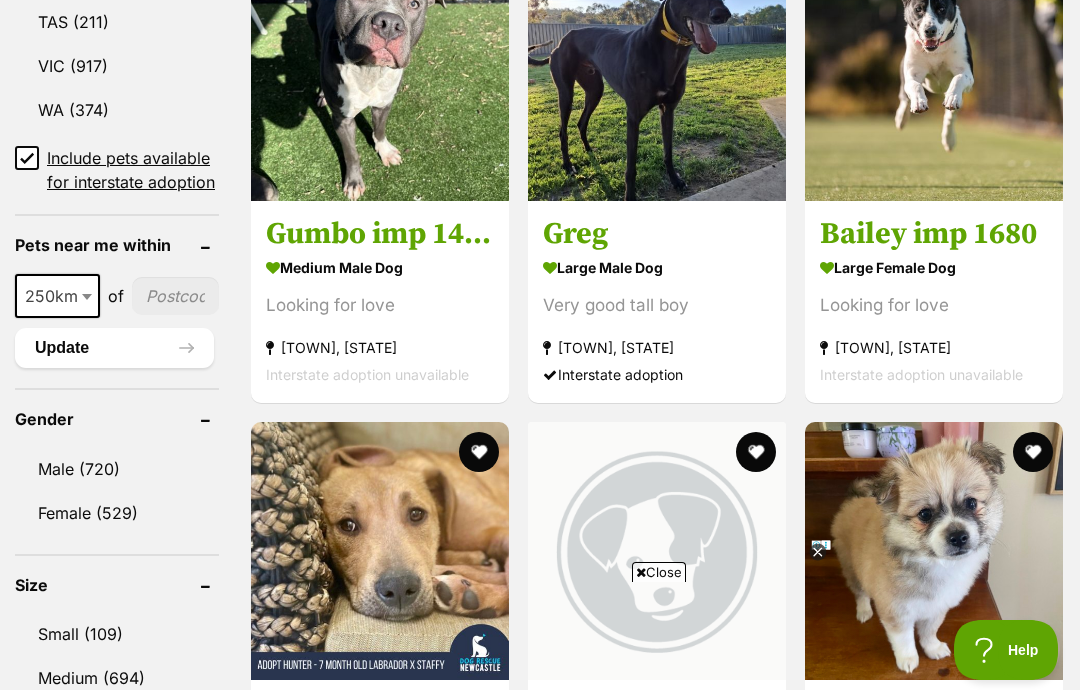 click on "250km" at bounding box center (57, 296) 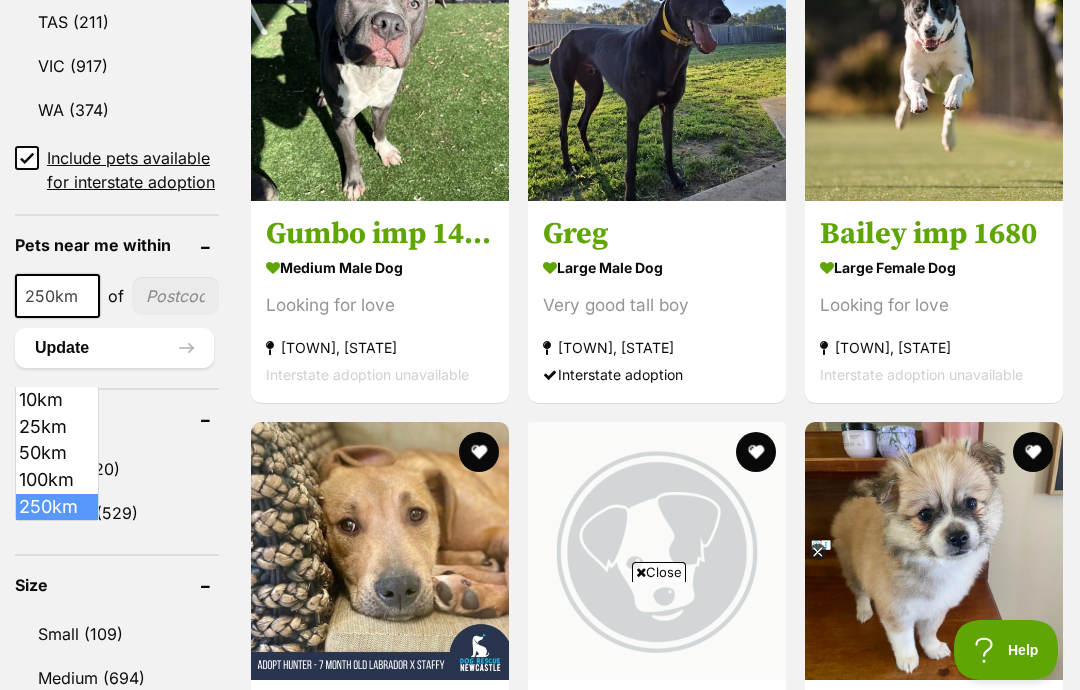 click on "Male (720)" at bounding box center [117, 469] 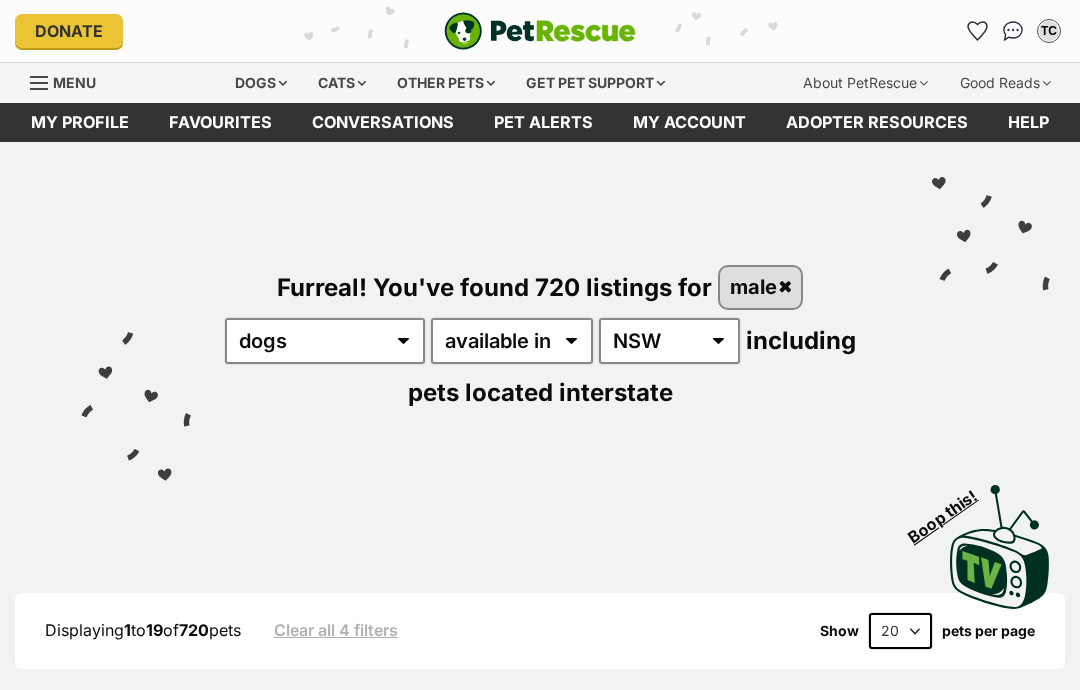 scroll, scrollTop: 0, scrollLeft: 0, axis: both 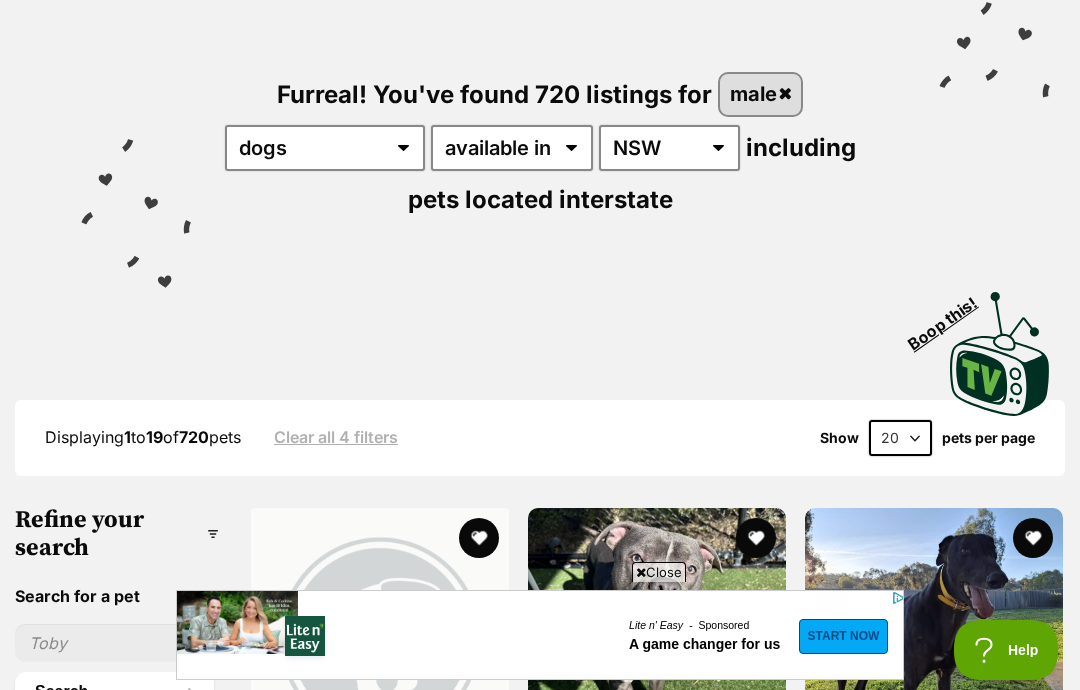 click on "male" at bounding box center [760, 94] 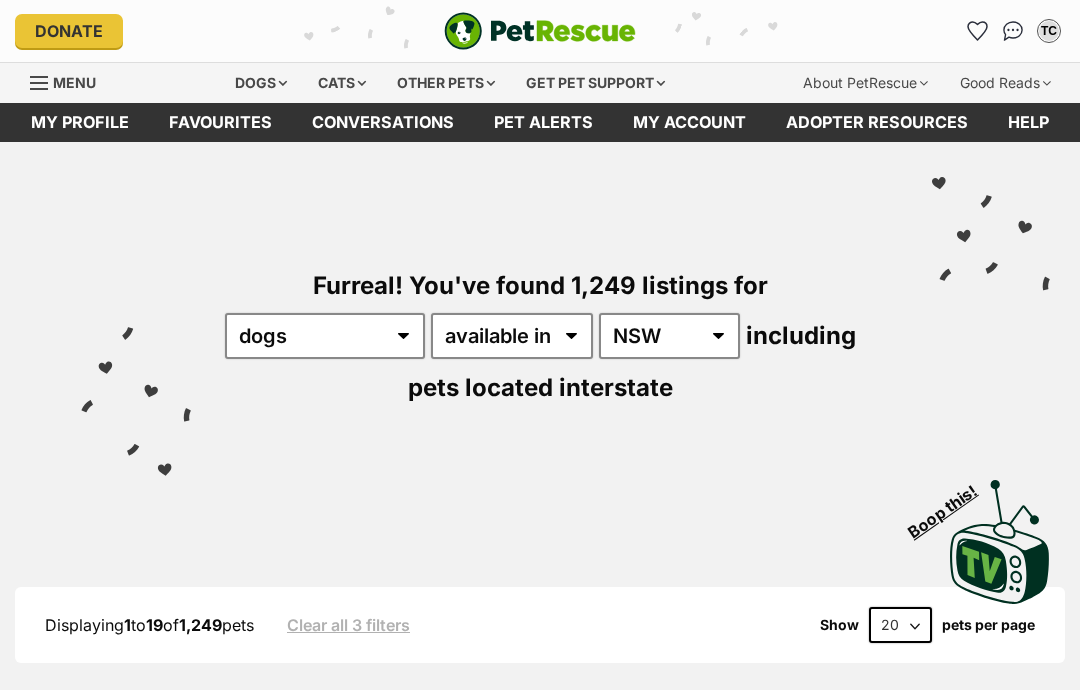 scroll, scrollTop: 0, scrollLeft: 0, axis: both 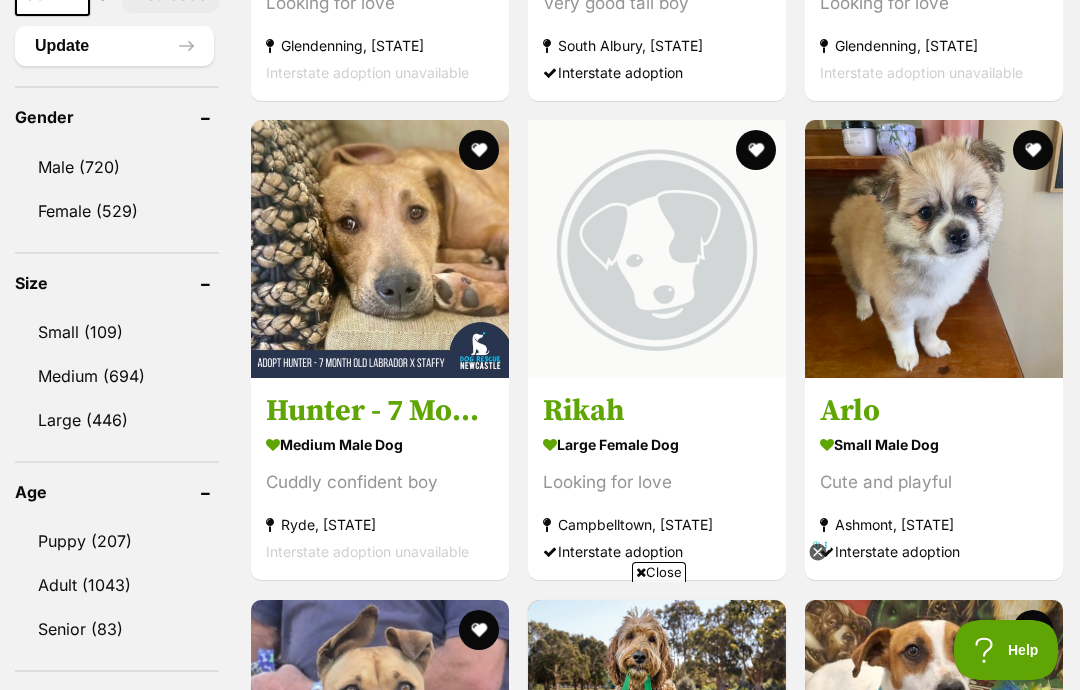 click on "Small (109)" at bounding box center (117, 332) 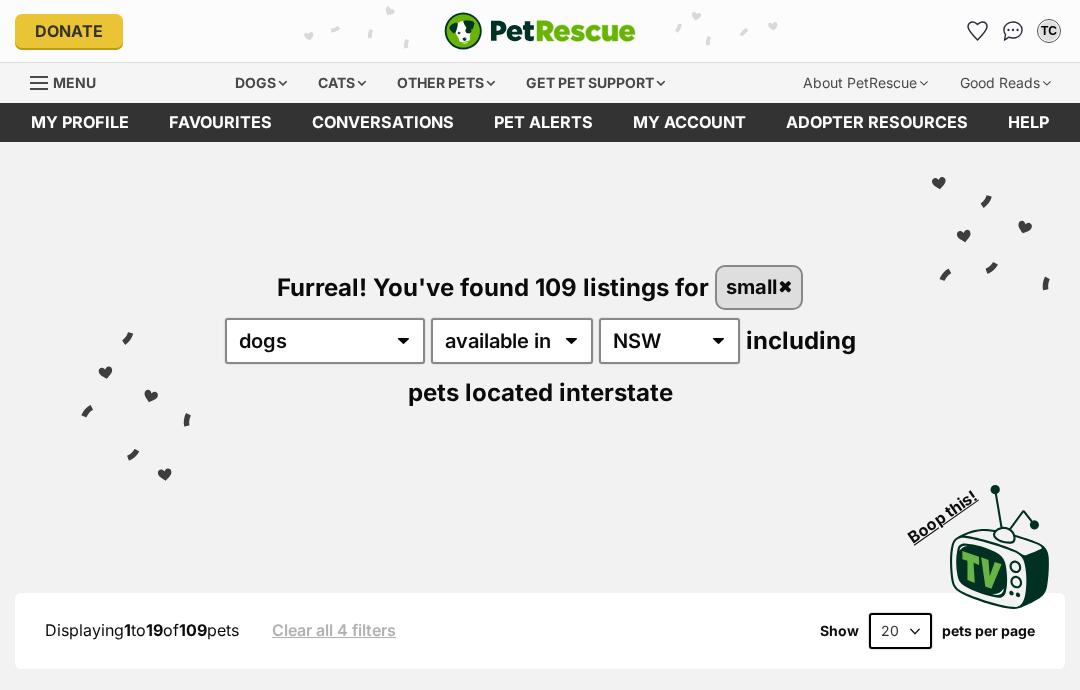 scroll, scrollTop: 0, scrollLeft: 0, axis: both 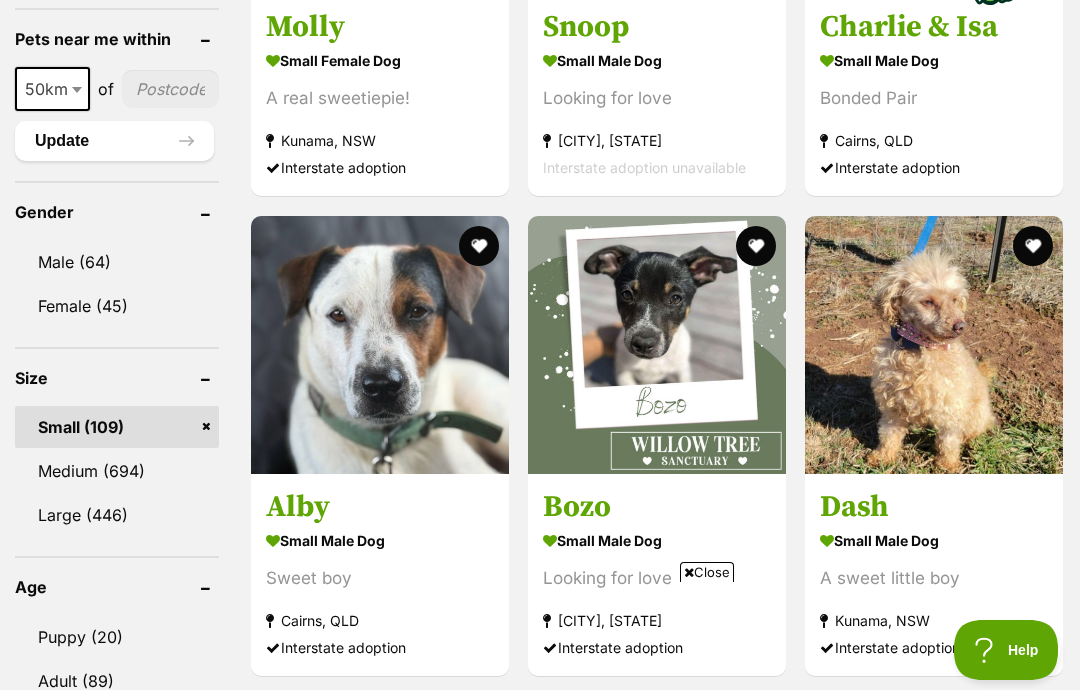 click on "Female (45)" at bounding box center (117, 306) 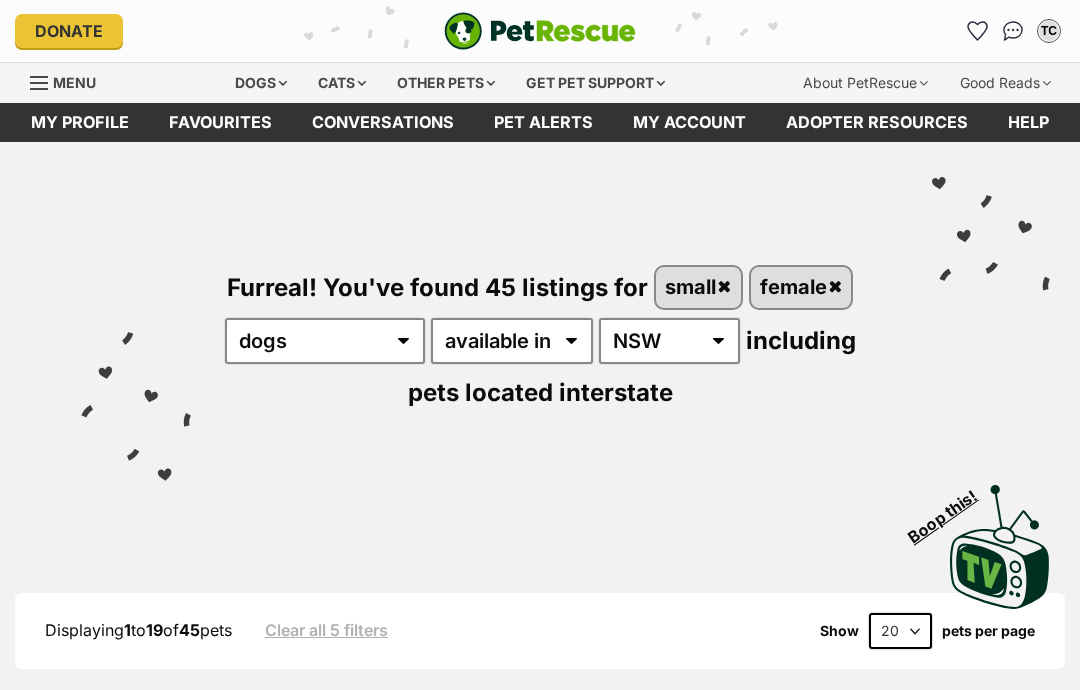 scroll, scrollTop: 0, scrollLeft: 0, axis: both 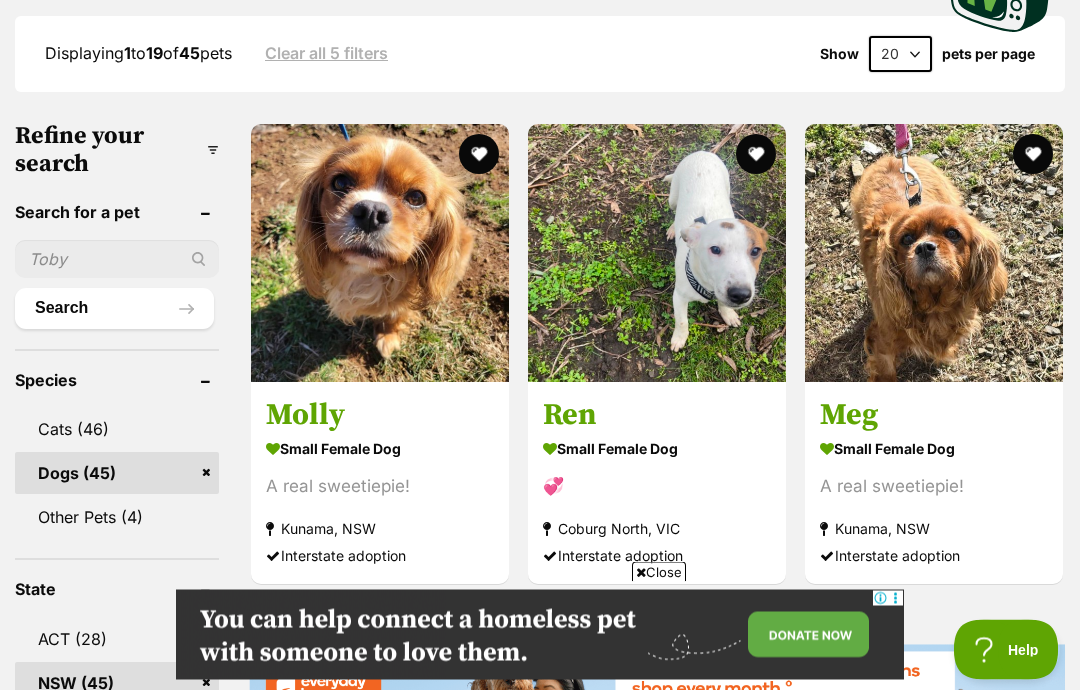 click at bounding box center [380, 254] 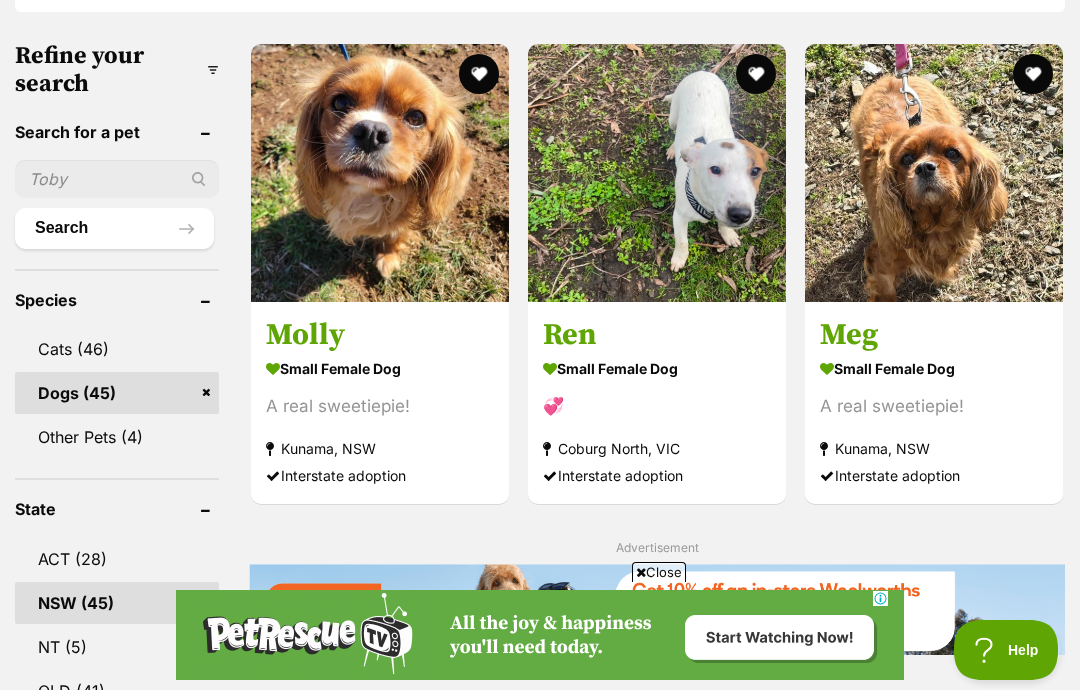 scroll, scrollTop: 0, scrollLeft: 0, axis: both 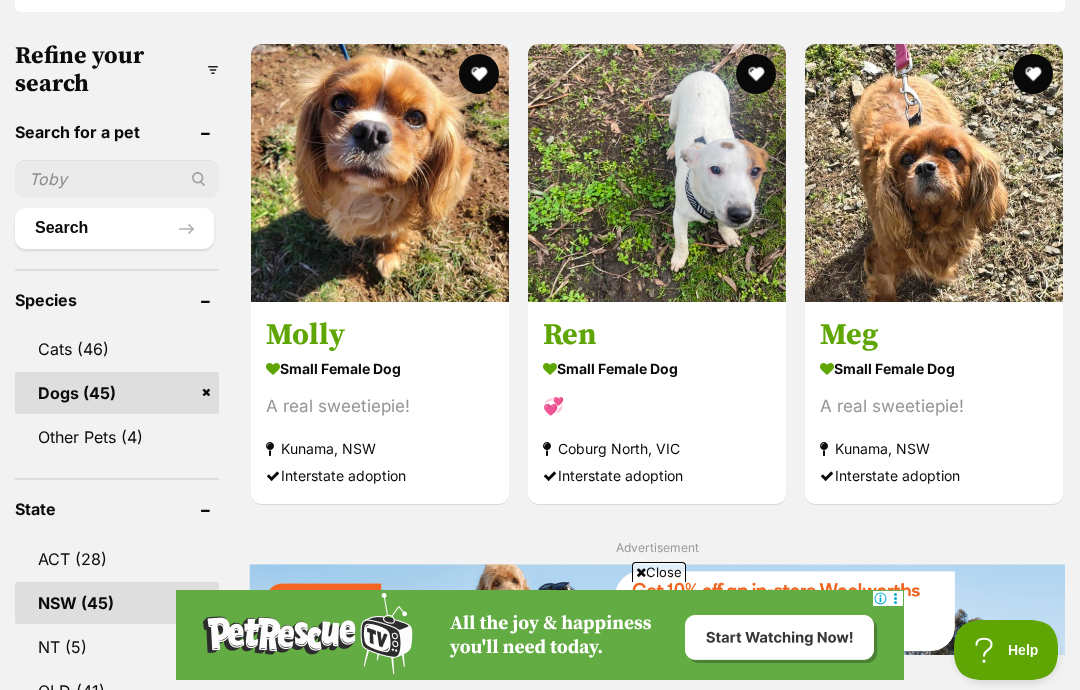 click at bounding box center (934, 173) 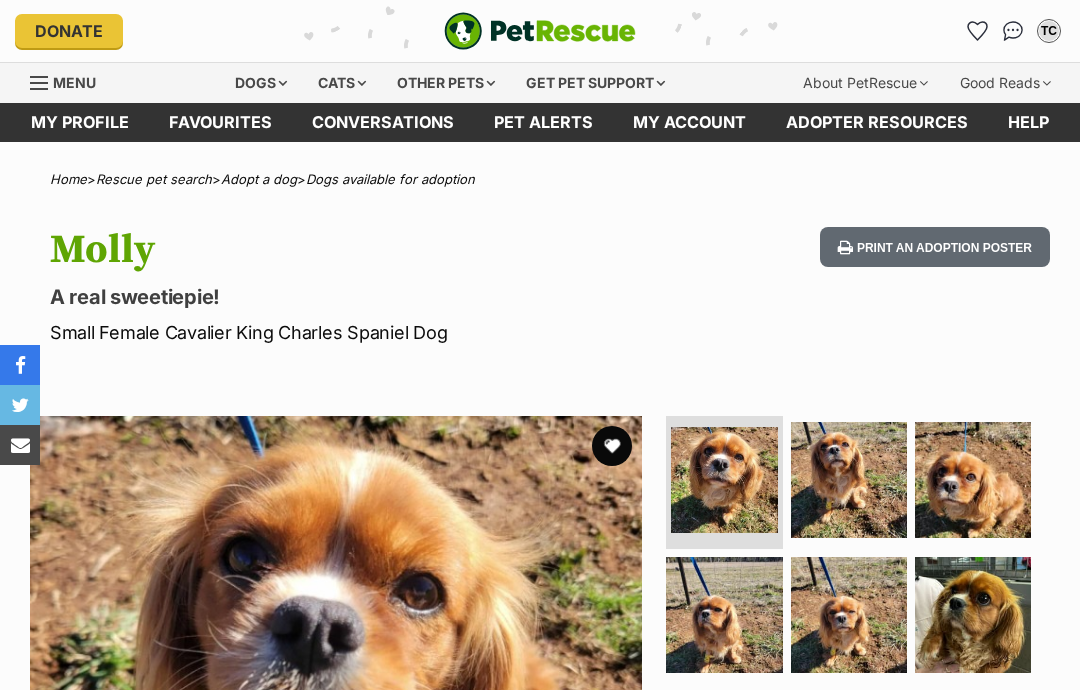 scroll, scrollTop: 0, scrollLeft: 0, axis: both 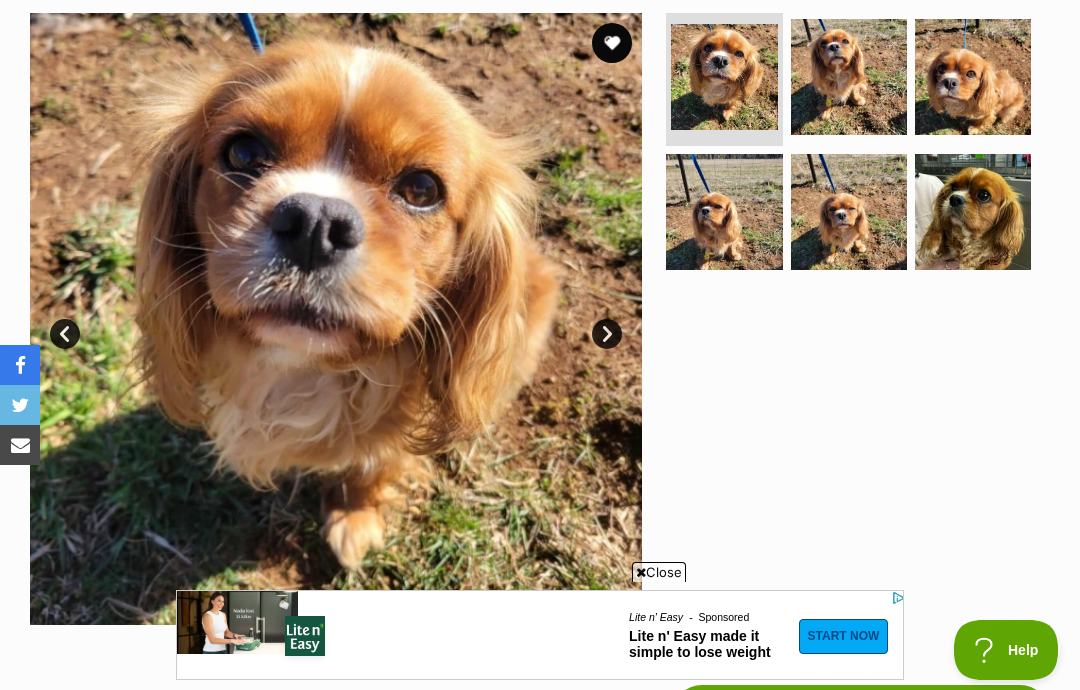click at bounding box center (849, 77) 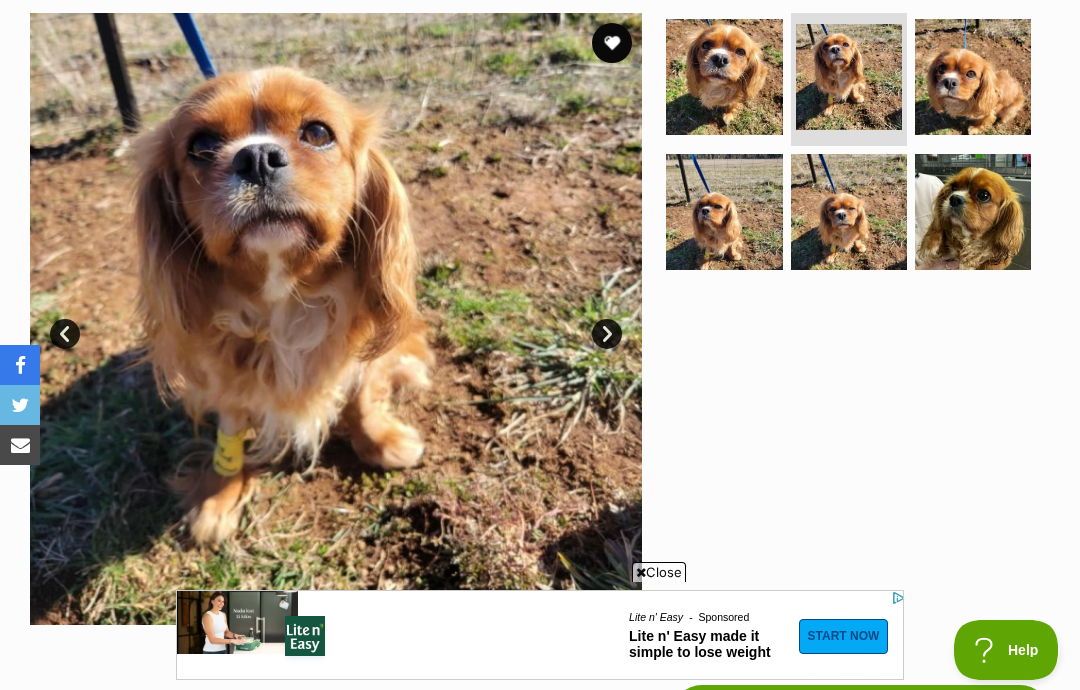 click at bounding box center [973, 212] 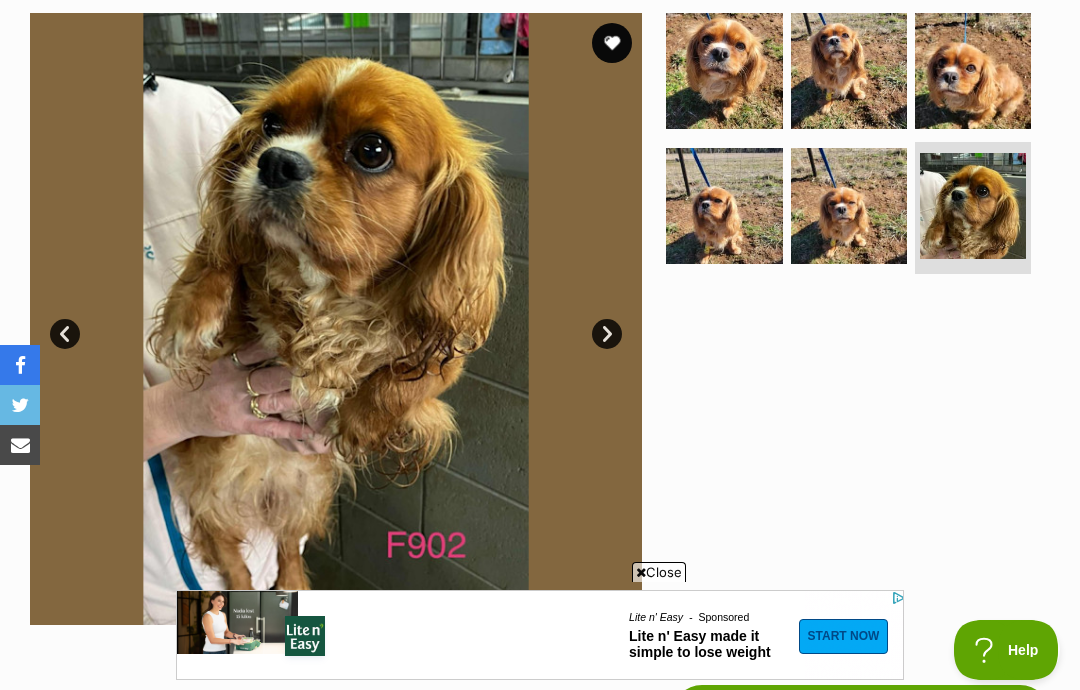 click at bounding box center (849, 206) 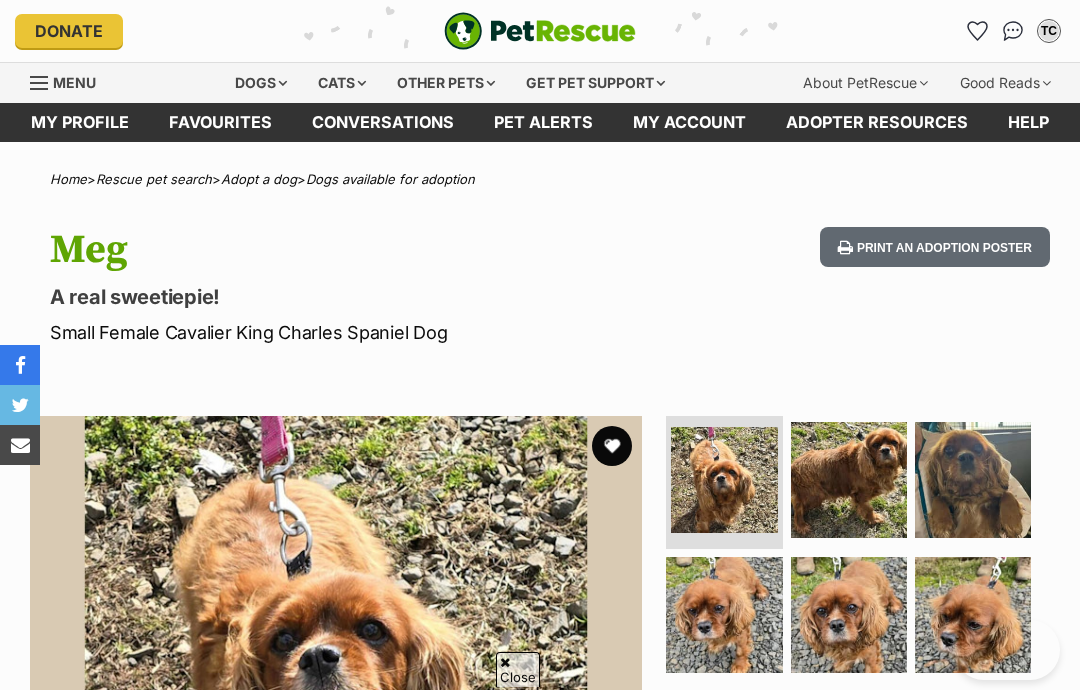 scroll, scrollTop: 358, scrollLeft: 0, axis: vertical 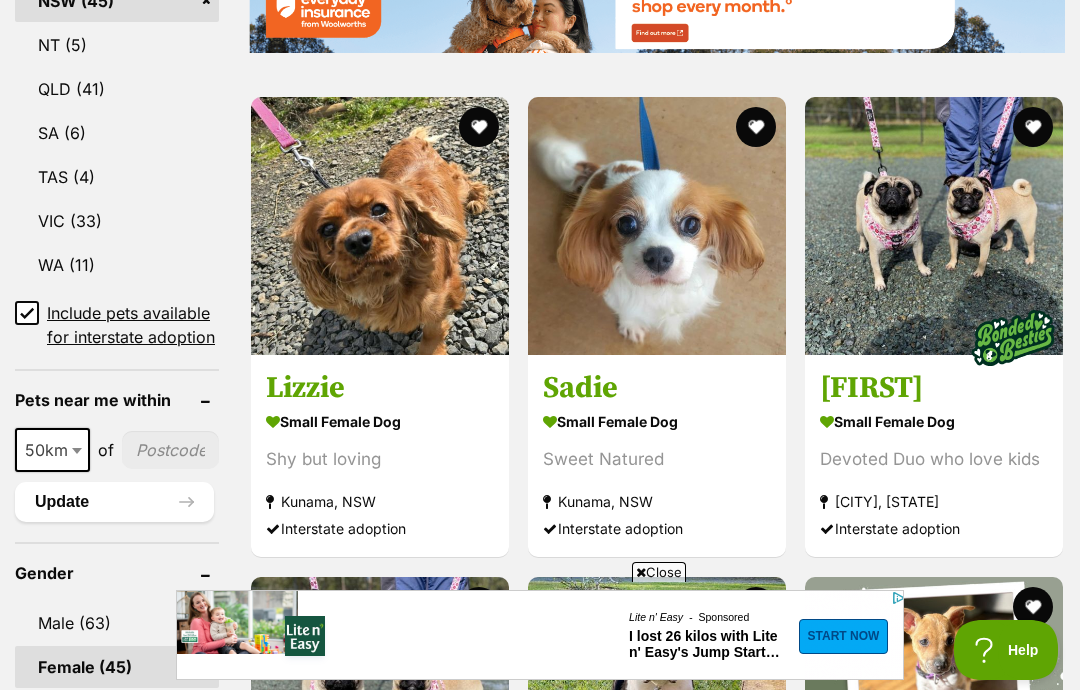 click at bounding box center (380, 226) 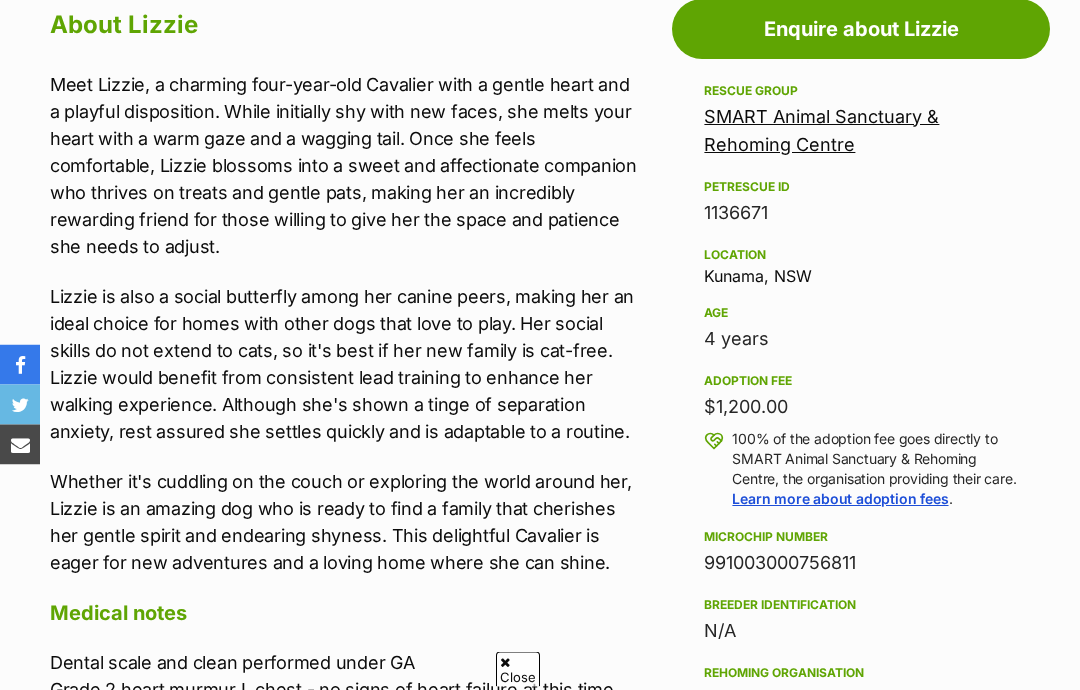 scroll, scrollTop: 1194, scrollLeft: 0, axis: vertical 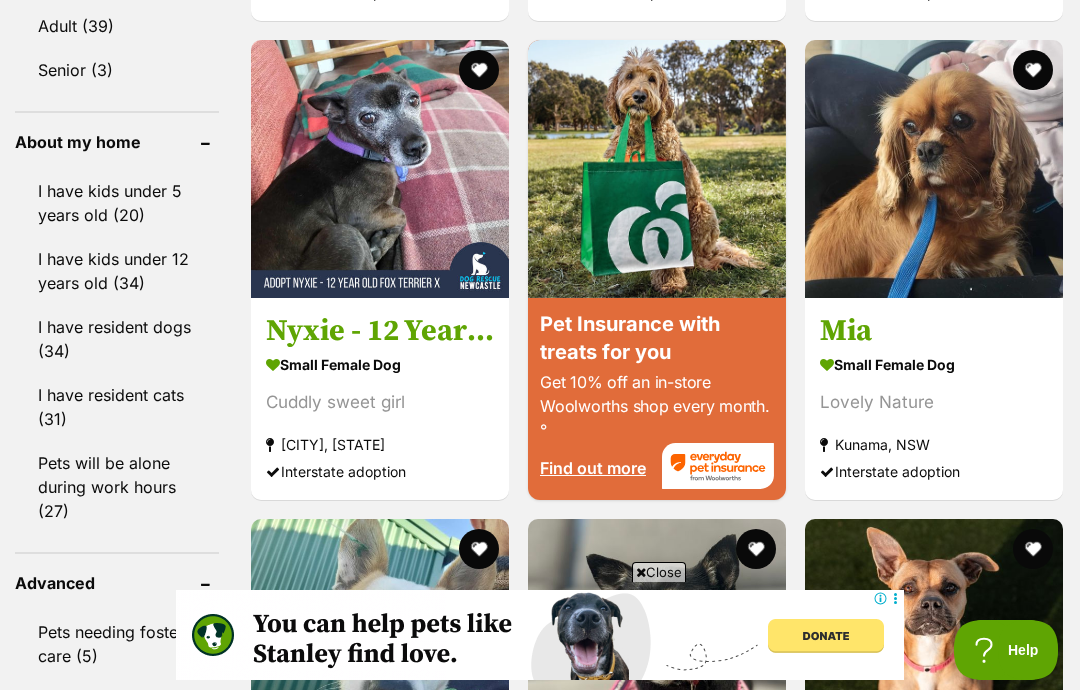 click at bounding box center [934, 169] 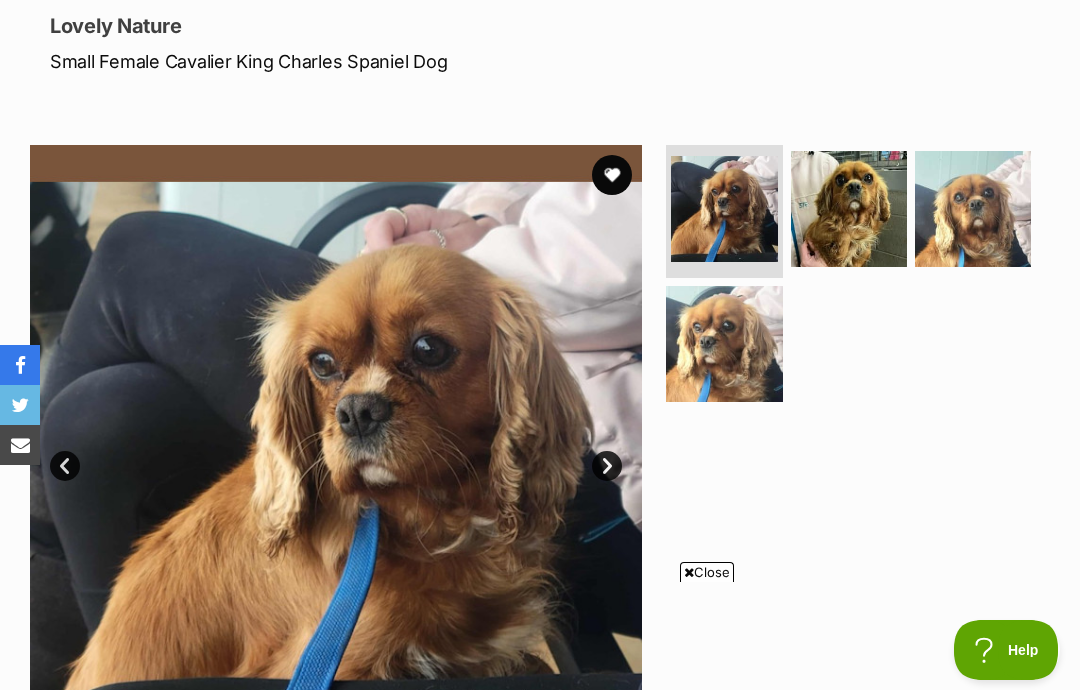 scroll, scrollTop: 271, scrollLeft: 0, axis: vertical 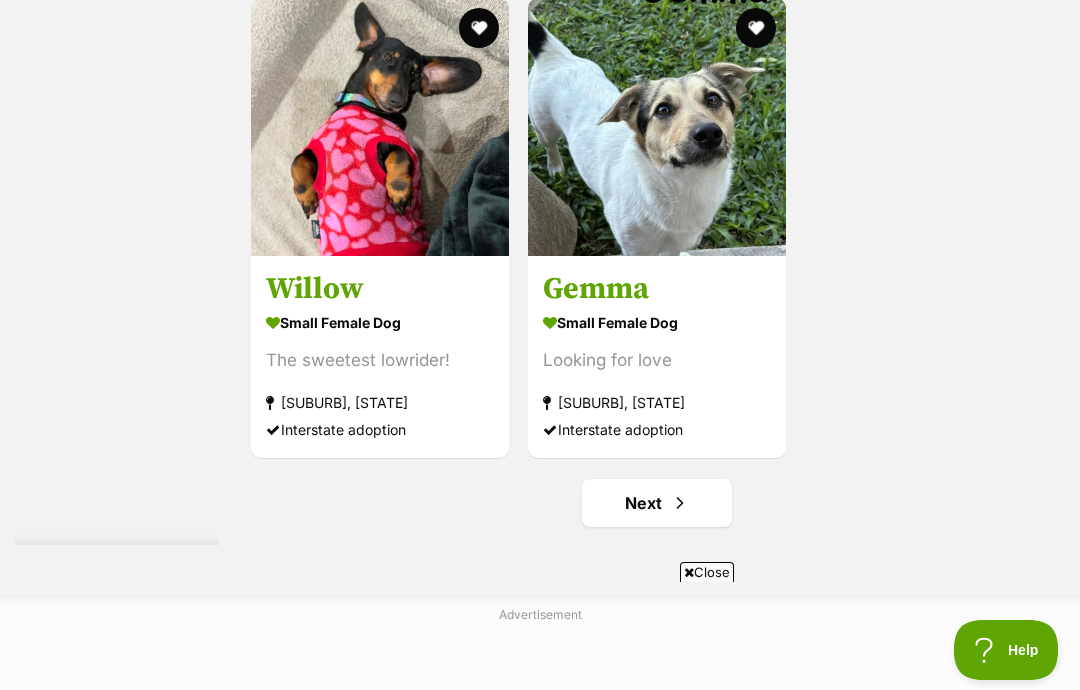 click at bounding box center [680, 503] 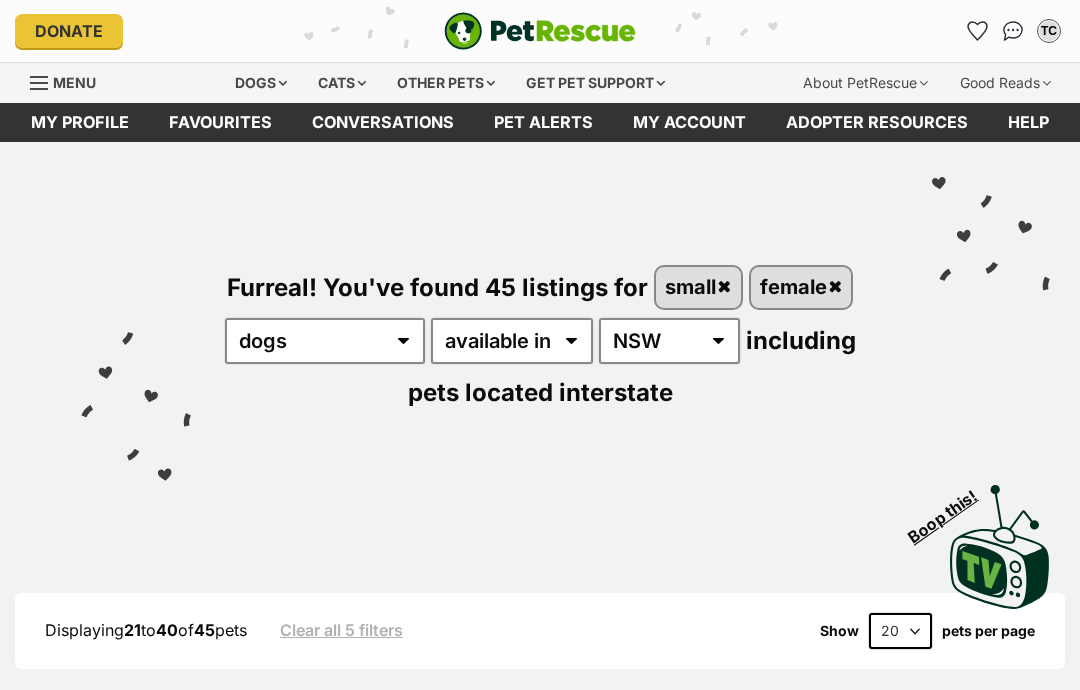 scroll, scrollTop: 0, scrollLeft: 0, axis: both 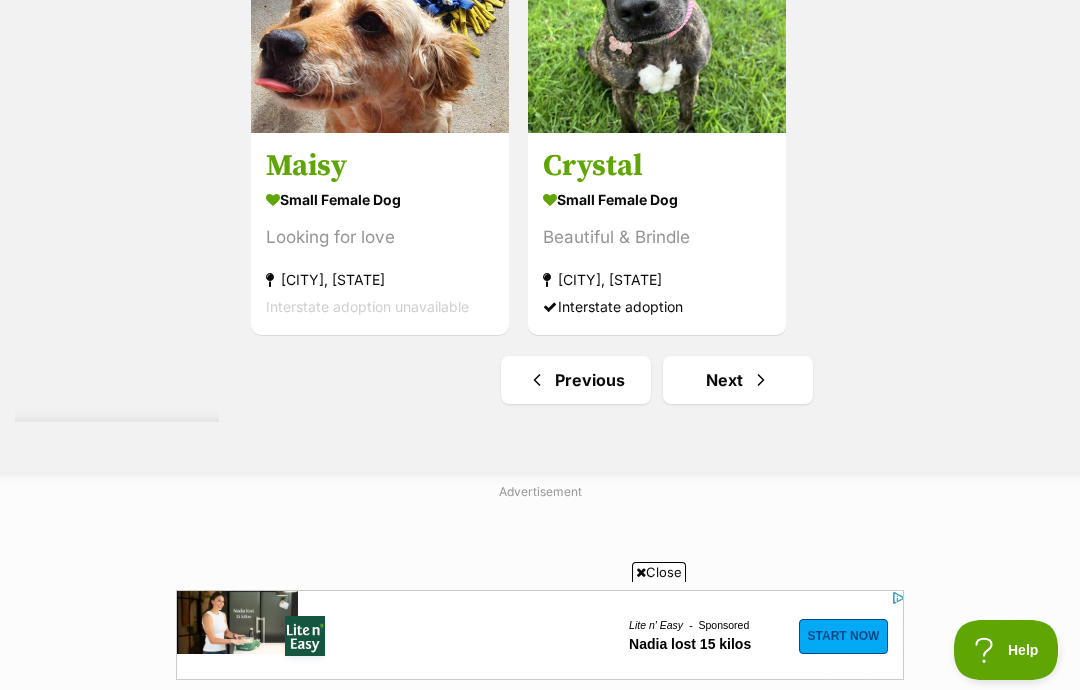 click at bounding box center [761, 380] 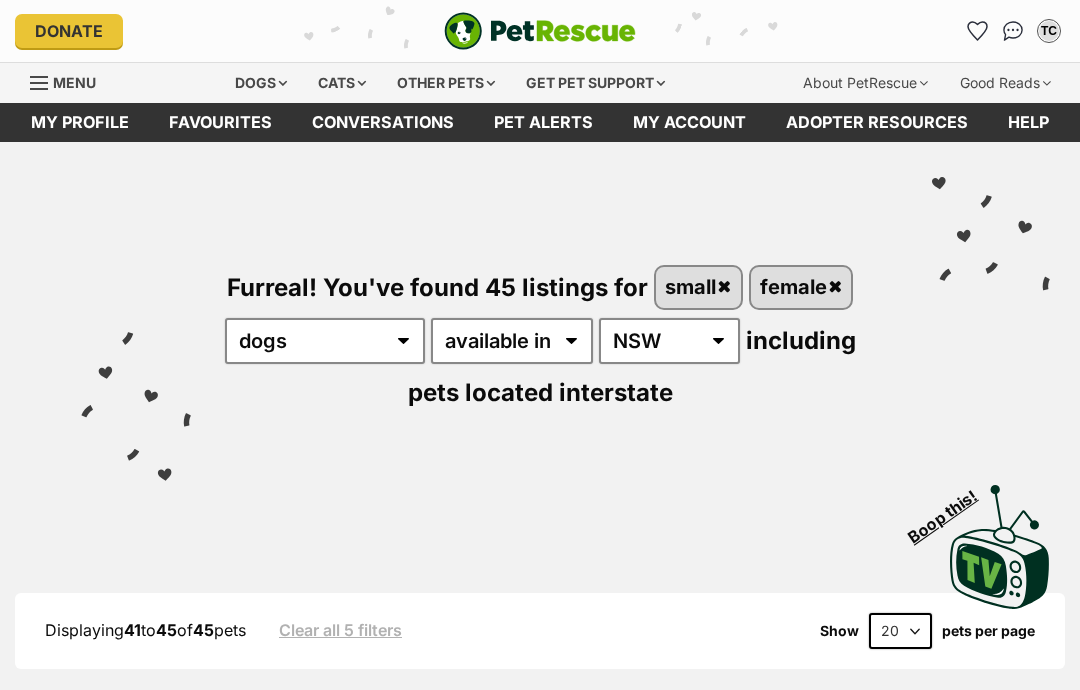 scroll, scrollTop: 0, scrollLeft: 0, axis: both 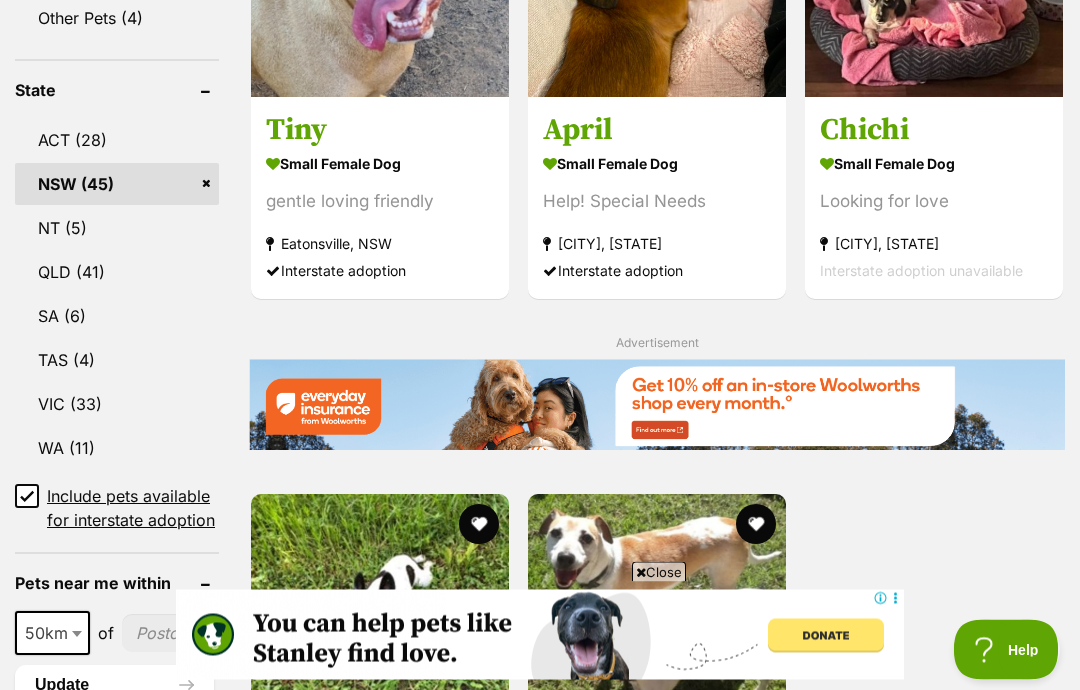 click on "NSW (45)" at bounding box center (117, 185) 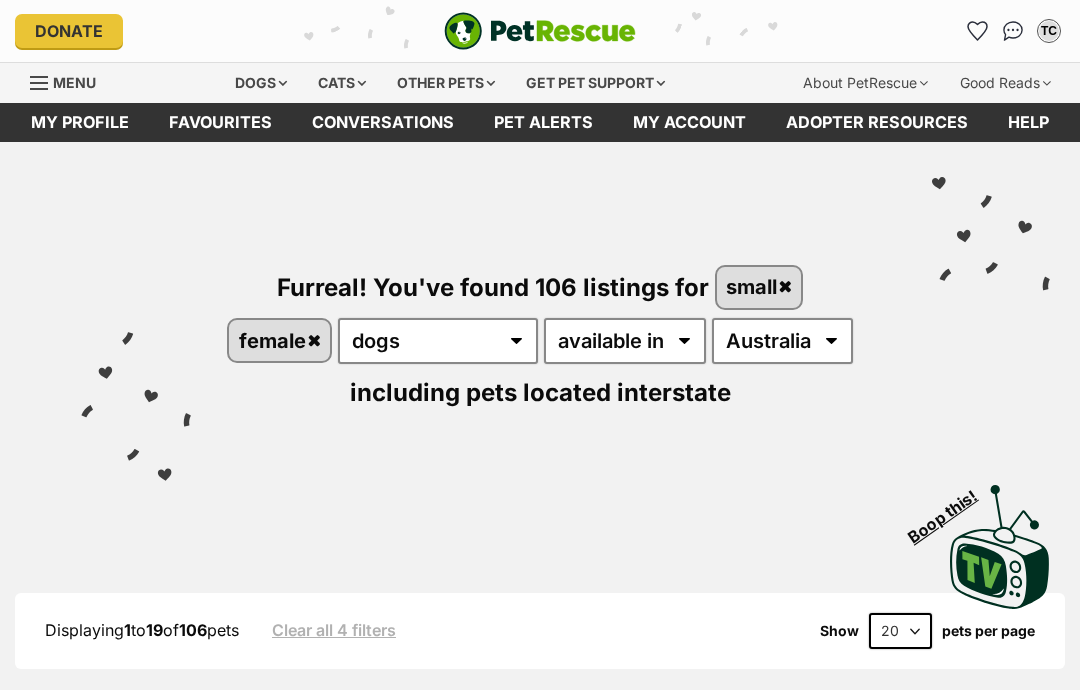 scroll, scrollTop: 0, scrollLeft: 0, axis: both 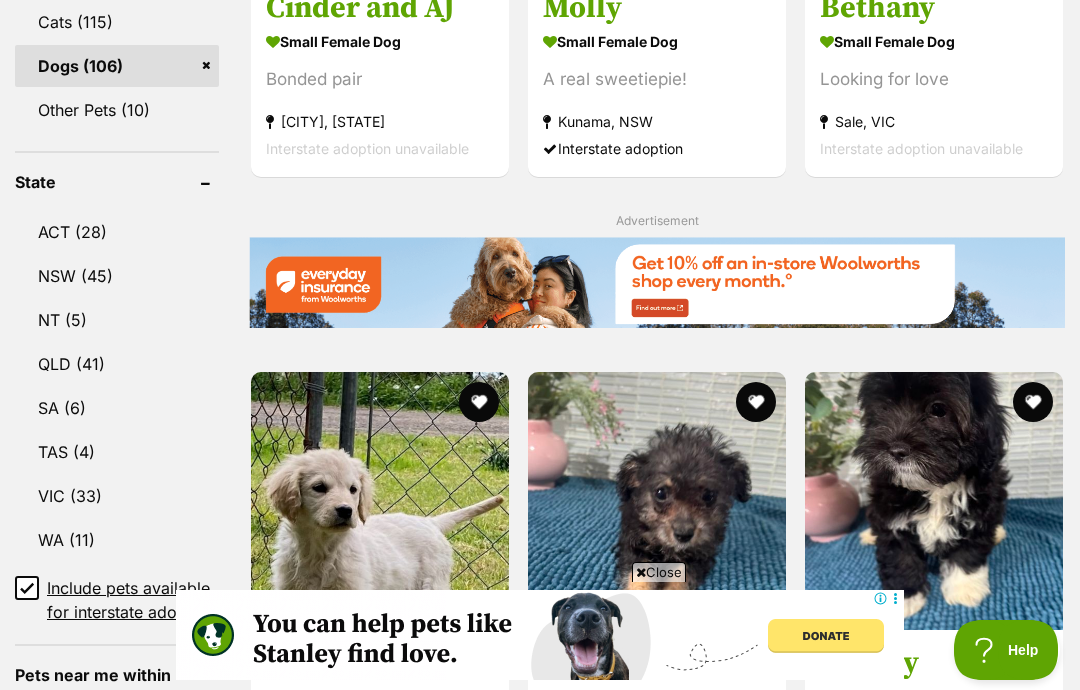 click on "VIC (33)" at bounding box center (117, 496) 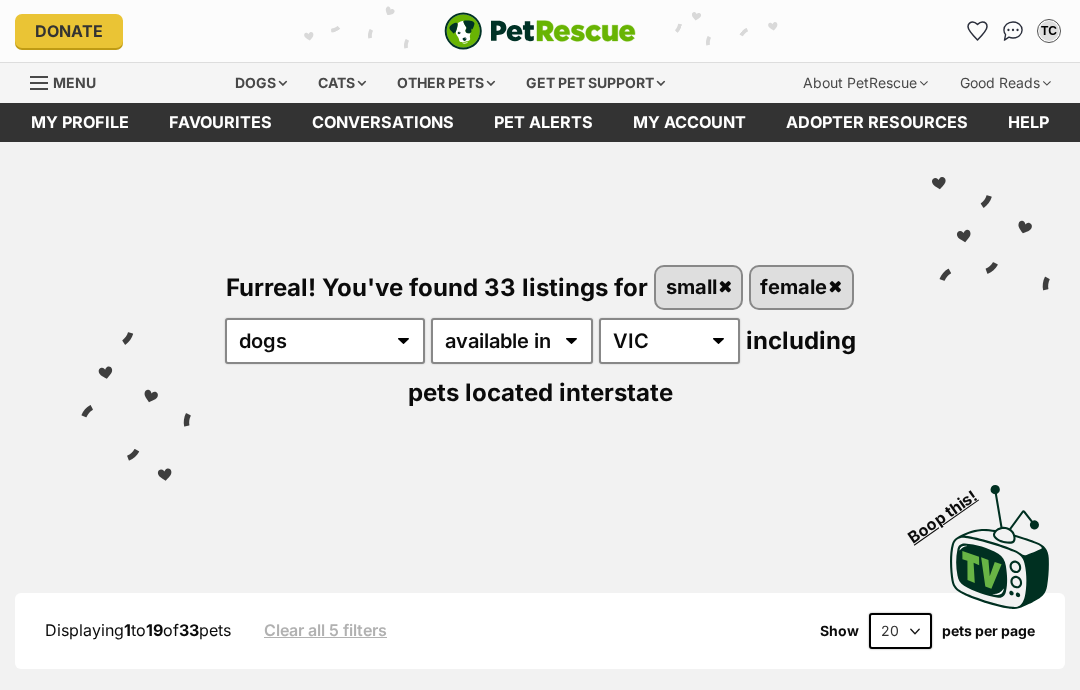 scroll, scrollTop: 0, scrollLeft: 0, axis: both 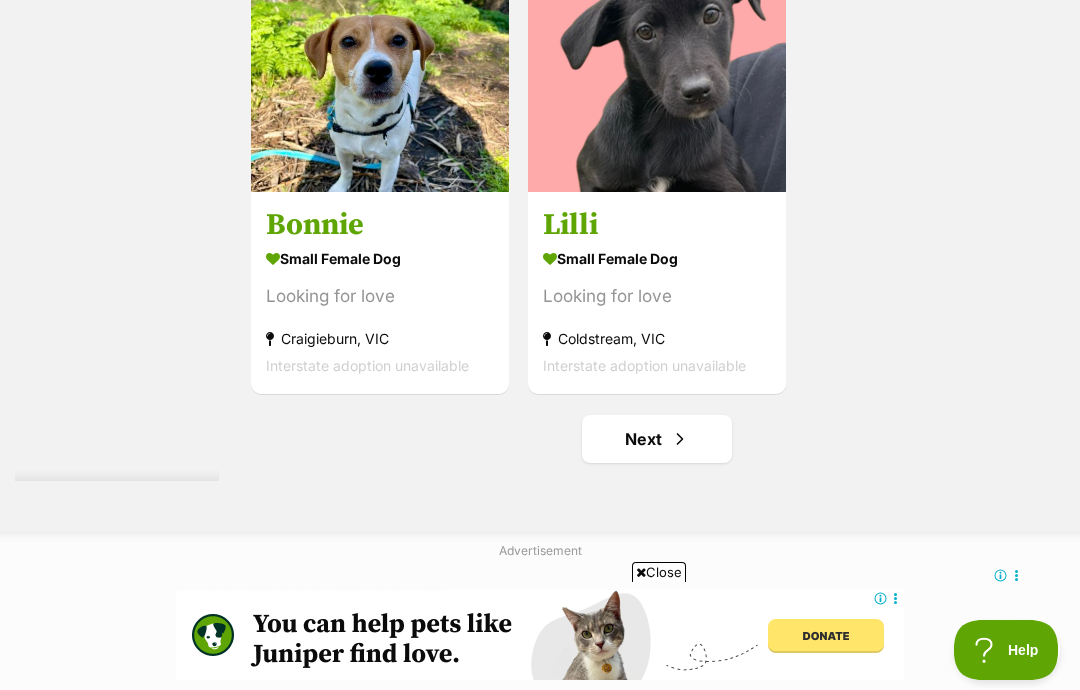 click on "Next" at bounding box center (657, 439) 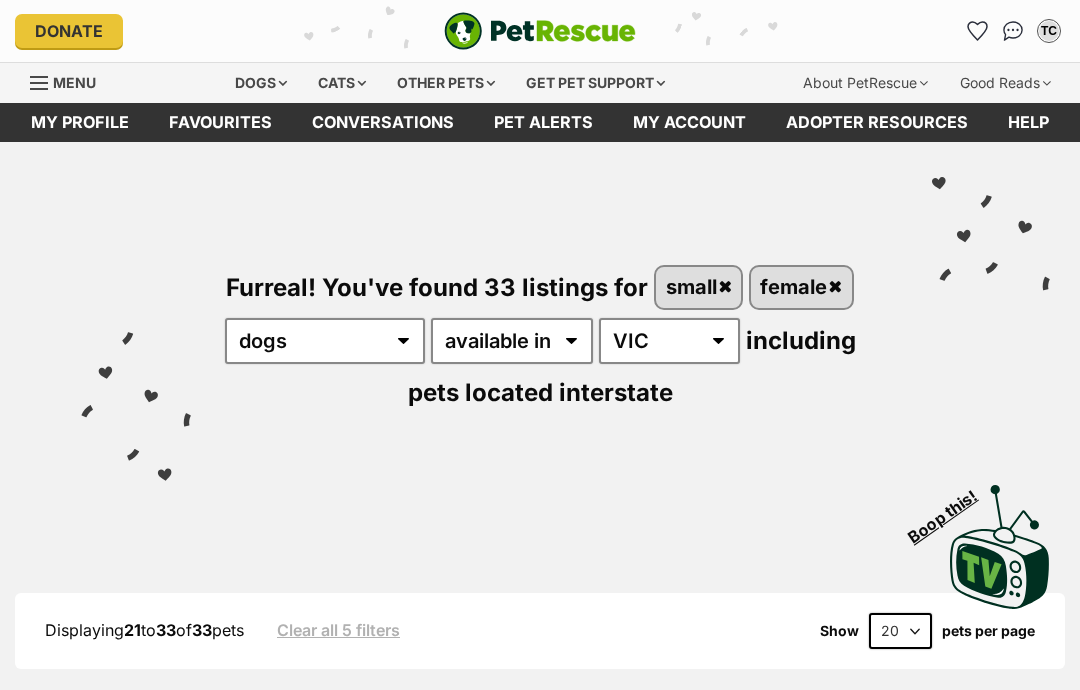 scroll, scrollTop: 0, scrollLeft: 0, axis: both 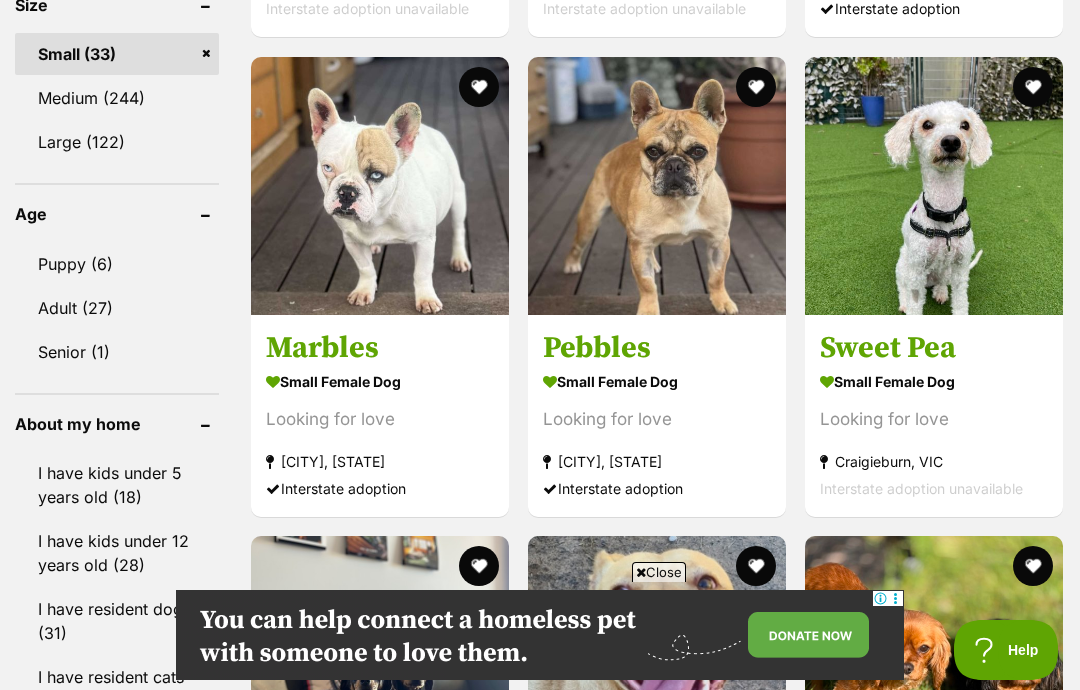 click at bounding box center [934, 186] 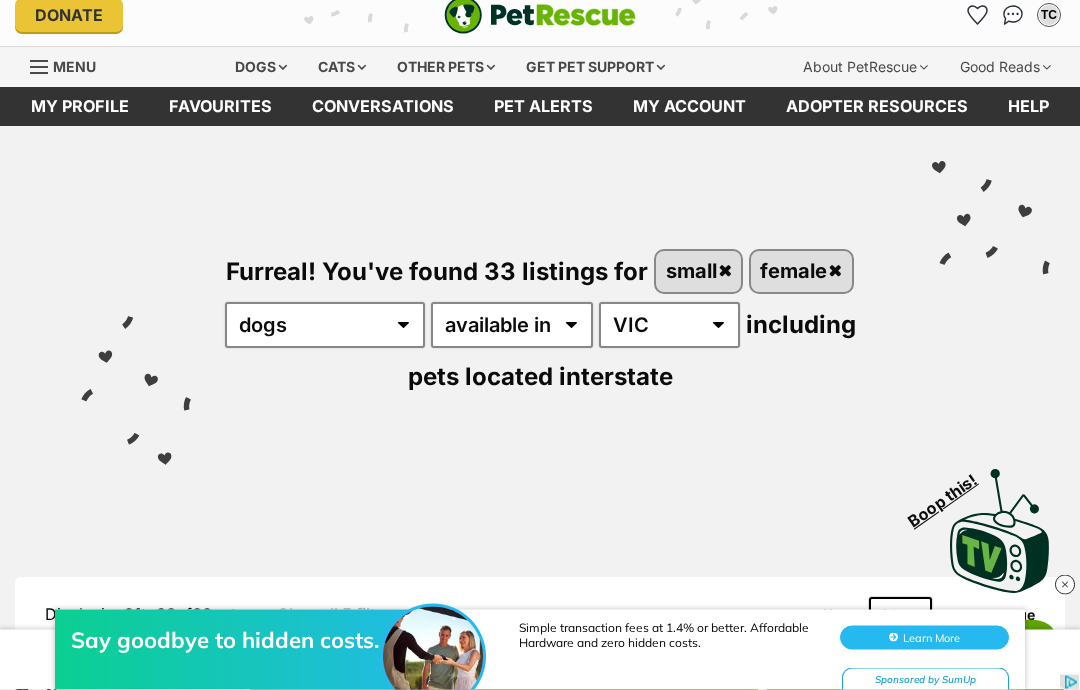 scroll, scrollTop: 0, scrollLeft: 0, axis: both 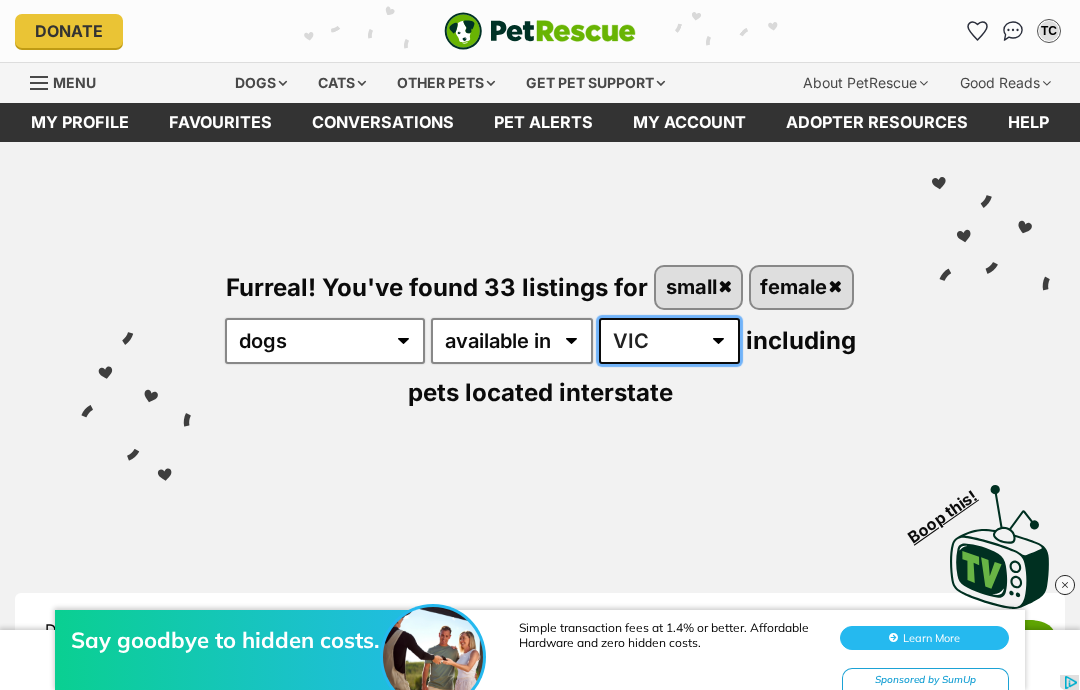 click on "Australia
ACT
NSW
NT
QLD
SA
TAS
VIC
WA" at bounding box center [669, 341] 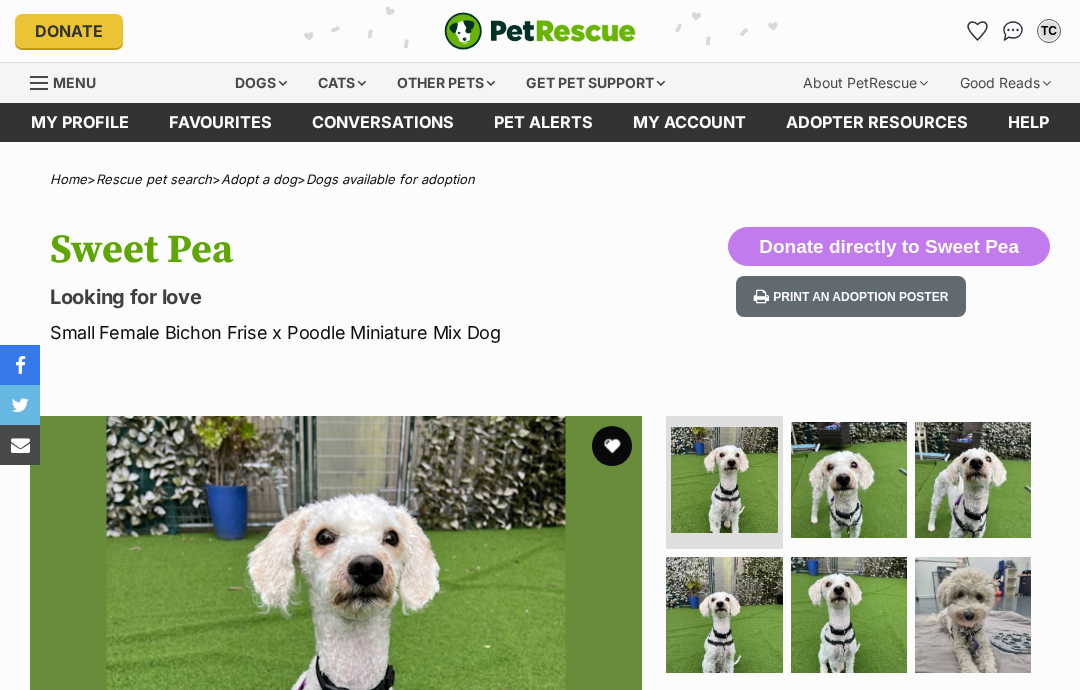 scroll, scrollTop: 164, scrollLeft: 0, axis: vertical 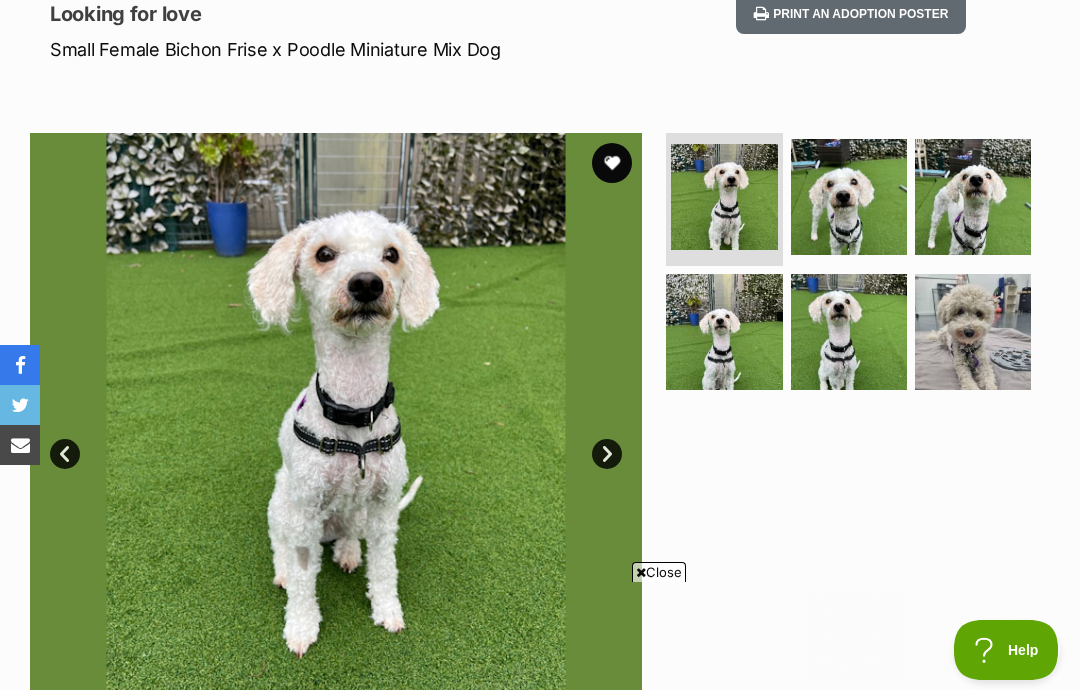 click at bounding box center [973, 332] 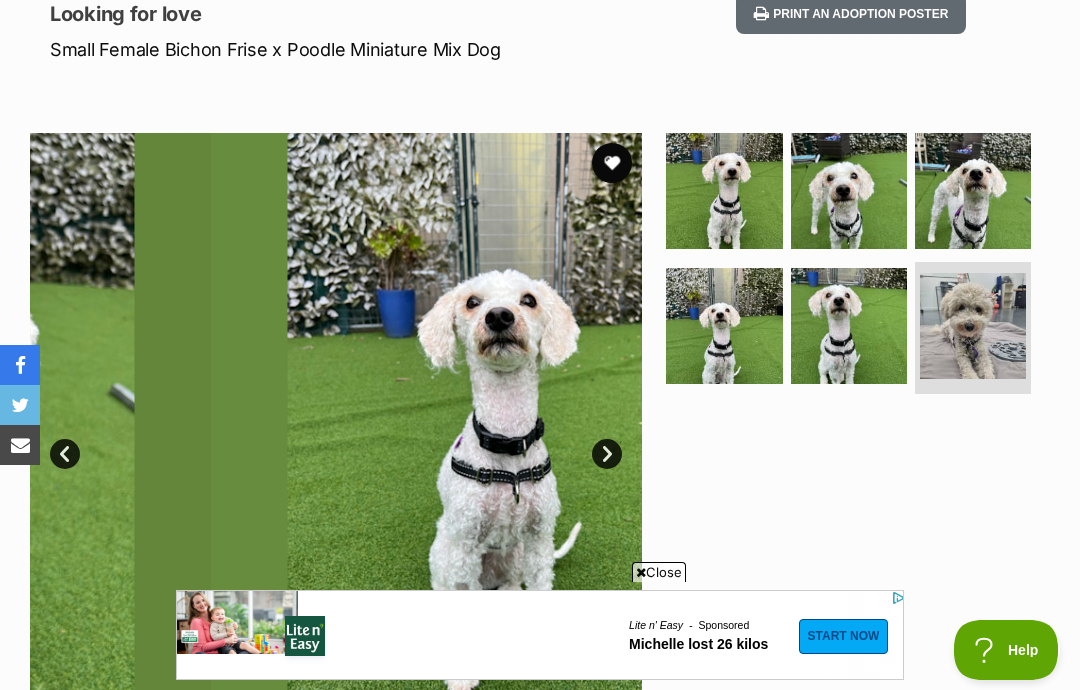 scroll, scrollTop: 0, scrollLeft: 0, axis: both 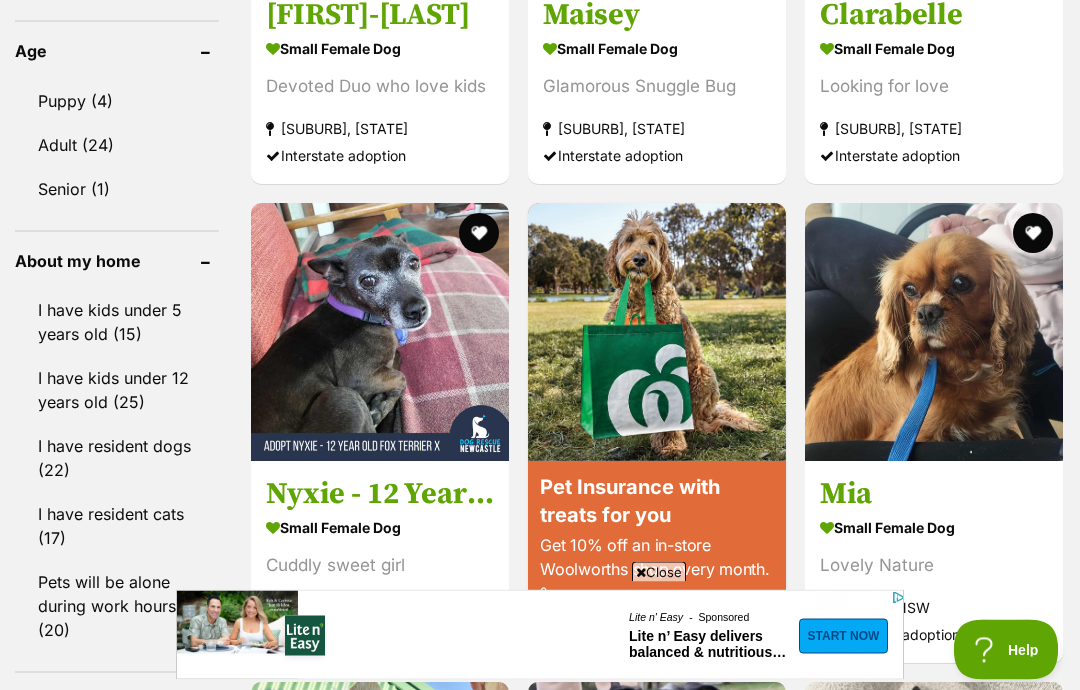 click on "Puppy (4)" at bounding box center (117, 102) 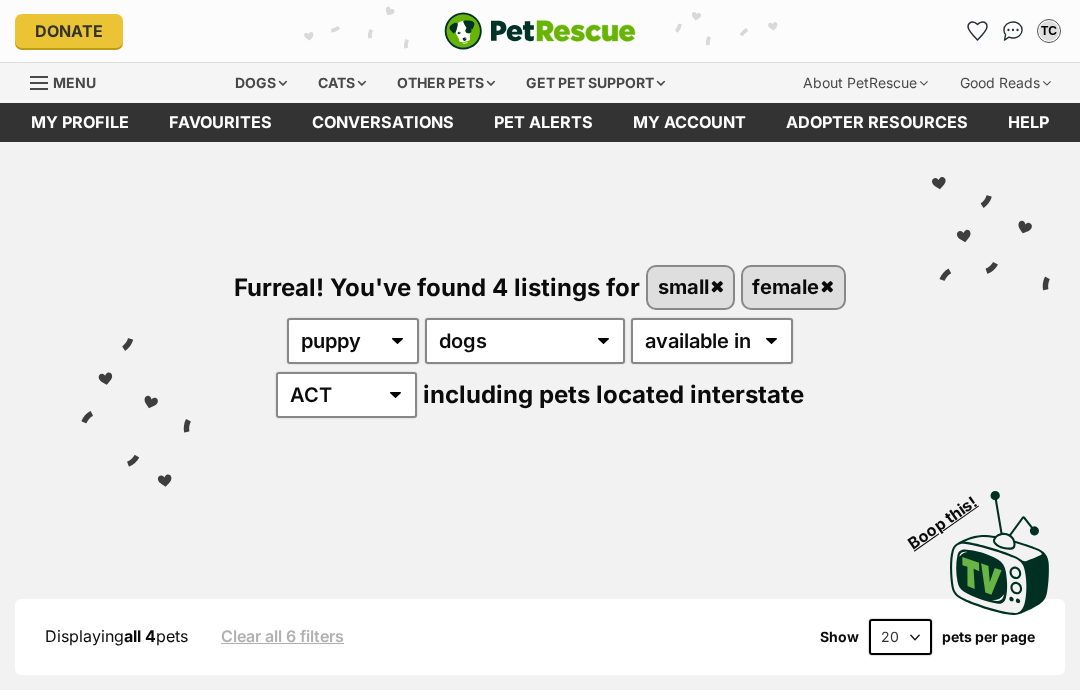 scroll, scrollTop: 0, scrollLeft: 0, axis: both 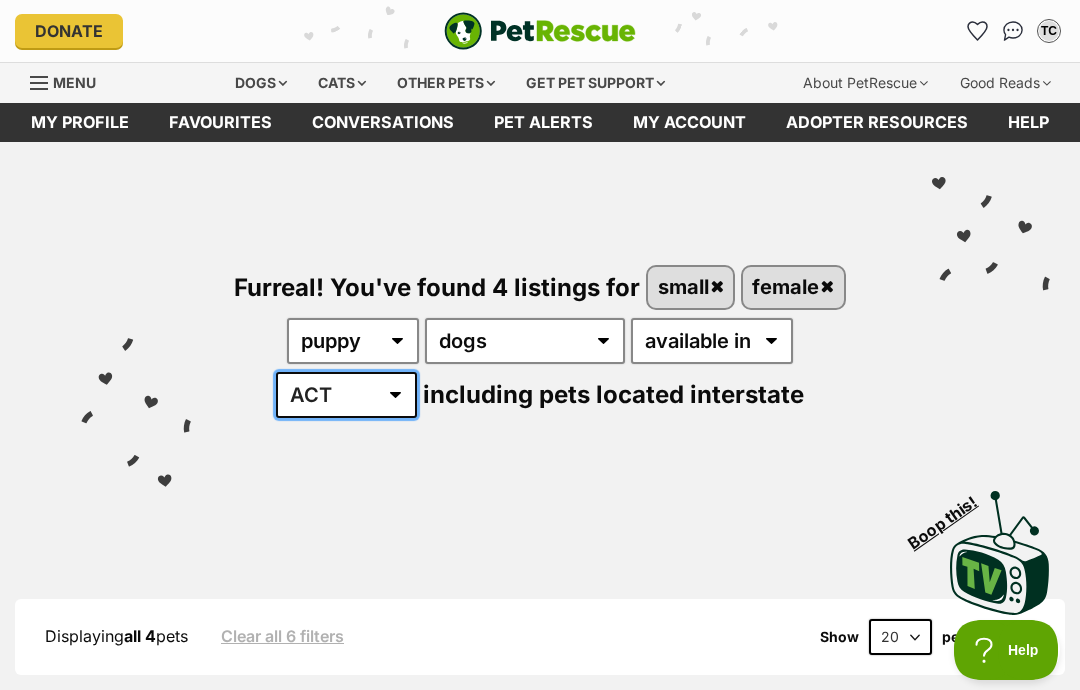 click on "Australia
ACT
NSW
NT
QLD
SA
TAS
VIC
WA" at bounding box center [346, 395] 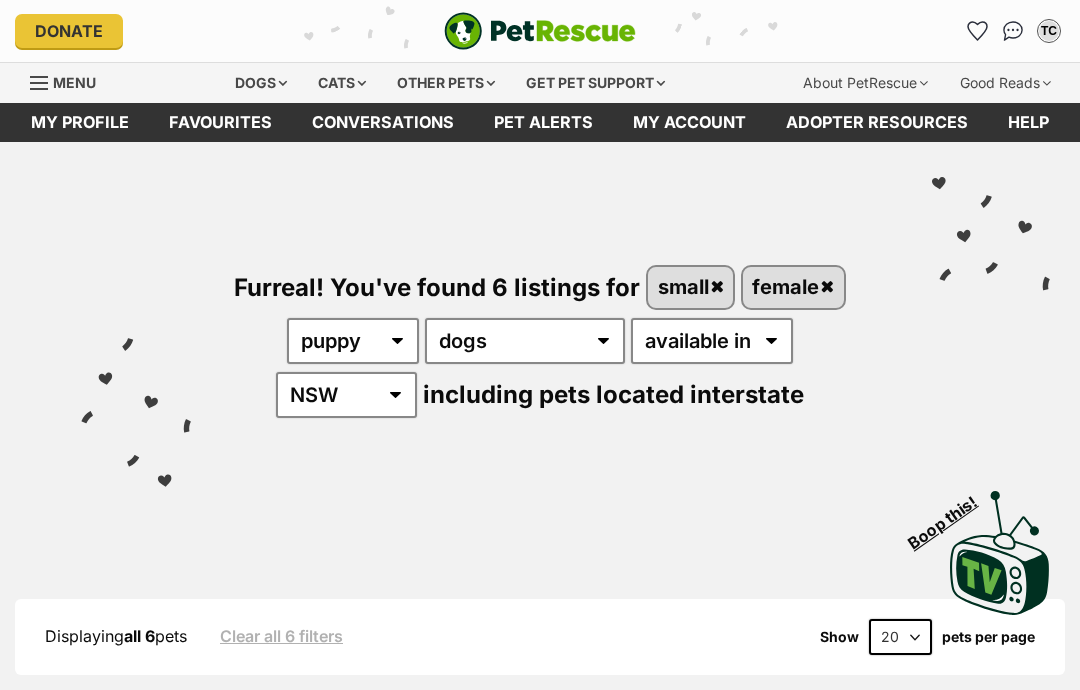 scroll, scrollTop: 0, scrollLeft: 0, axis: both 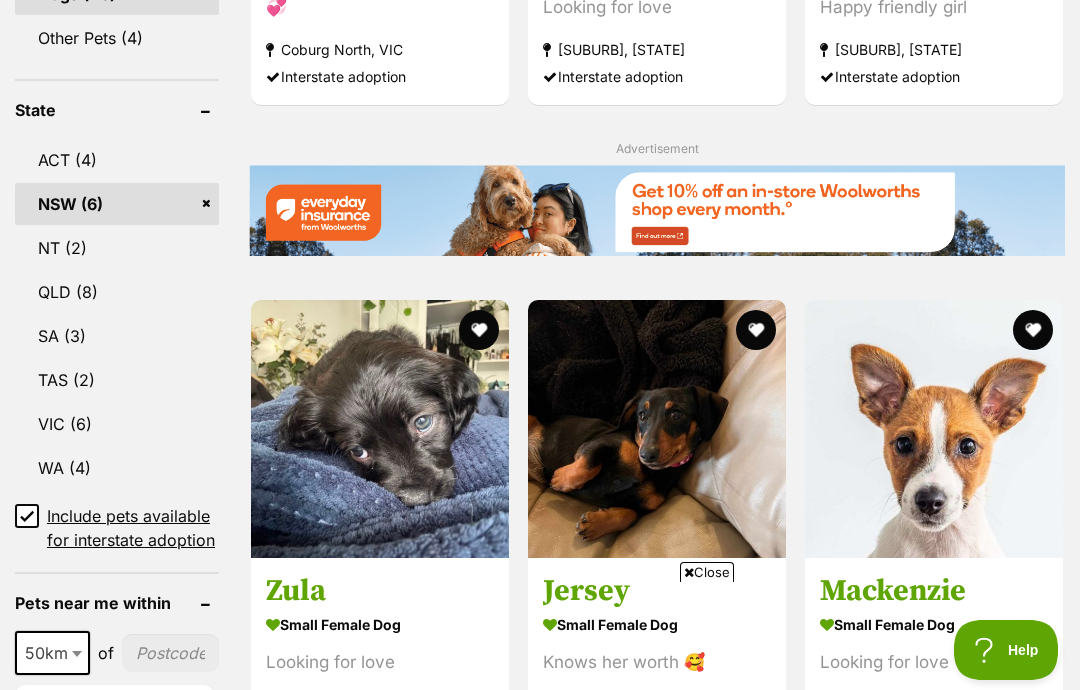 click on "VIC (6)" at bounding box center [117, 424] 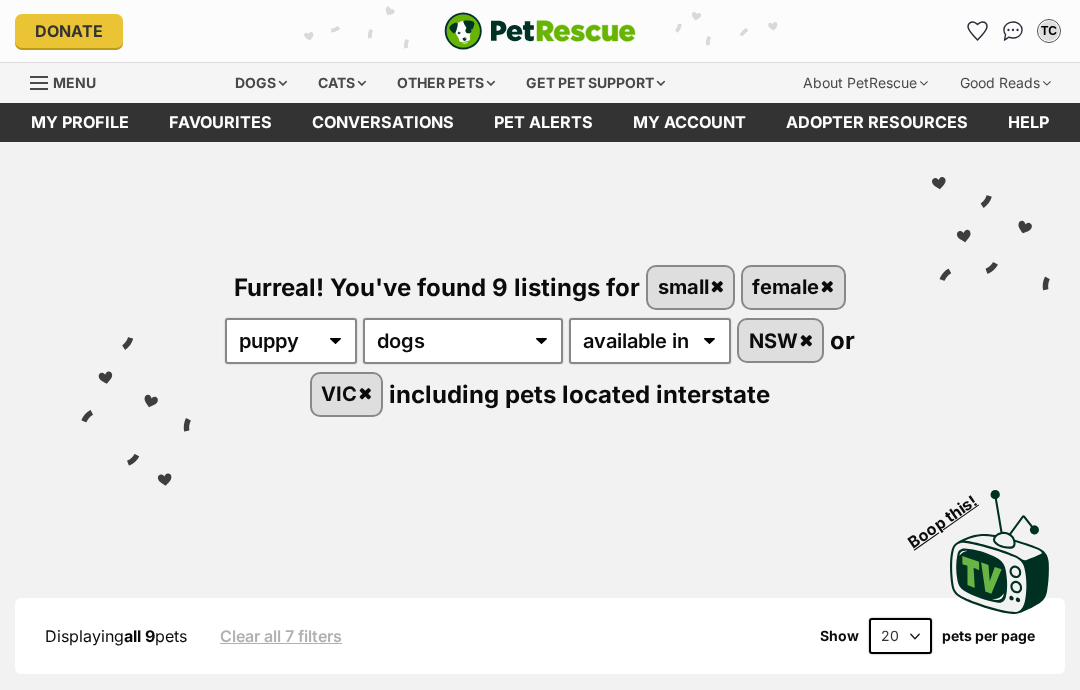 scroll, scrollTop: 0, scrollLeft: 0, axis: both 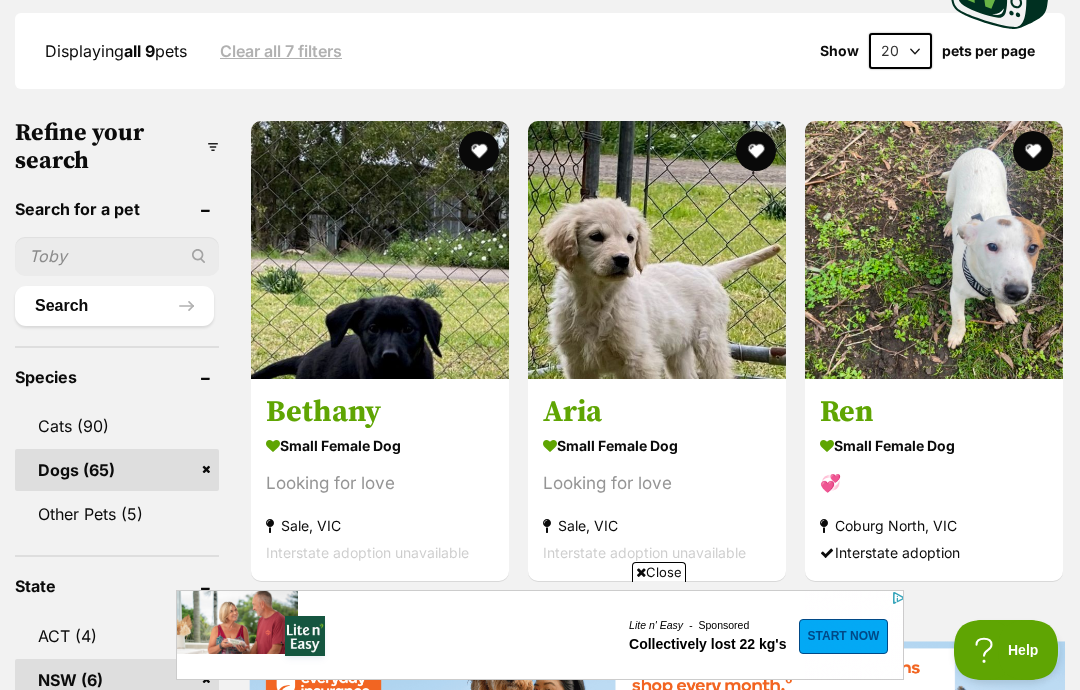 click at bounding box center [657, 250] 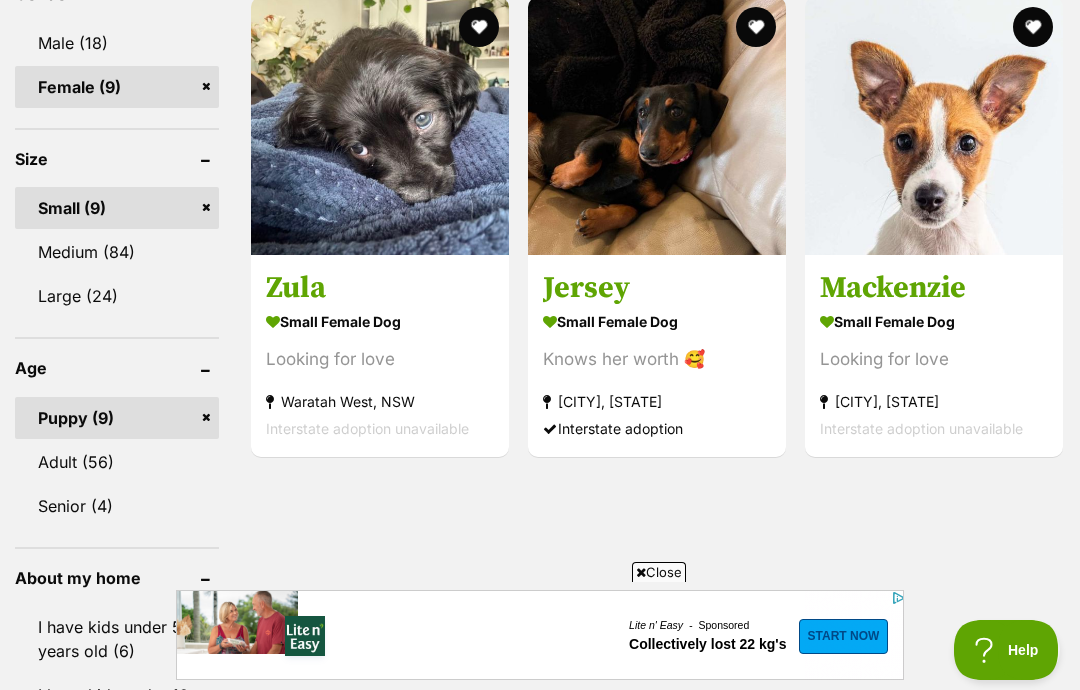 scroll, scrollTop: 1842, scrollLeft: 0, axis: vertical 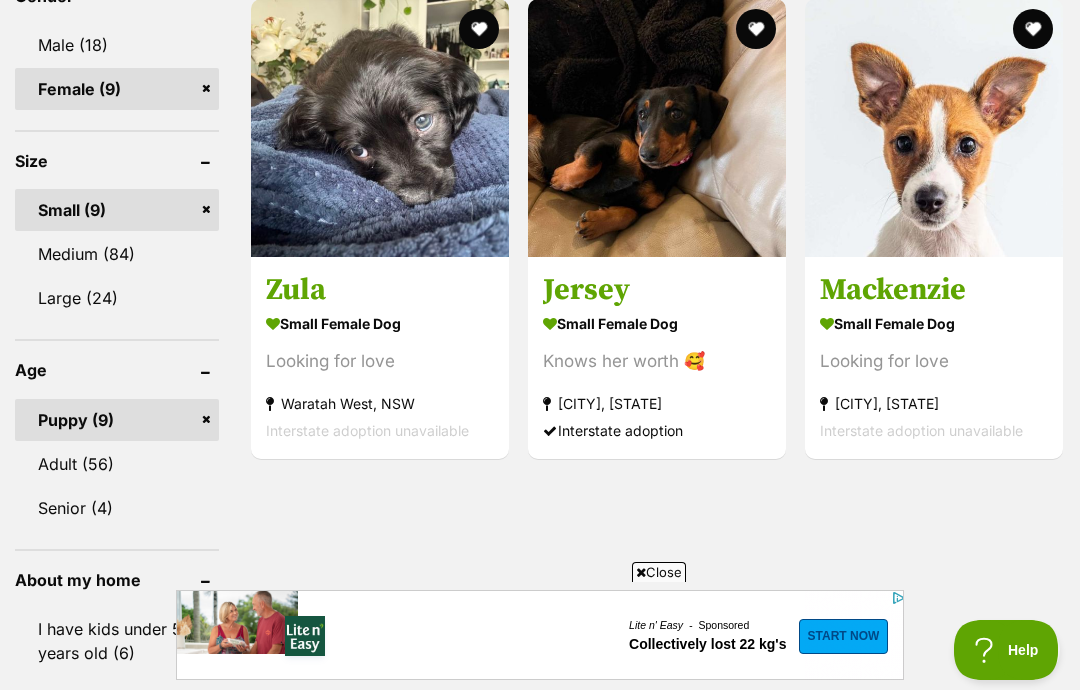 click on "Senior (4)" at bounding box center (117, 508) 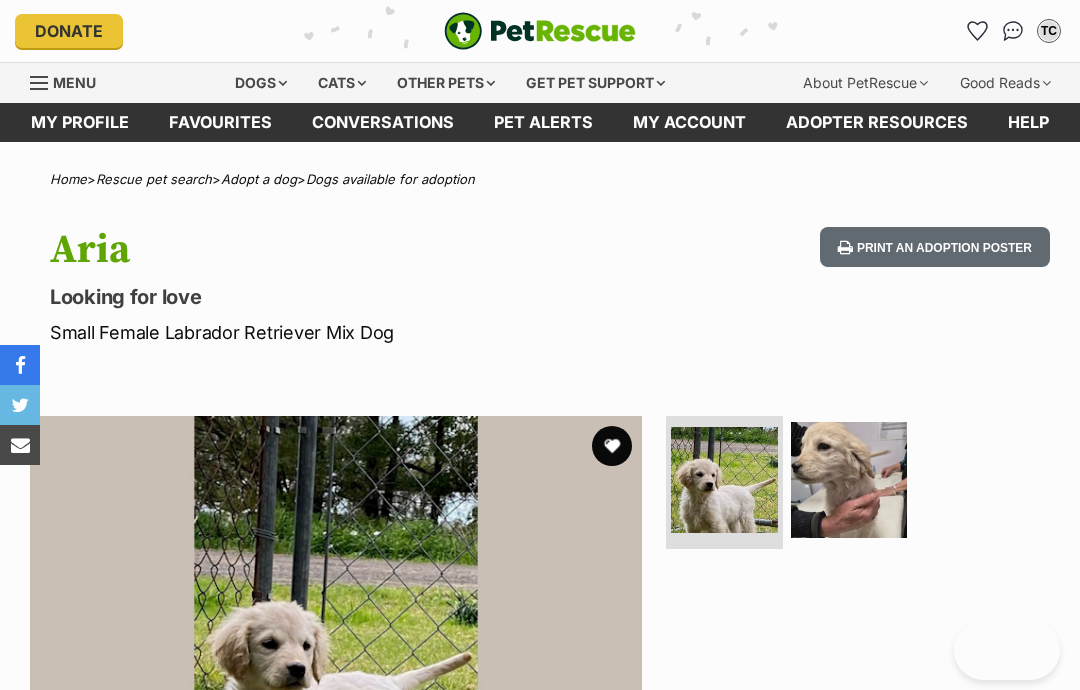 scroll, scrollTop: 0, scrollLeft: 0, axis: both 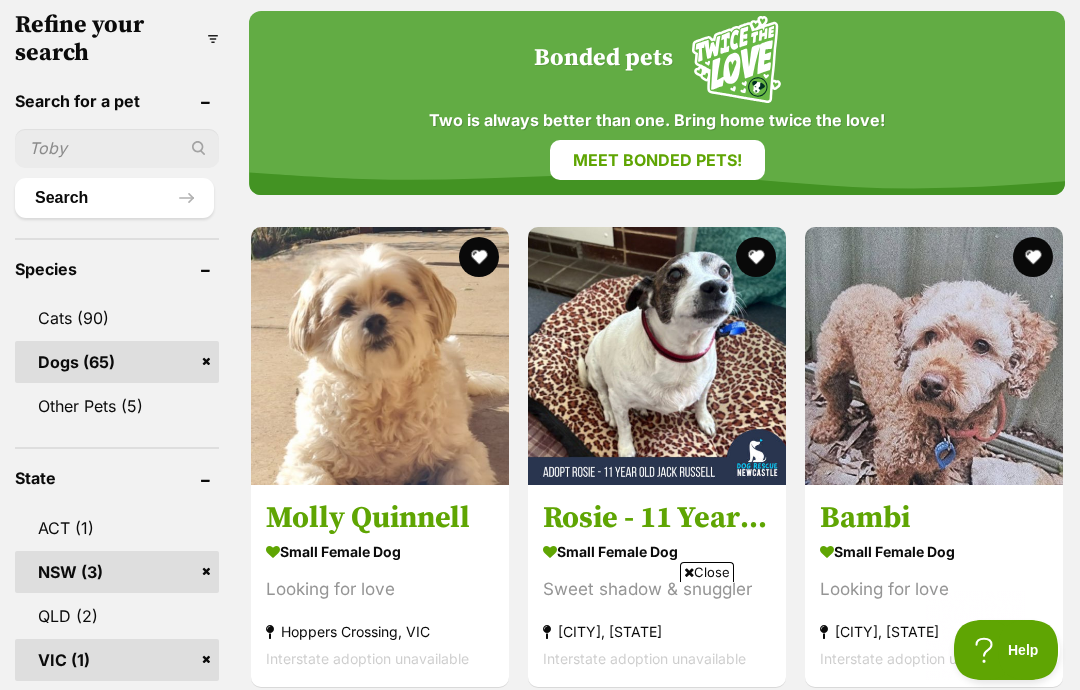 click at bounding box center [934, 356] 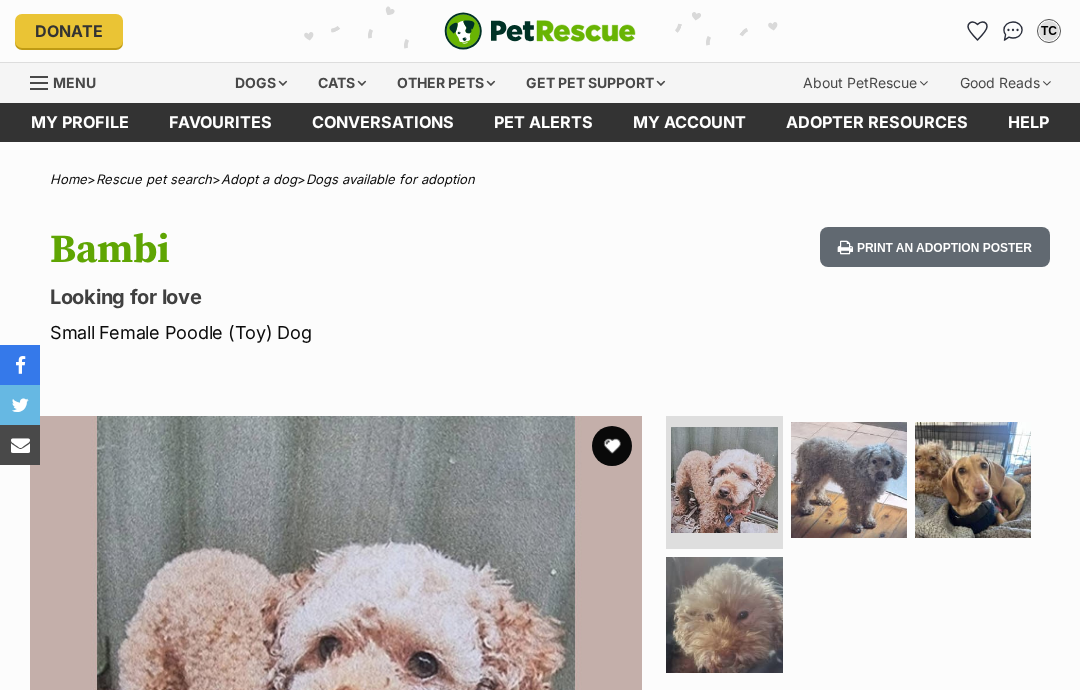 scroll, scrollTop: 0, scrollLeft: 0, axis: both 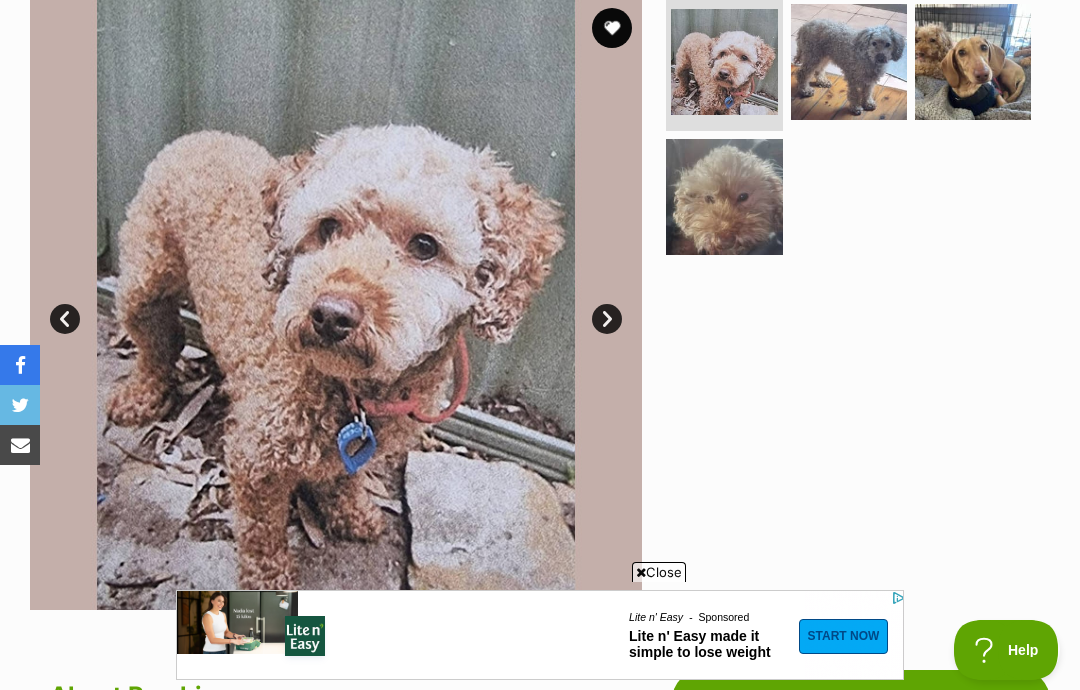 click at bounding box center [724, 197] 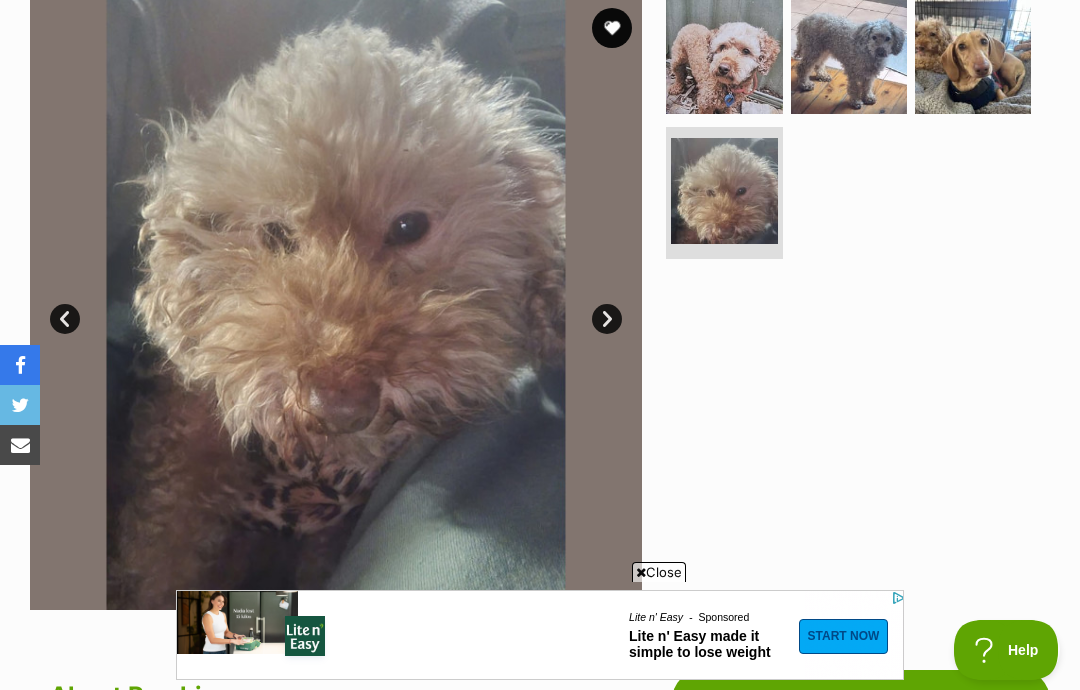 click at bounding box center [973, 56] 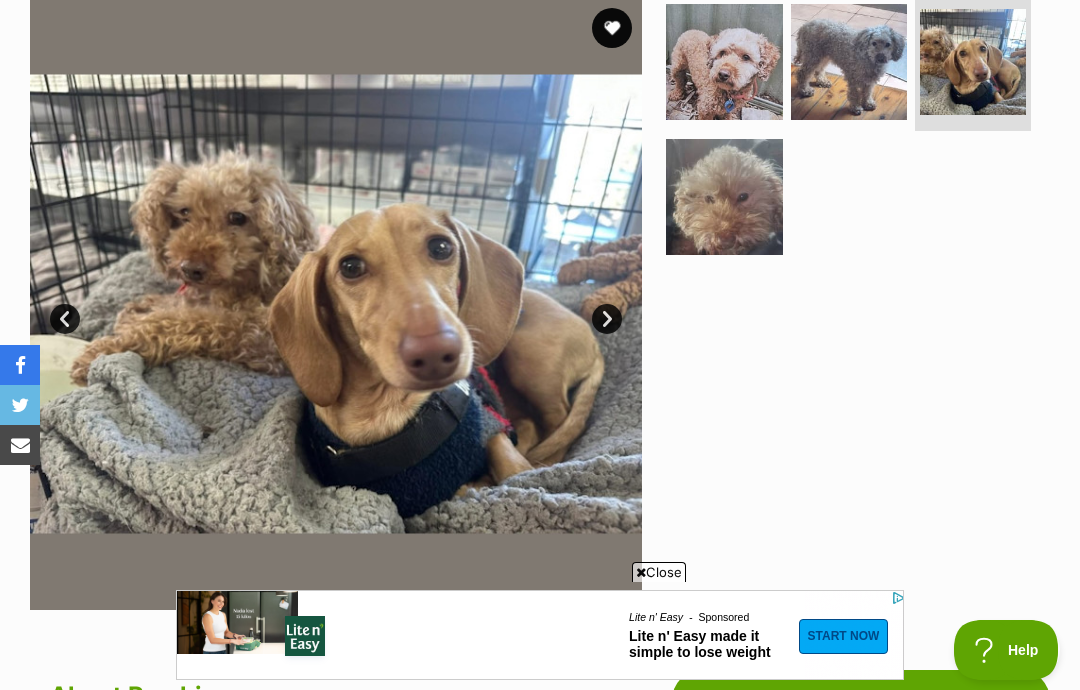 click at bounding box center [849, 62] 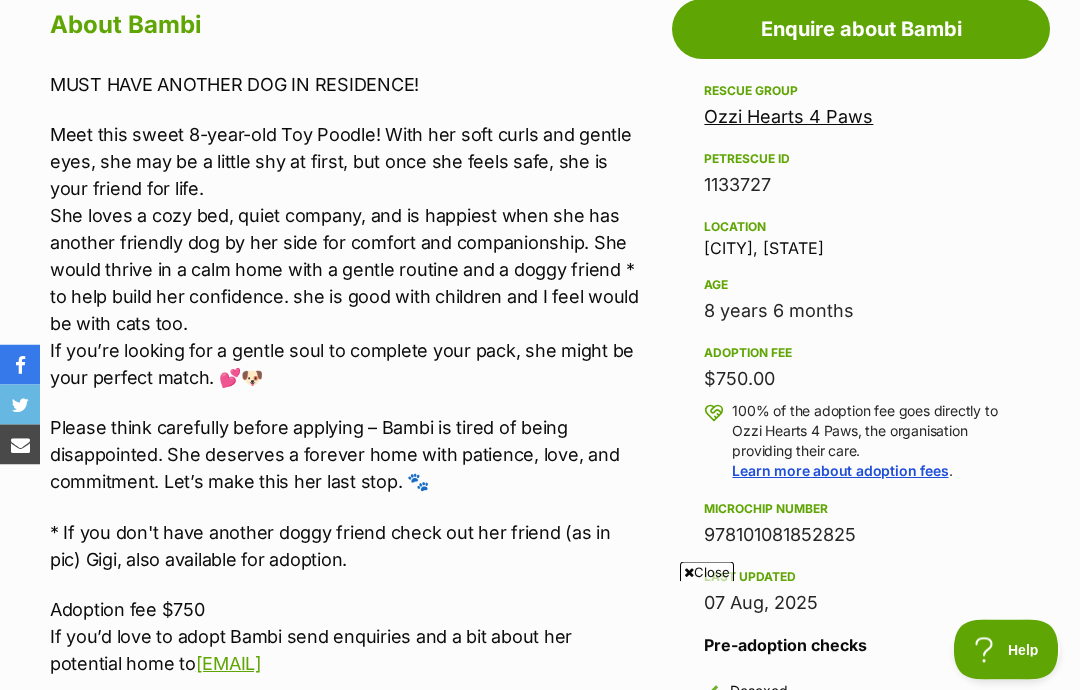 scroll, scrollTop: 1089, scrollLeft: 0, axis: vertical 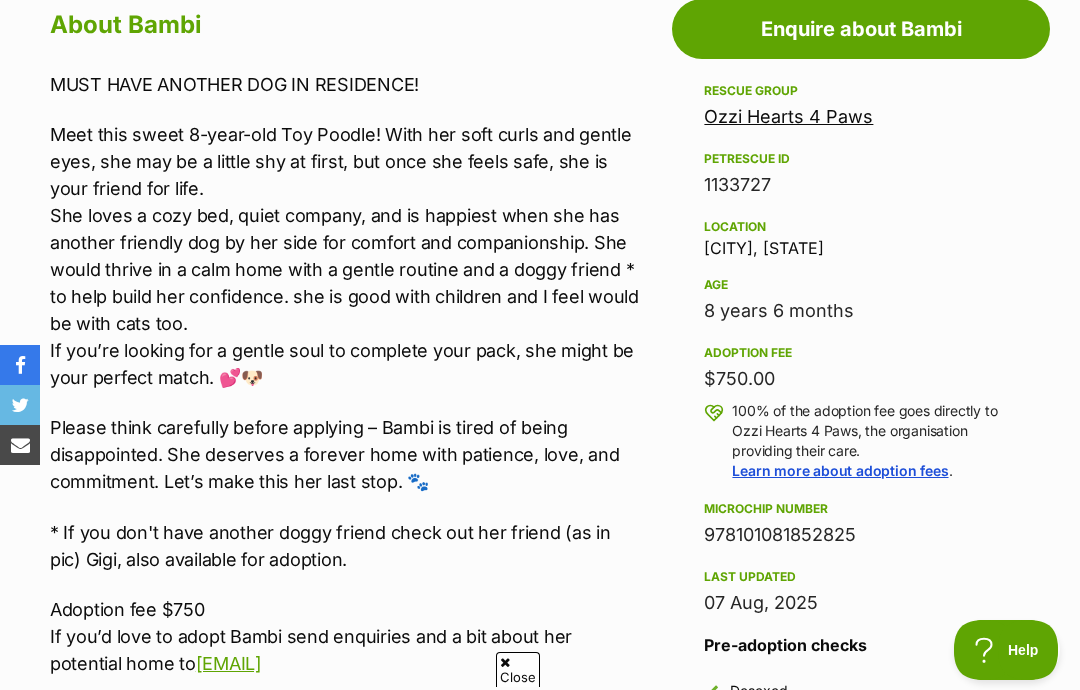 click on "Advertisement
Adoption information
I've been adopted!
This pet is no longer available
On Hold
Enquire about Bambi
Find available pets like this!
Rescue group
Ozzi Hearts 4 Paws
PetRescue ID
1133727
Location
Gorokan, NSW
Age
8 years 6 months
Adoption fee
$750.00
100% of the adoption fee goes directly to Ozzi Hearts 4 Paws, the organisation providing their care.
Learn more about adoption fees .
Microchip number
978101081852825
Last updated
07 Aug, 2025
Pre-adoption checks
Desexed
Vaccinated
Interstate adoption (NSW only)
Wormed
Has received heartworm preventative
About Bambi
MUST HAVE ANOTHER DOG IN RESIDENCE!
If you’re looking for a gentle soul to complete your pack, she might be your perfect match. 💕🐶
Adoption fee $750" at bounding box center [540, 1416] 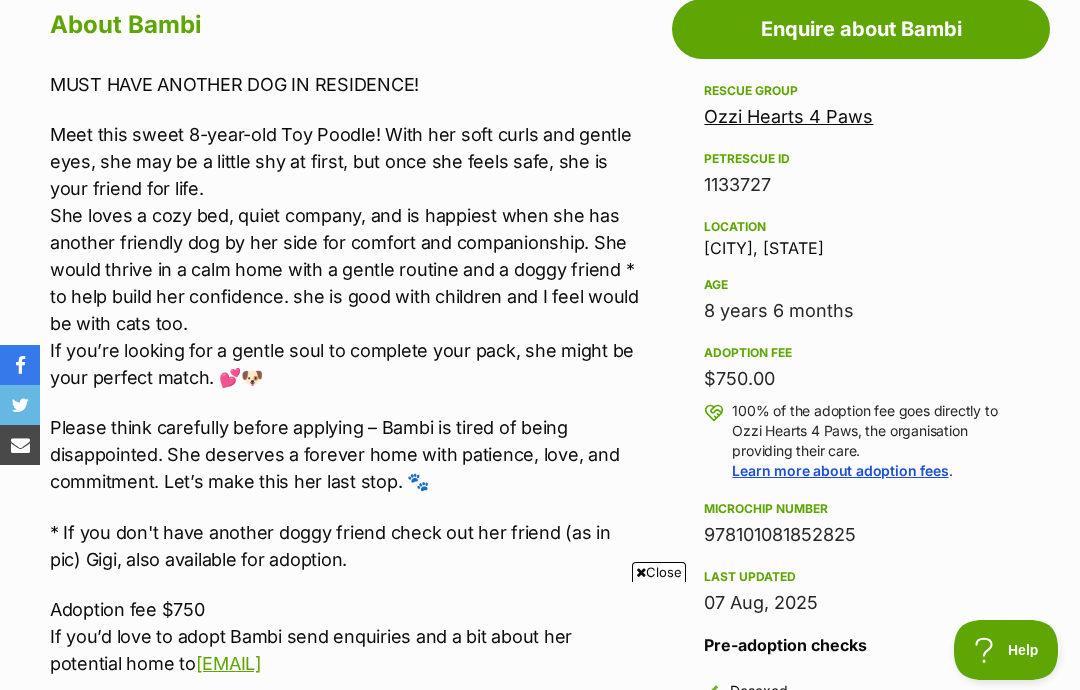 scroll, scrollTop: 0, scrollLeft: 0, axis: both 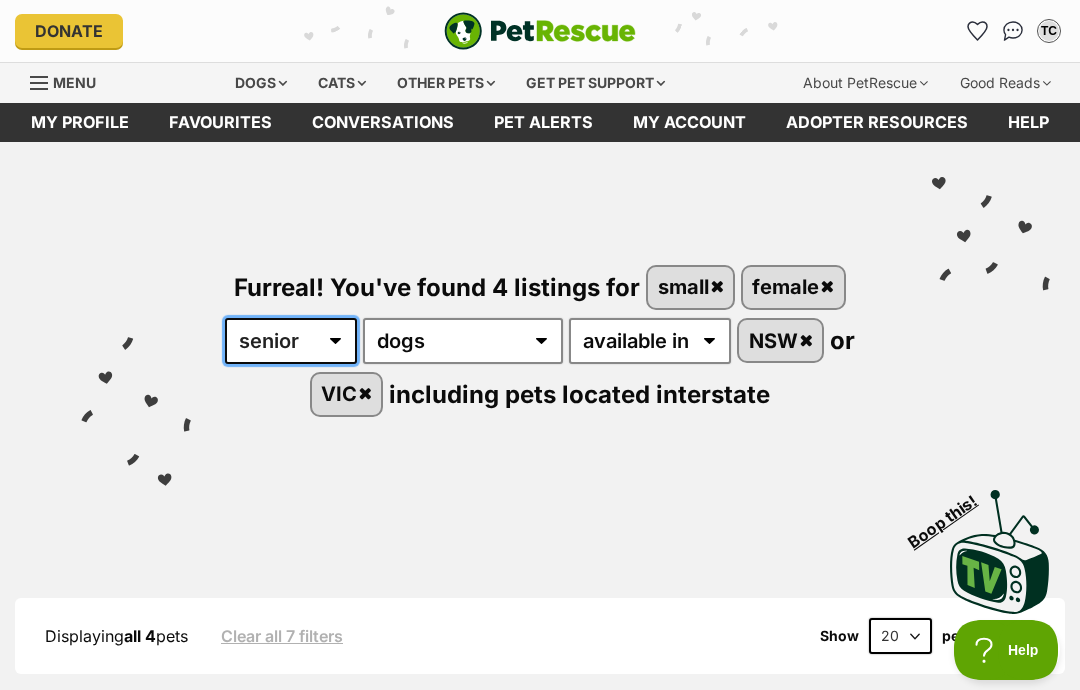 click on "any age
puppy
adult
senior" at bounding box center [291, 341] 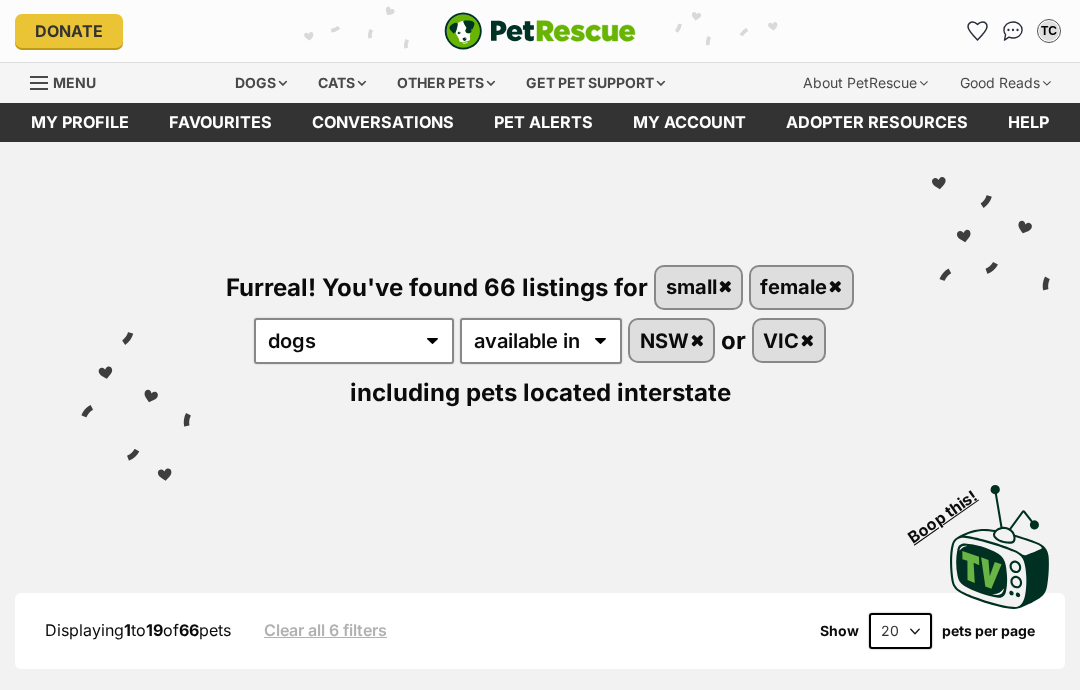 scroll, scrollTop: 0, scrollLeft: 0, axis: both 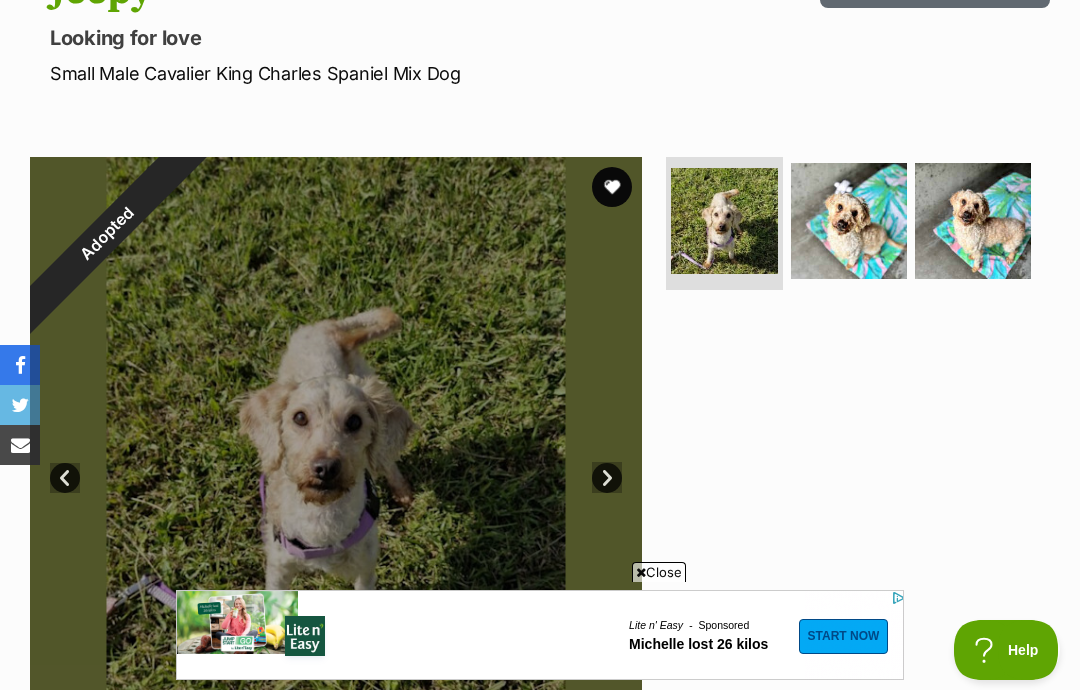 click at bounding box center (724, 221) 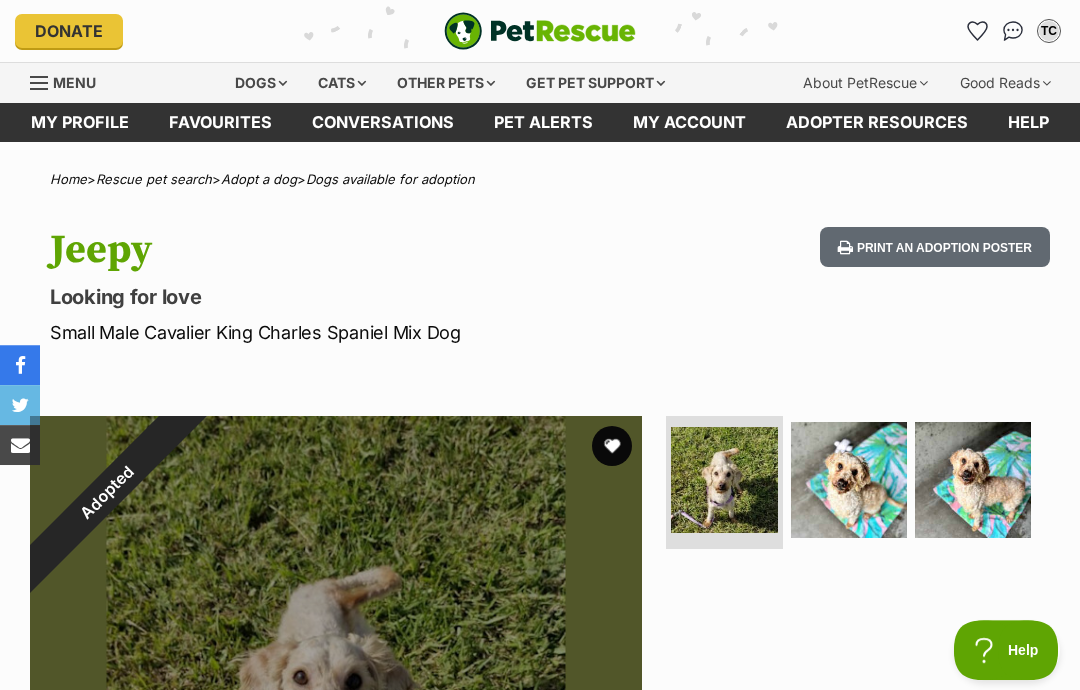 scroll, scrollTop: 3, scrollLeft: 0, axis: vertical 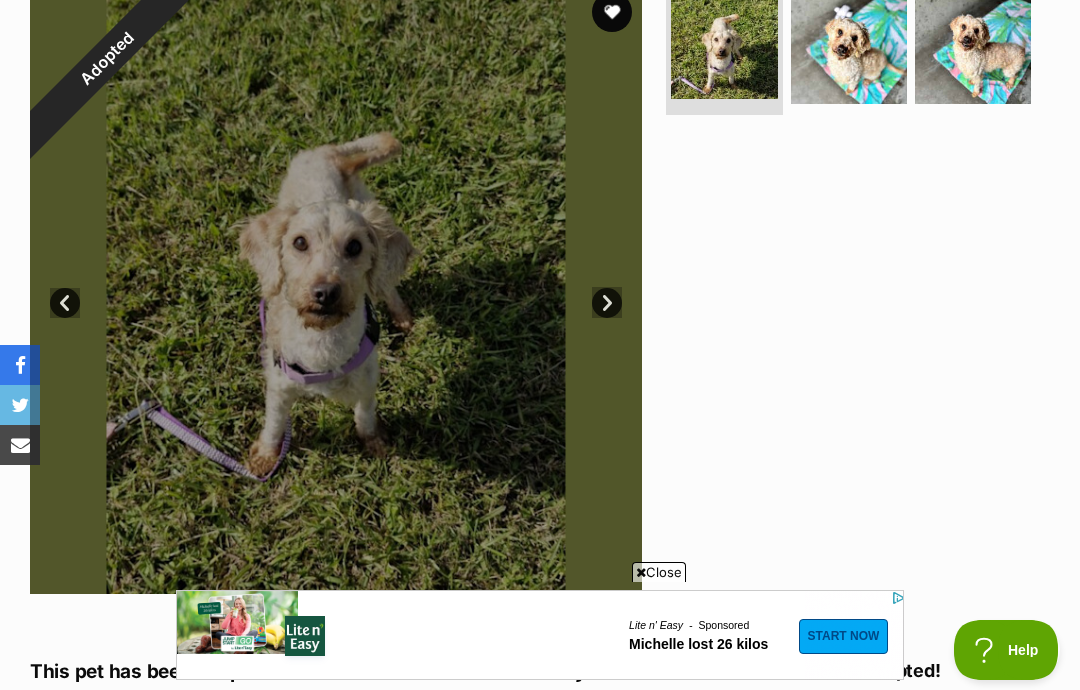 click on "Adopted" at bounding box center (106, 58) 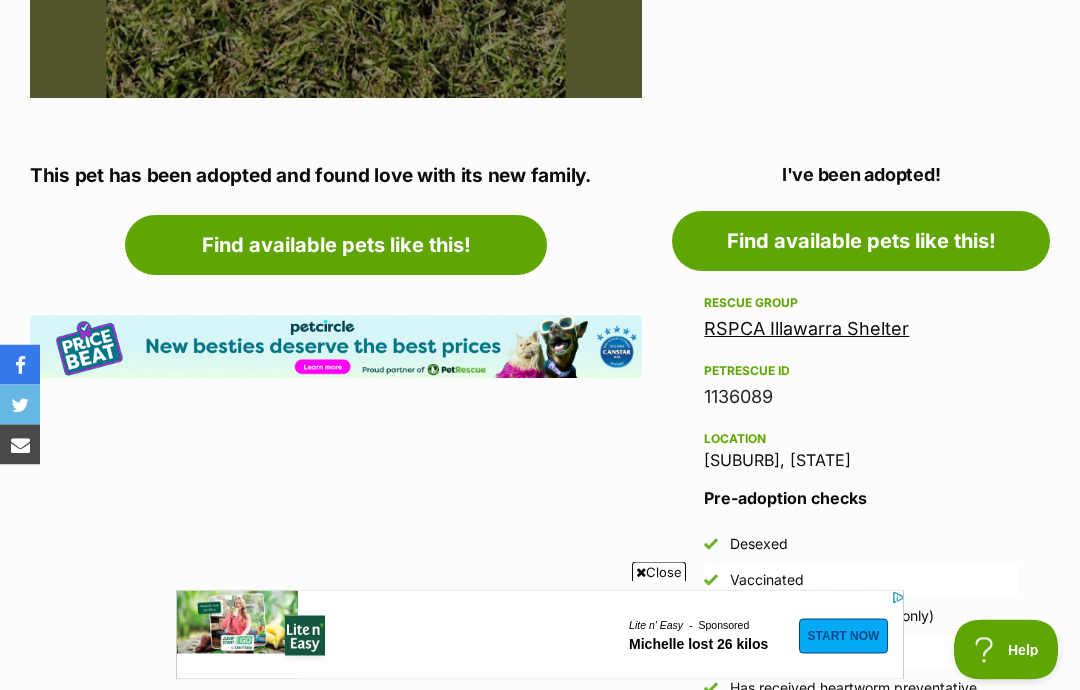 scroll, scrollTop: 1229, scrollLeft: 0, axis: vertical 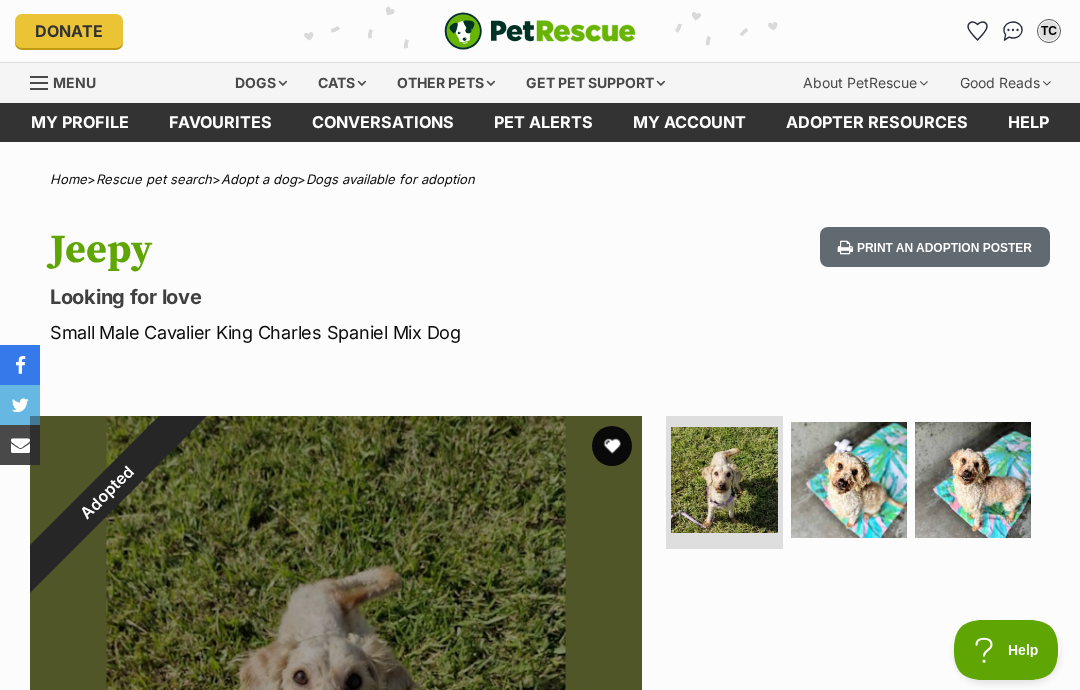 click on "Dogs" at bounding box center [261, 83] 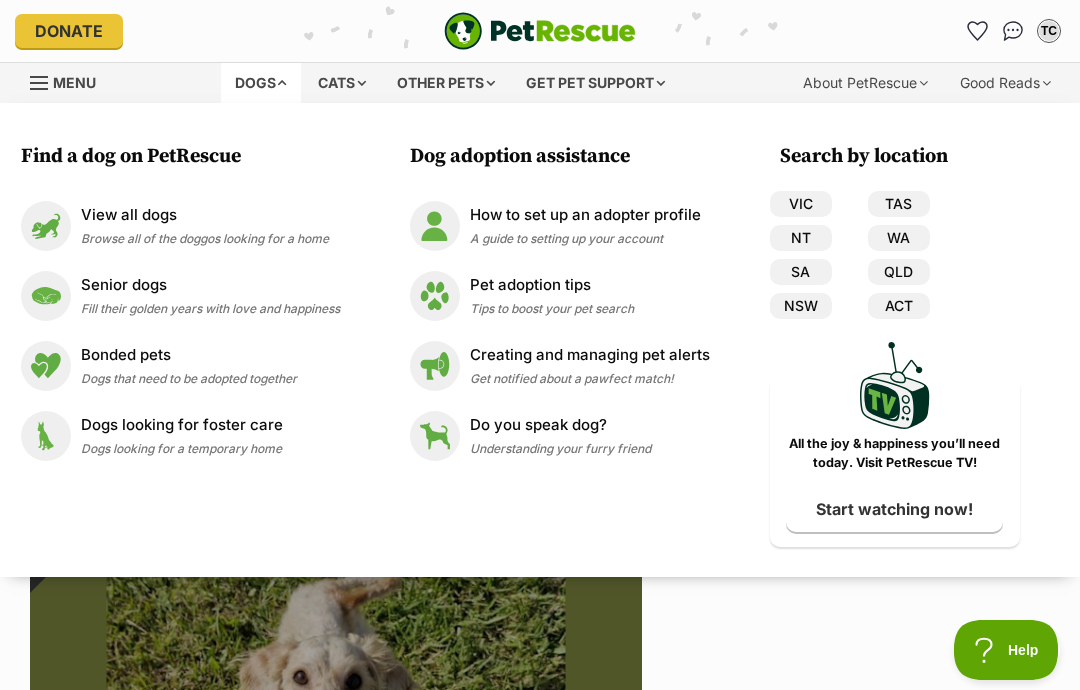 scroll, scrollTop: 0, scrollLeft: 0, axis: both 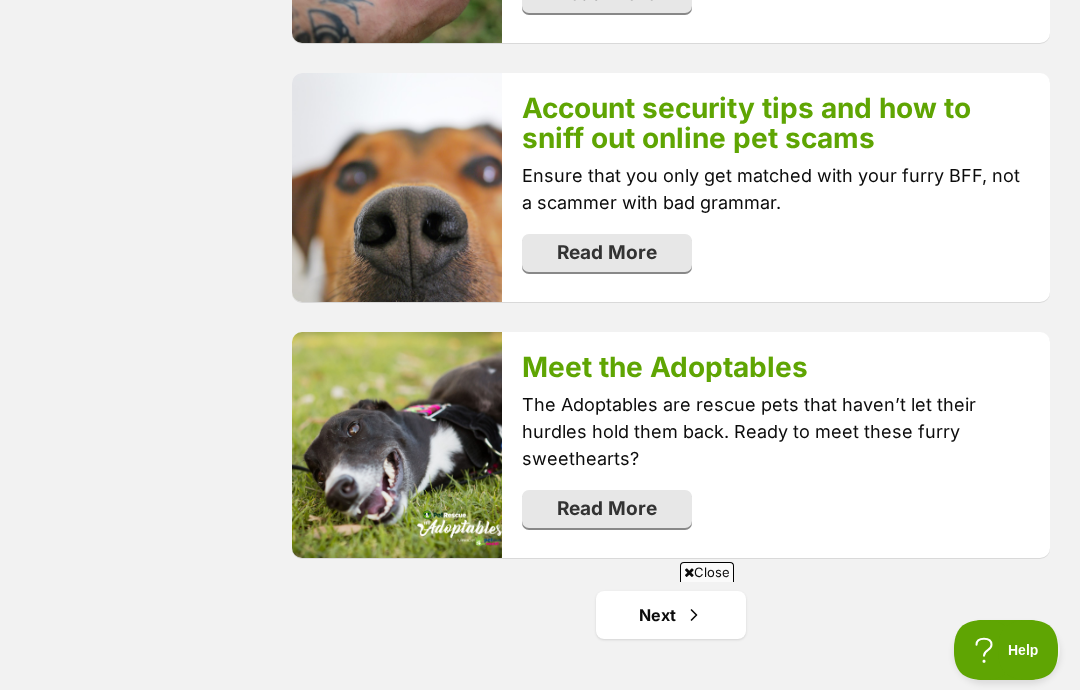 click on "Read More" at bounding box center (607, 509) 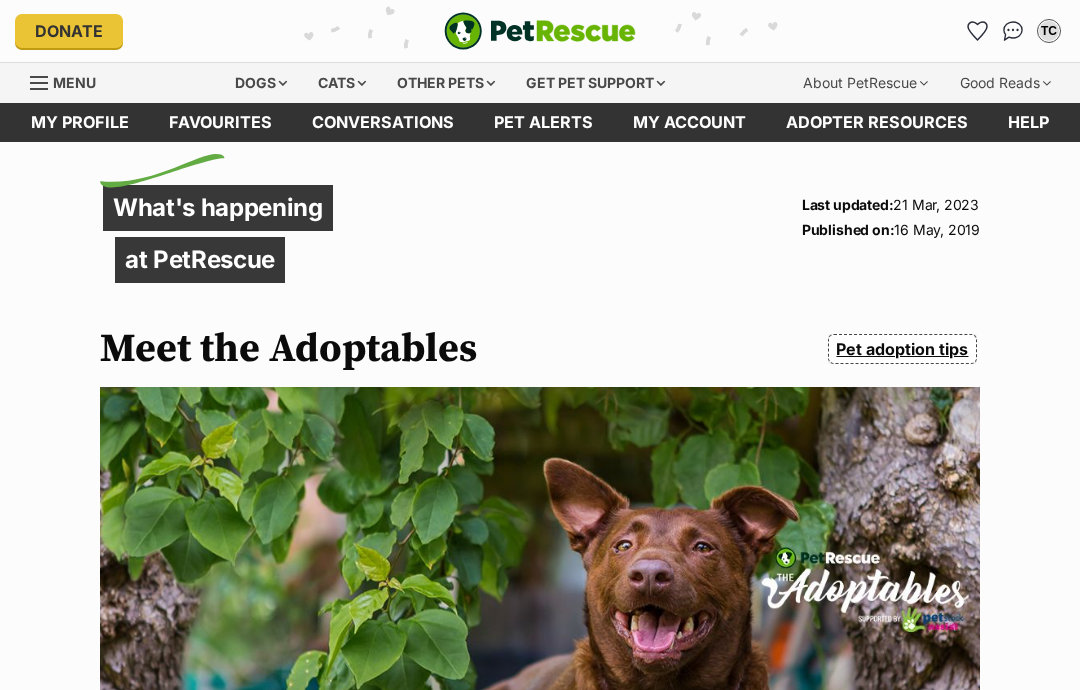 scroll, scrollTop: 0, scrollLeft: 0, axis: both 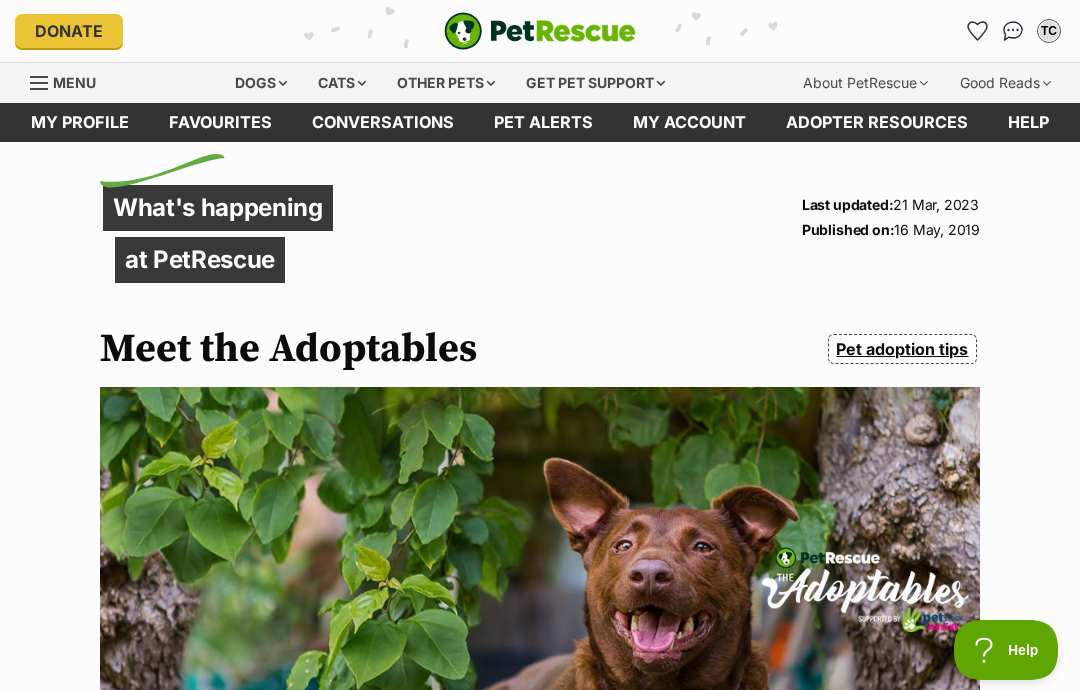 click on "Dogs" at bounding box center [261, 83] 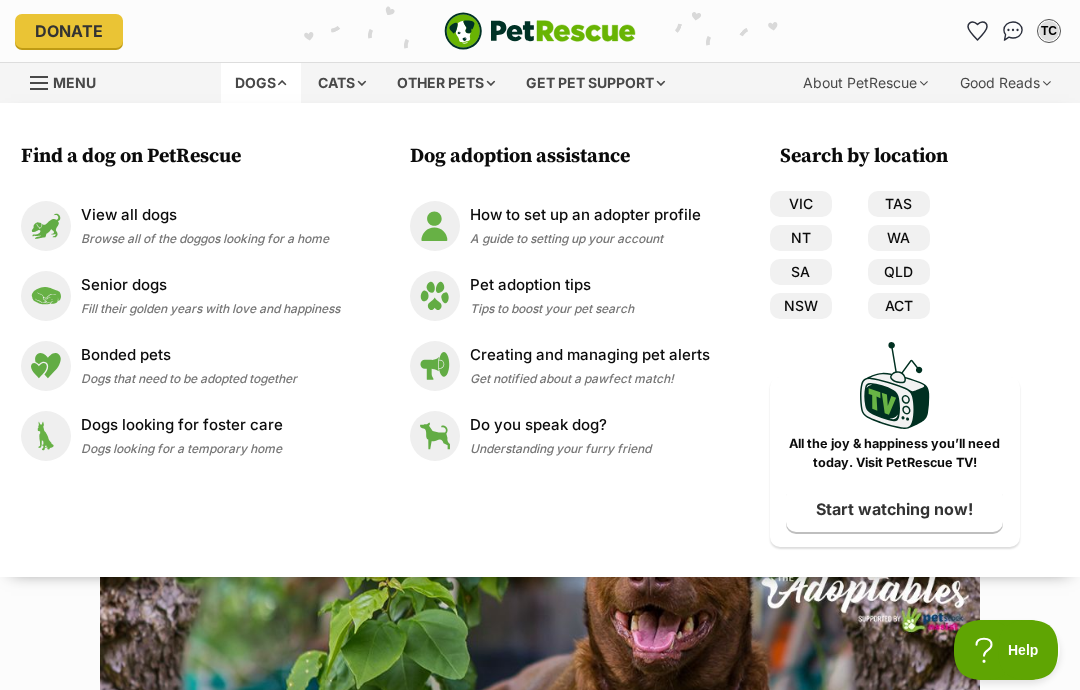 click on "View all dogs" at bounding box center (205, 215) 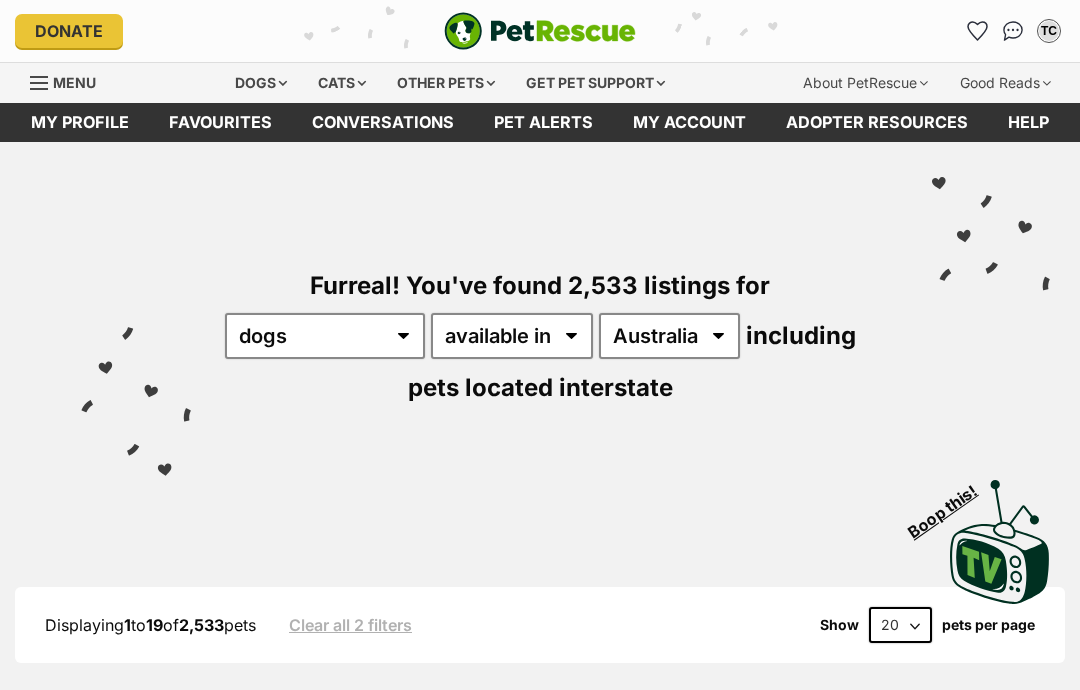 scroll, scrollTop: 0, scrollLeft: 0, axis: both 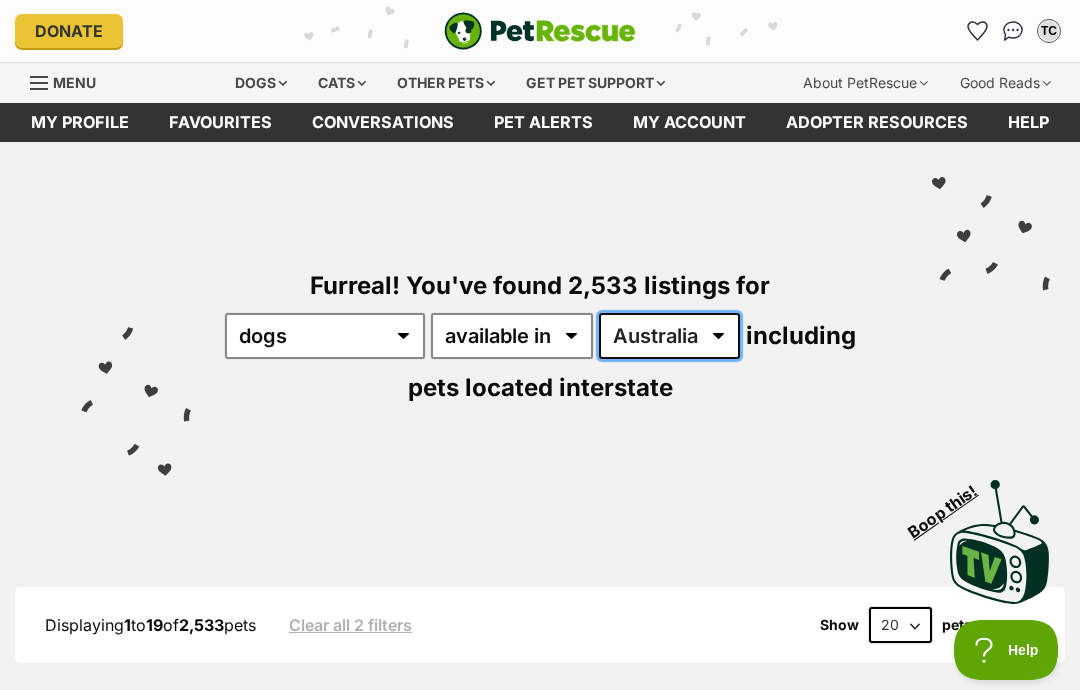 click on "Australia
ACT
NSW
NT
QLD
SA
TAS
VIC
WA" at bounding box center (669, 336) 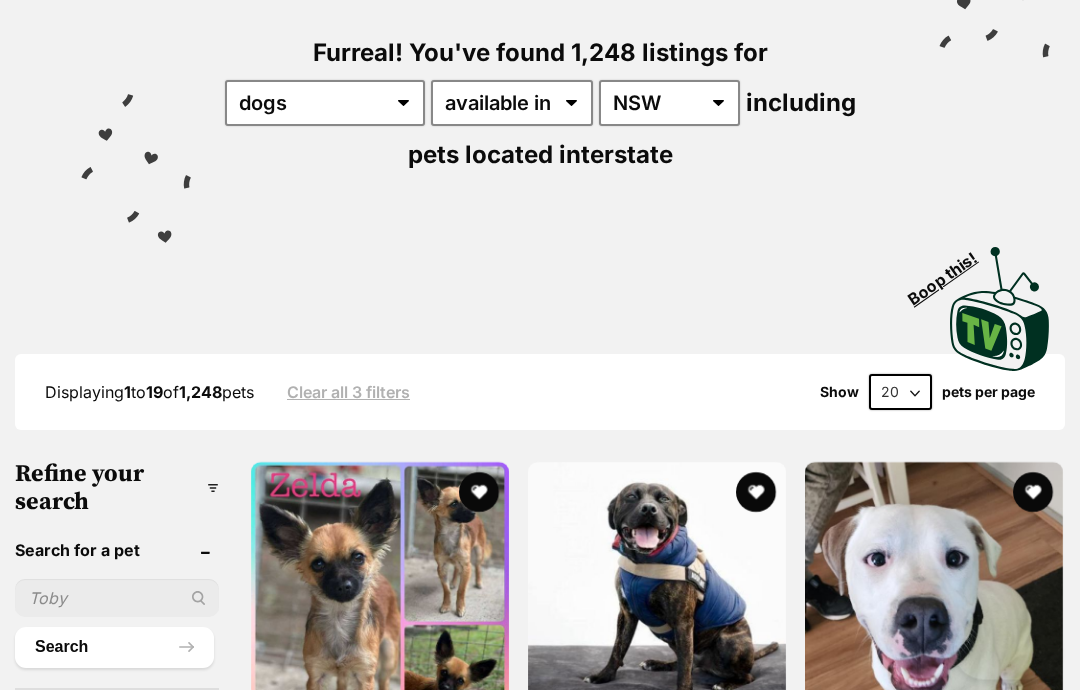 scroll, scrollTop: 287, scrollLeft: 0, axis: vertical 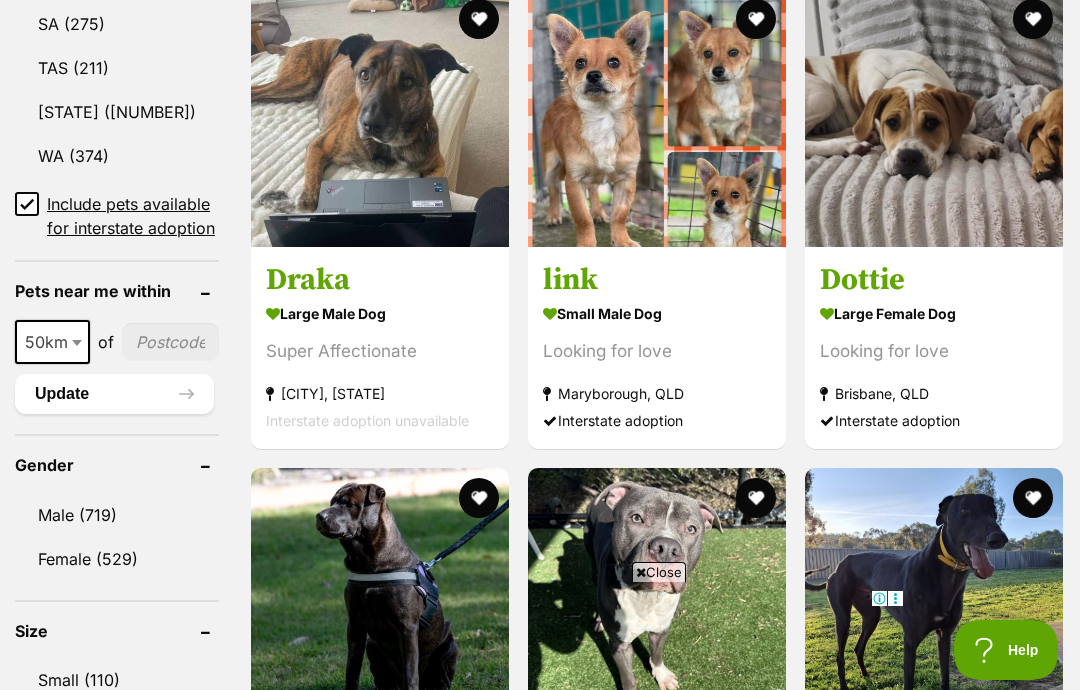 click on "50km" at bounding box center (52, 342) 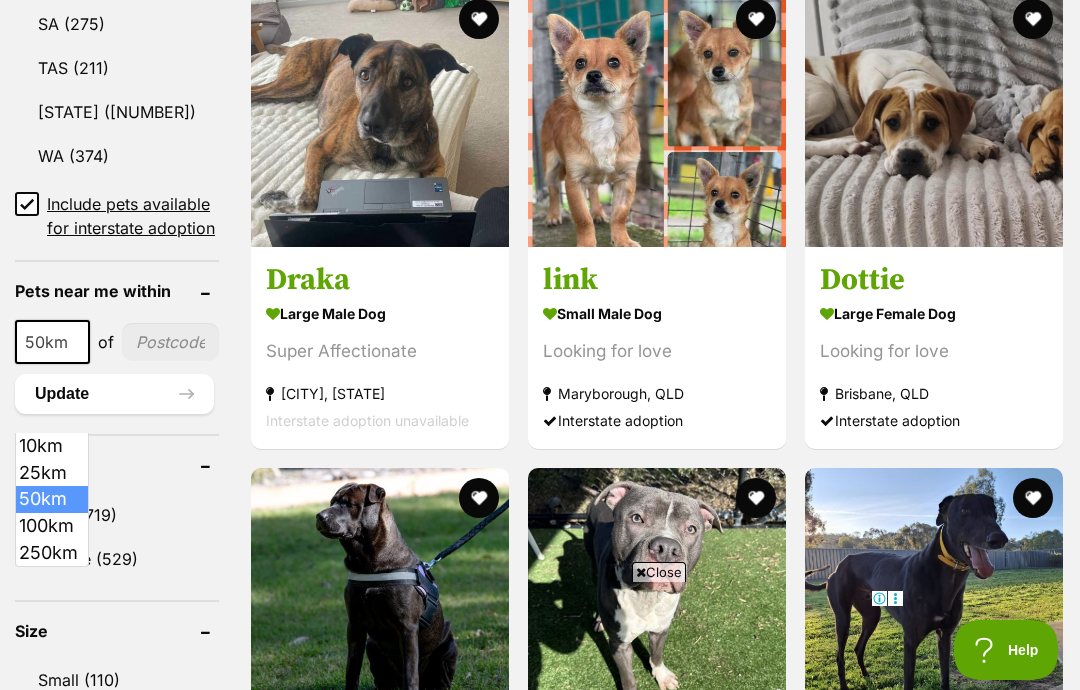 select on "250" 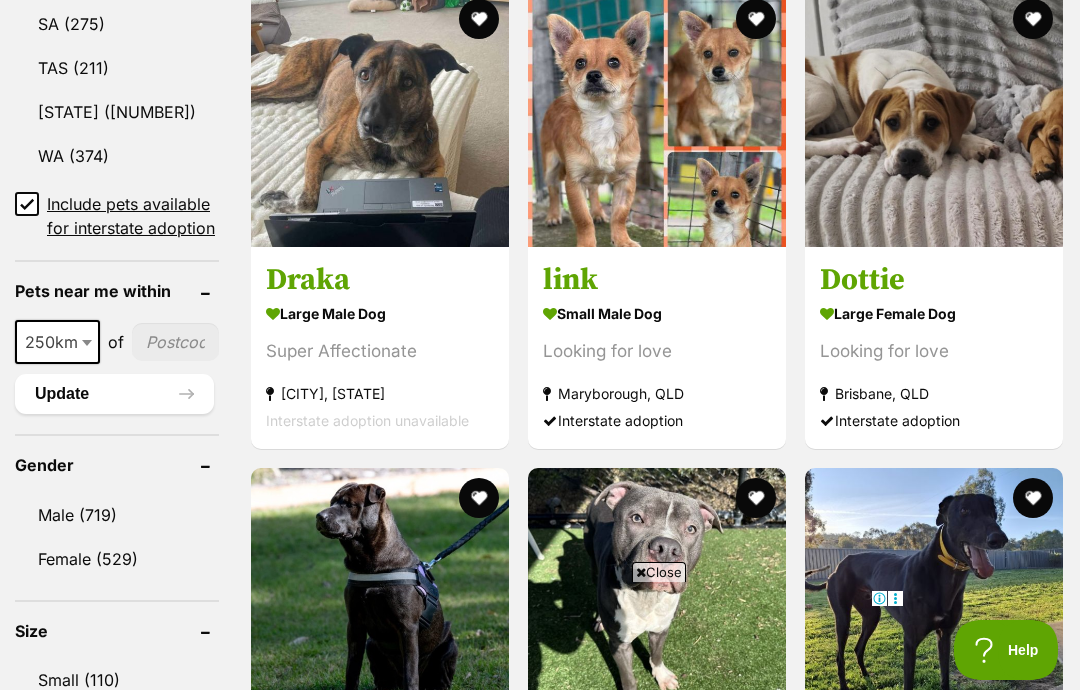 click at bounding box center [175, 342] 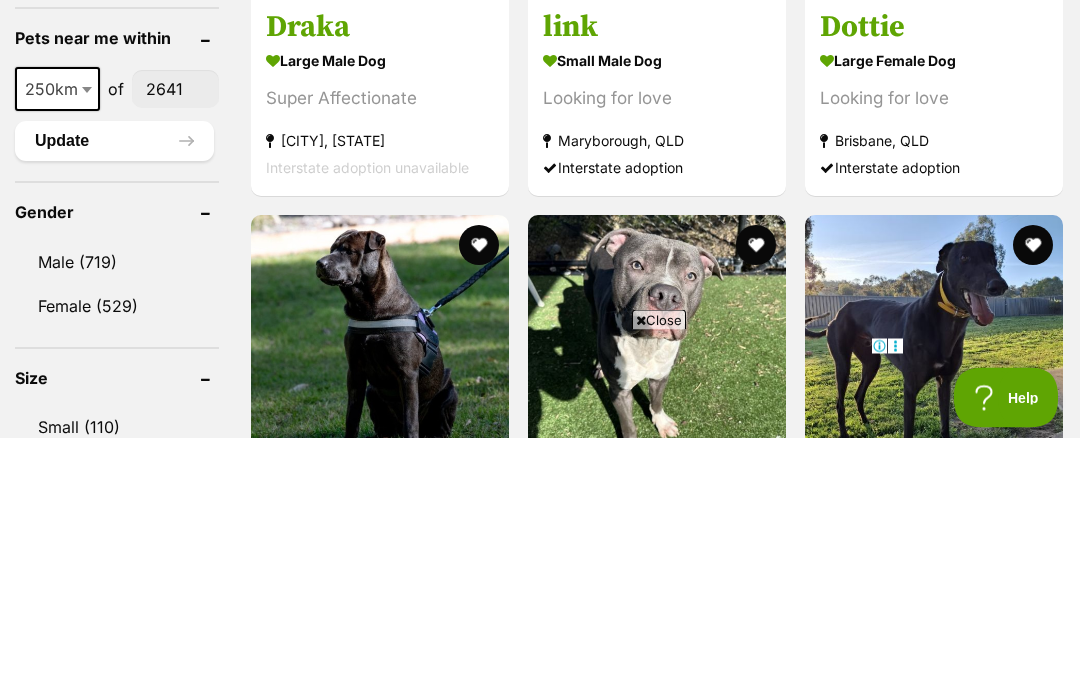 type on "2641" 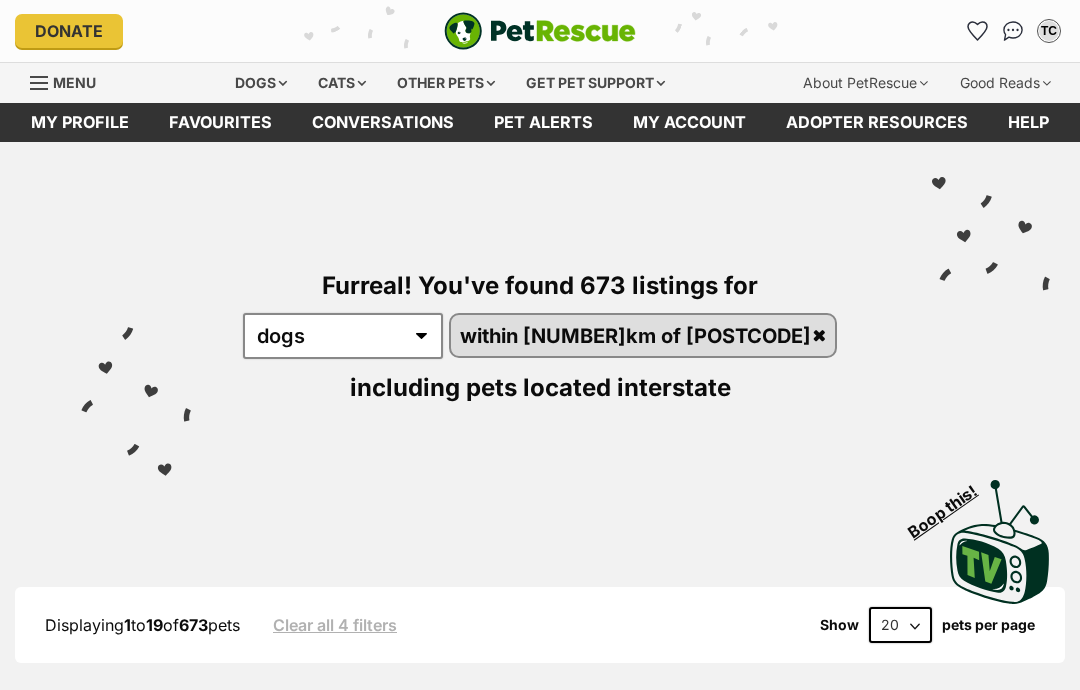 scroll, scrollTop: 0, scrollLeft: 0, axis: both 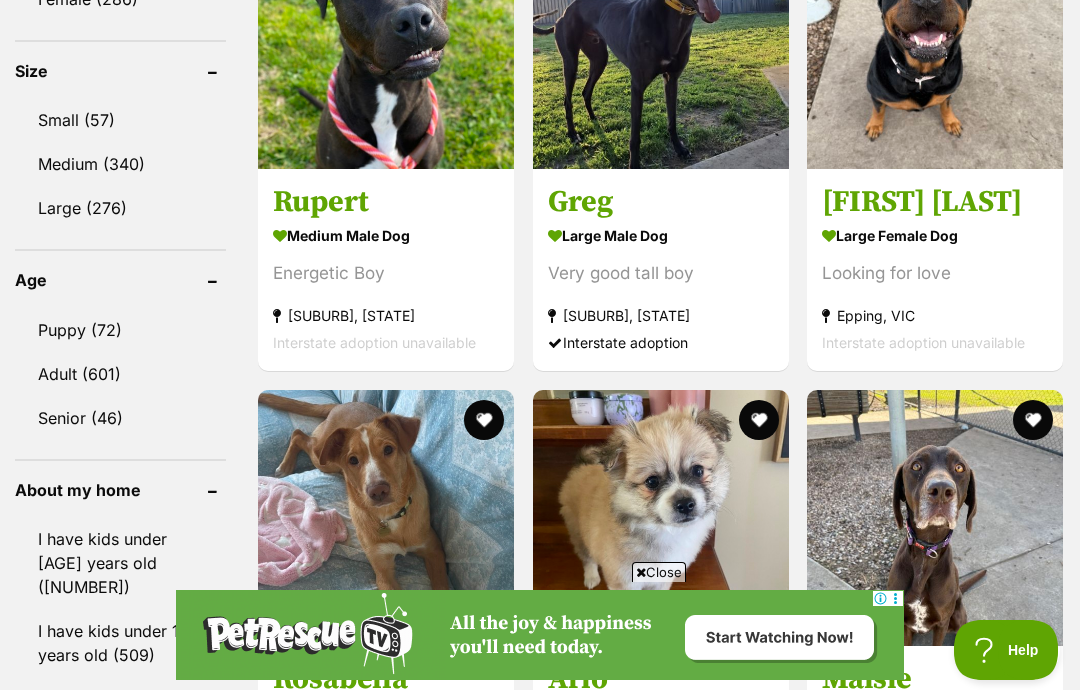 click on "Small (57)" at bounding box center (120, 120) 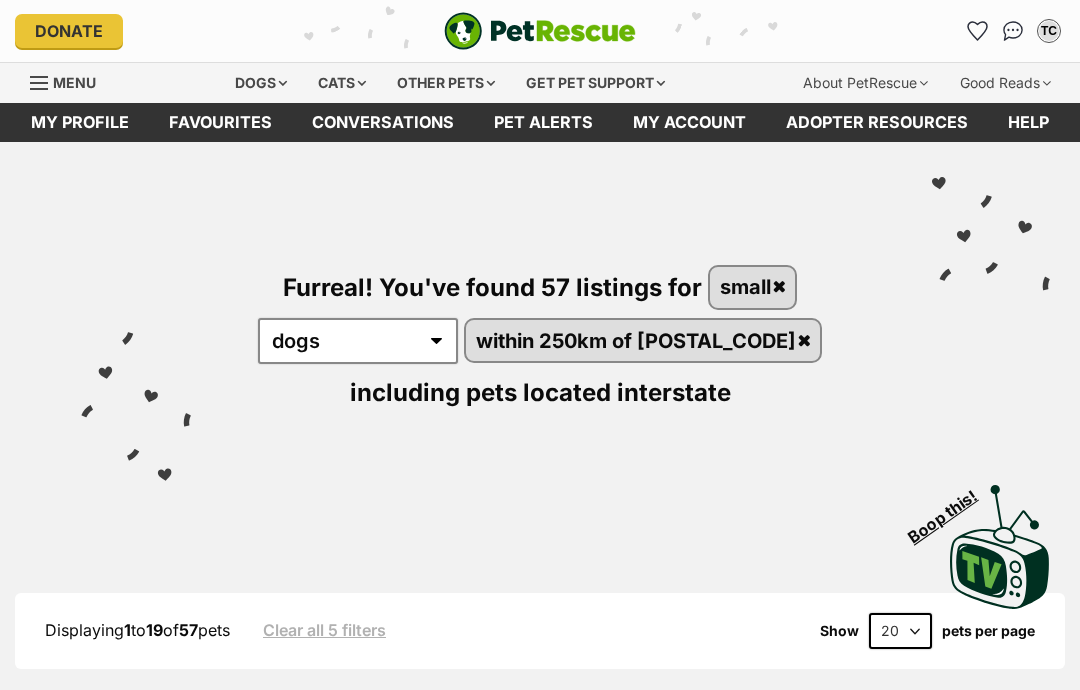scroll, scrollTop: 0, scrollLeft: 0, axis: both 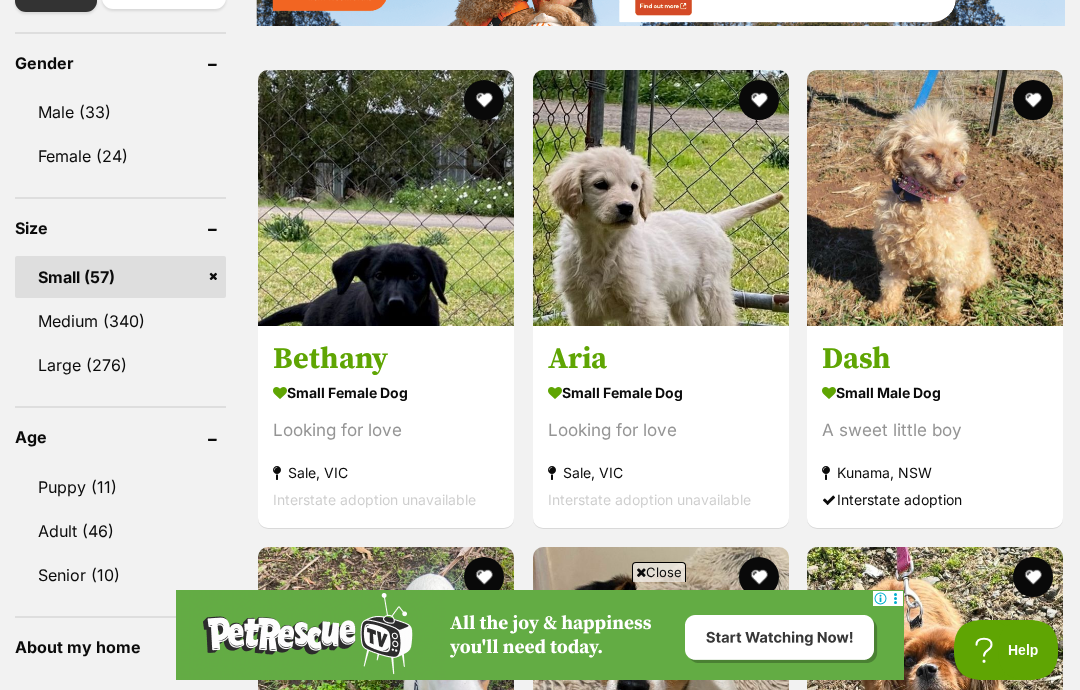 click at bounding box center [935, 198] 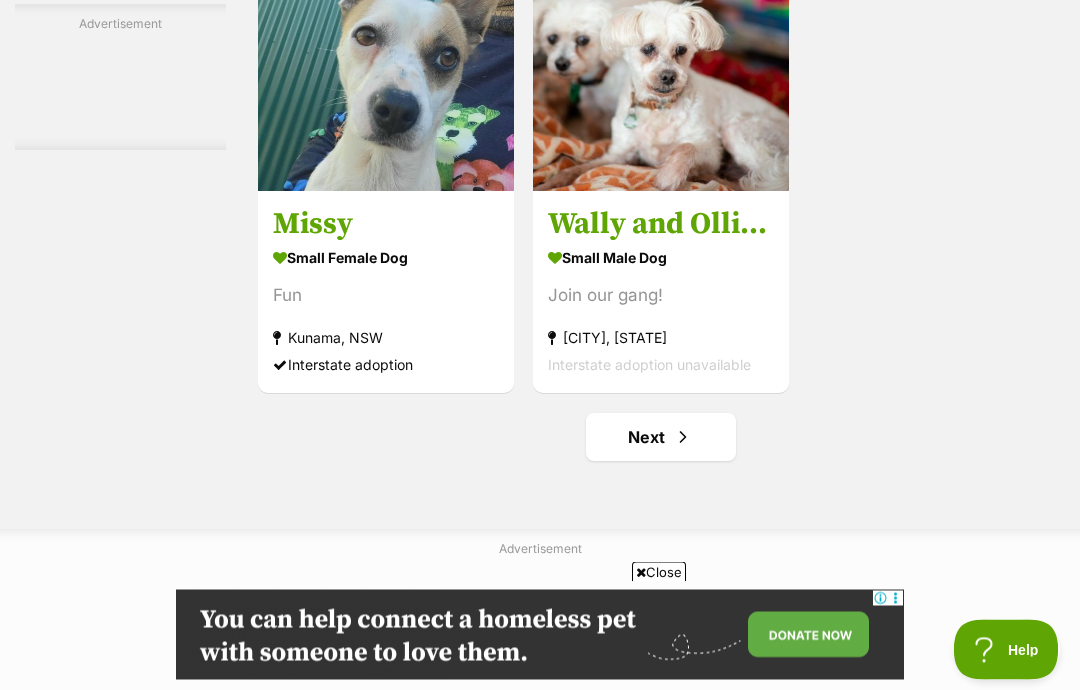 scroll, scrollTop: 3803, scrollLeft: 0, axis: vertical 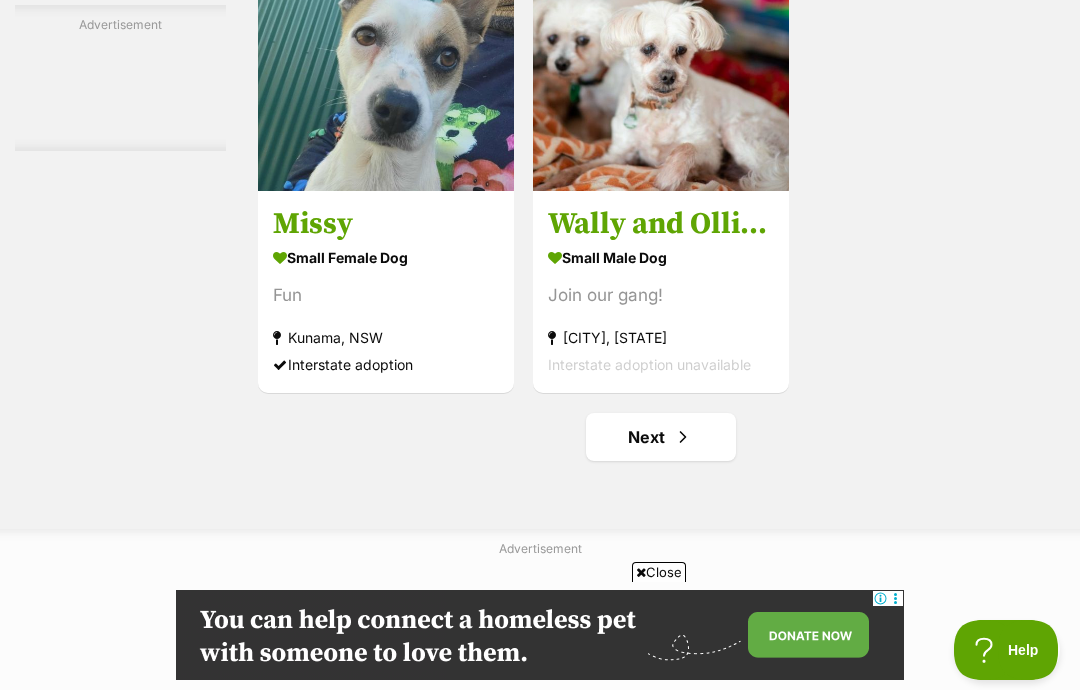 click on "Next" at bounding box center (661, 437) 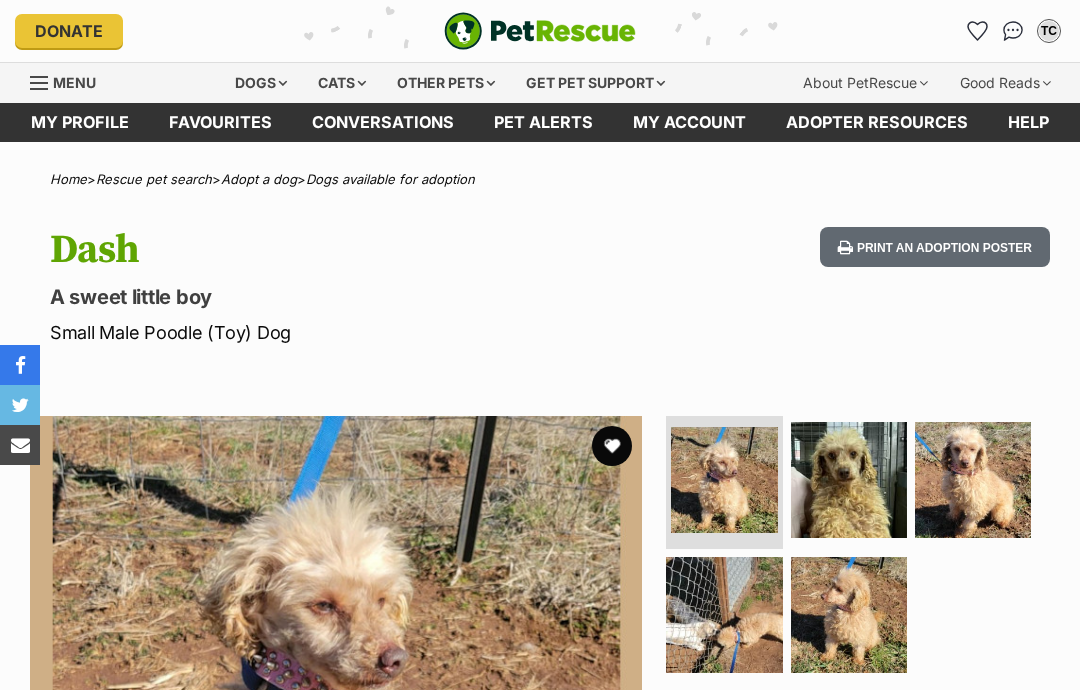 scroll, scrollTop: 0, scrollLeft: 0, axis: both 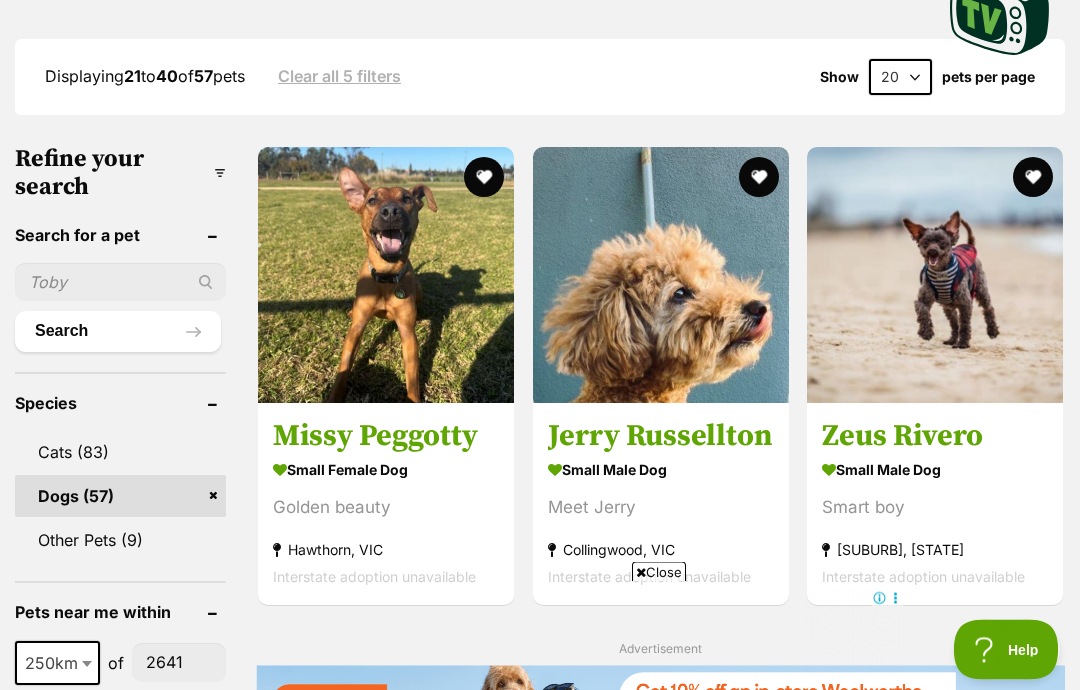 click at bounding box center (935, 276) 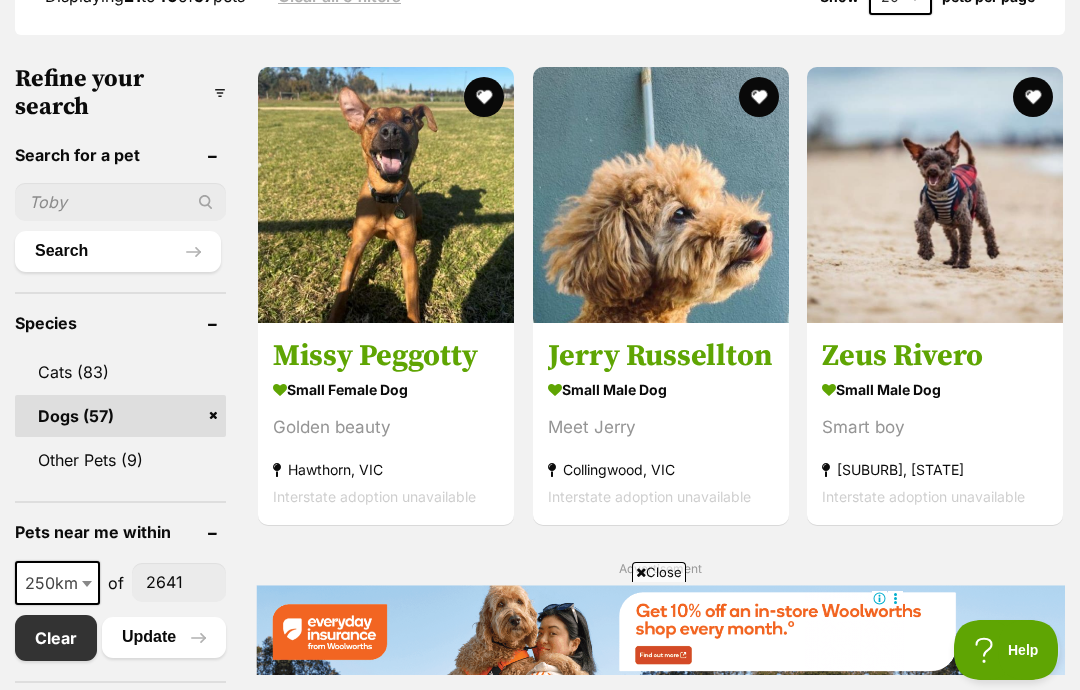 click on "[FIRST] [LAST]
small male Dog
Meet [FIRST]
[CITY], [STATE]
Interstate adoption unavailable" at bounding box center [661, 423] 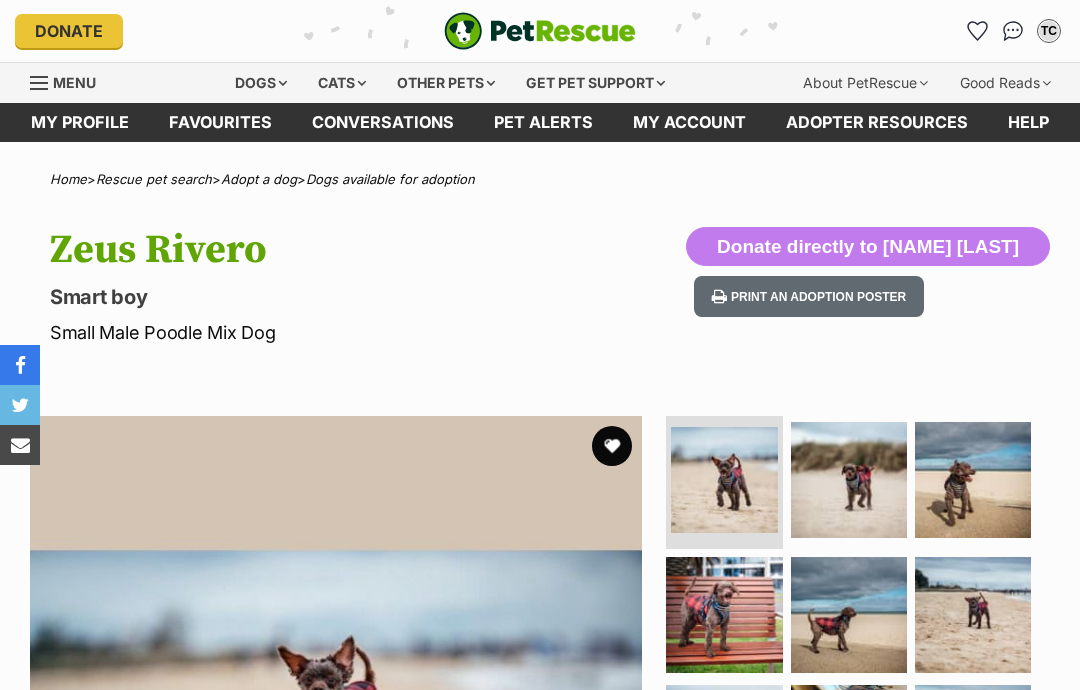 scroll, scrollTop: 0, scrollLeft: 0, axis: both 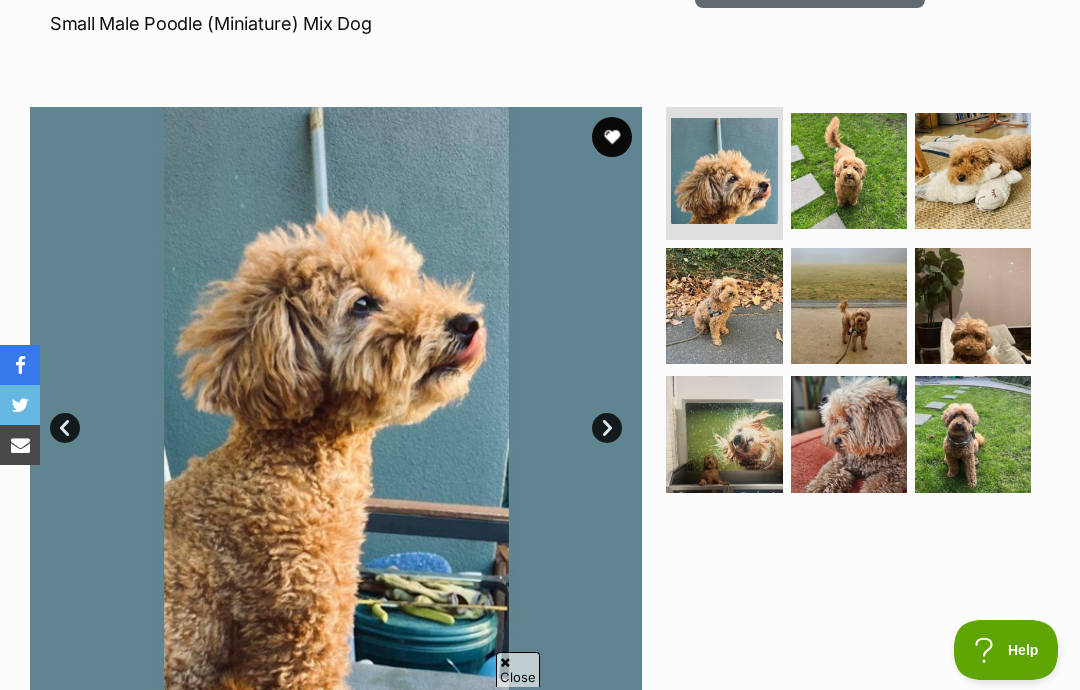 click at bounding box center [856, 413] 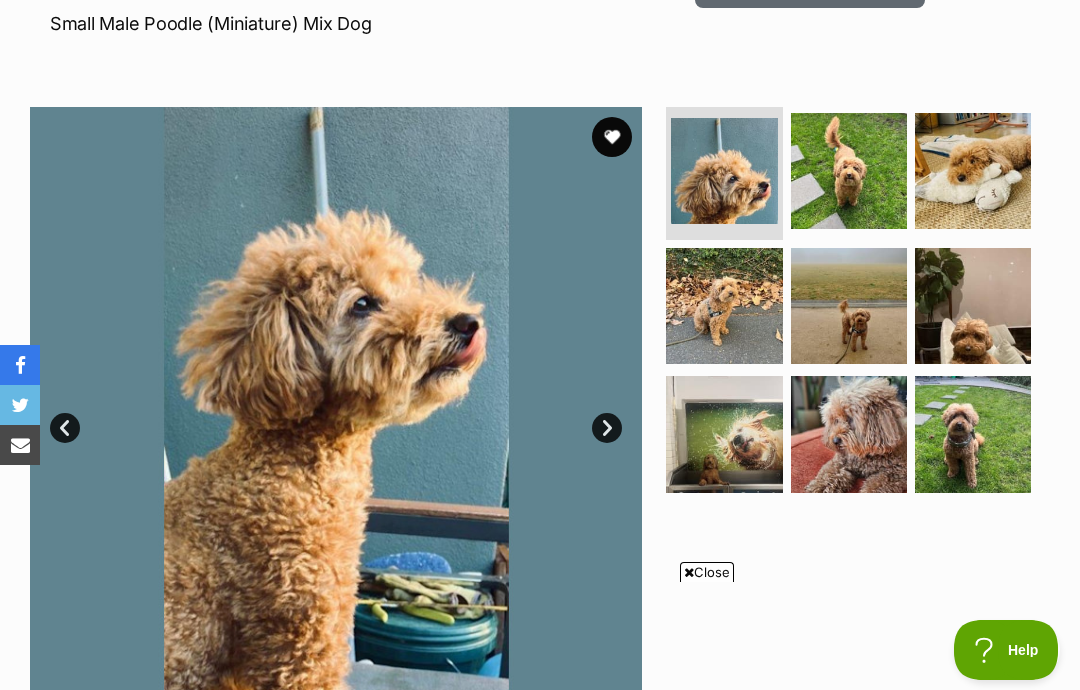 scroll, scrollTop: 0, scrollLeft: 0, axis: both 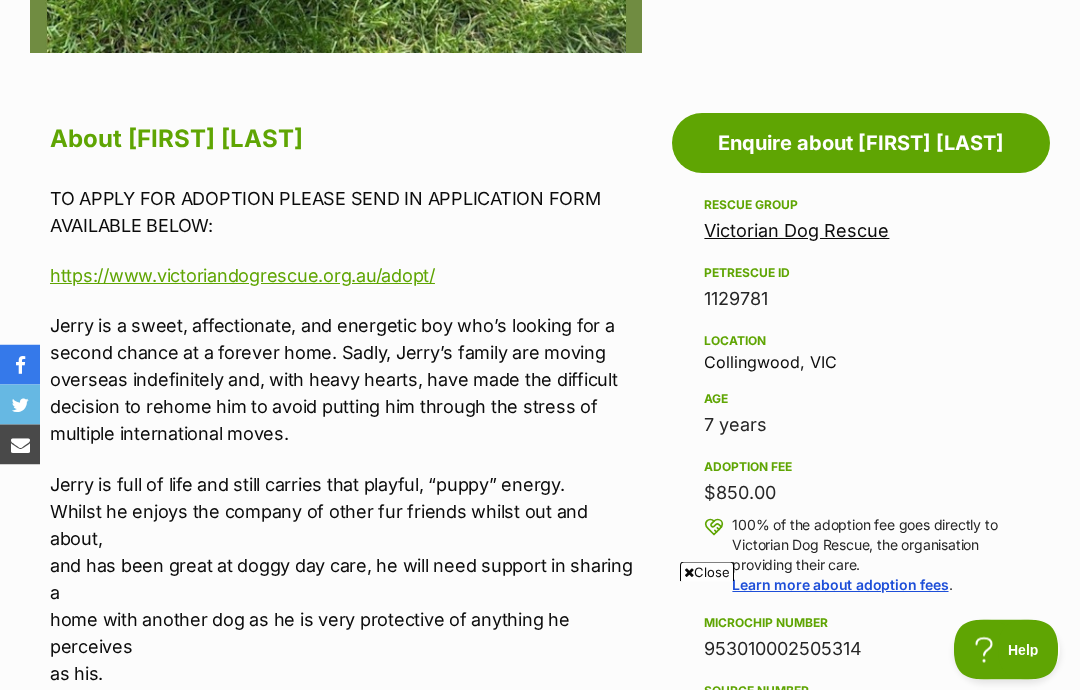 click on "Jerry is a sweet, affectionate, and energetic boy who’s looking for a
second chance at a forever home. Sadly, Jerry’s family are moving
overseas indefinitely and, with heavy hearts, have made the difficult
decision to rehome him to avoid putting him through the stress of
multiple international moves." at bounding box center (346, 380) 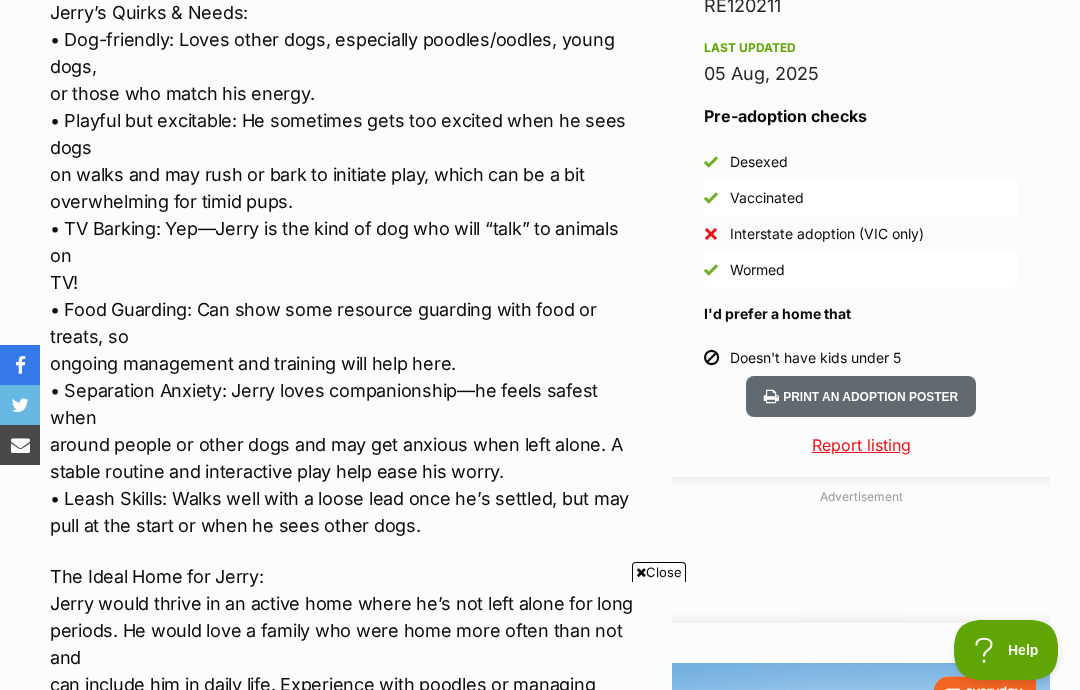 scroll, scrollTop: 0, scrollLeft: 0, axis: both 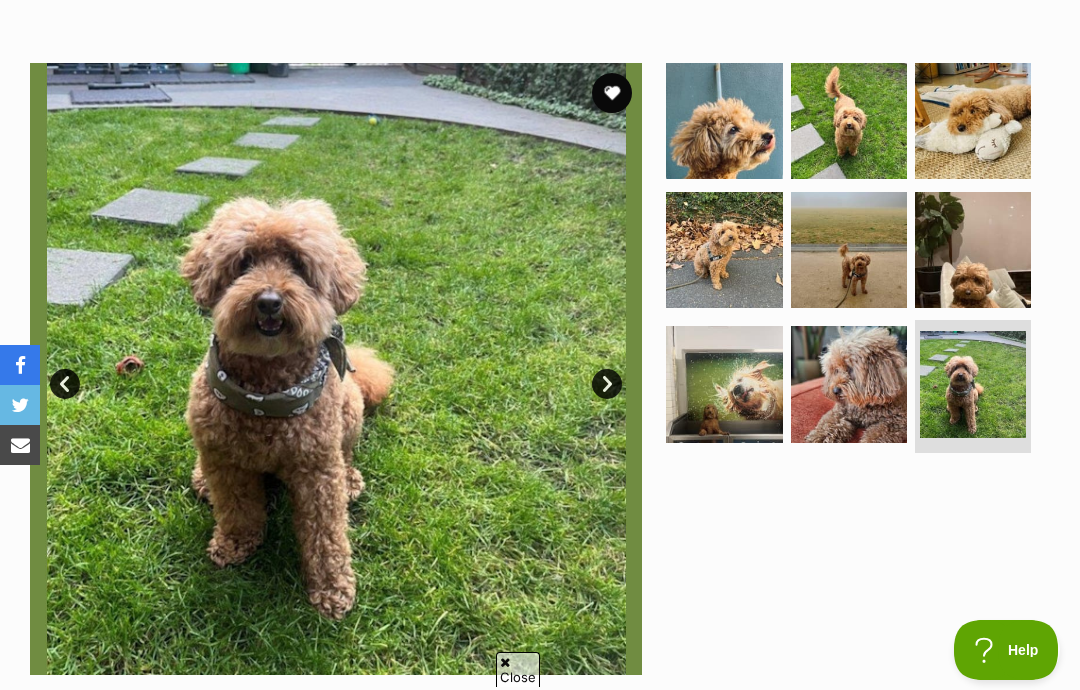 click at bounding box center (849, 121) 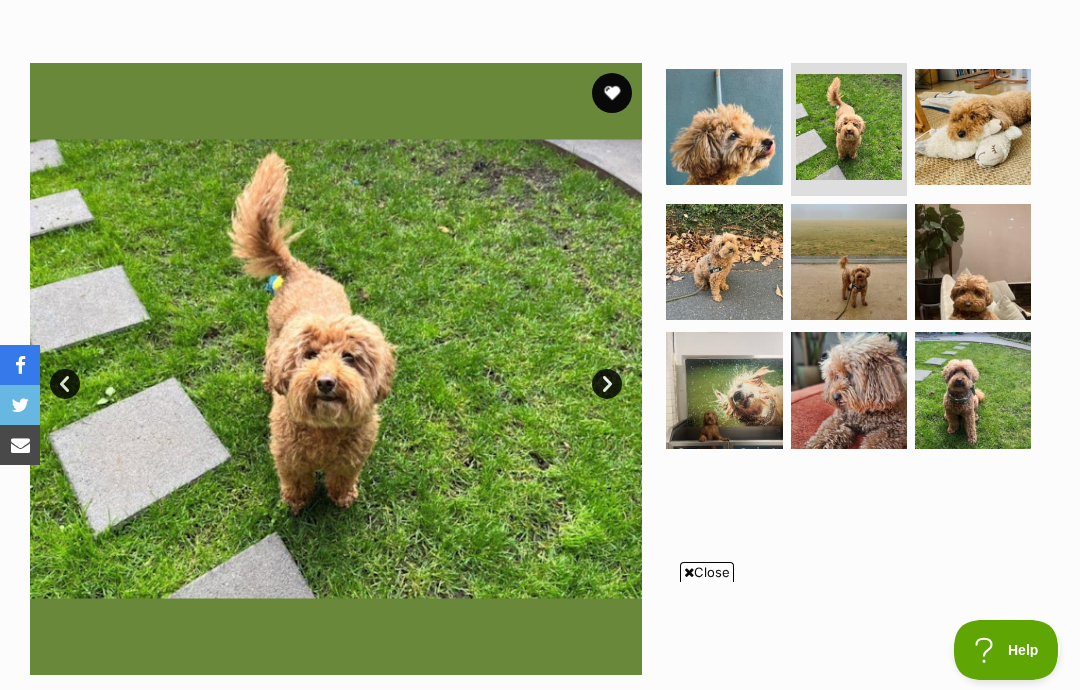 click on "Next" at bounding box center [607, 384] 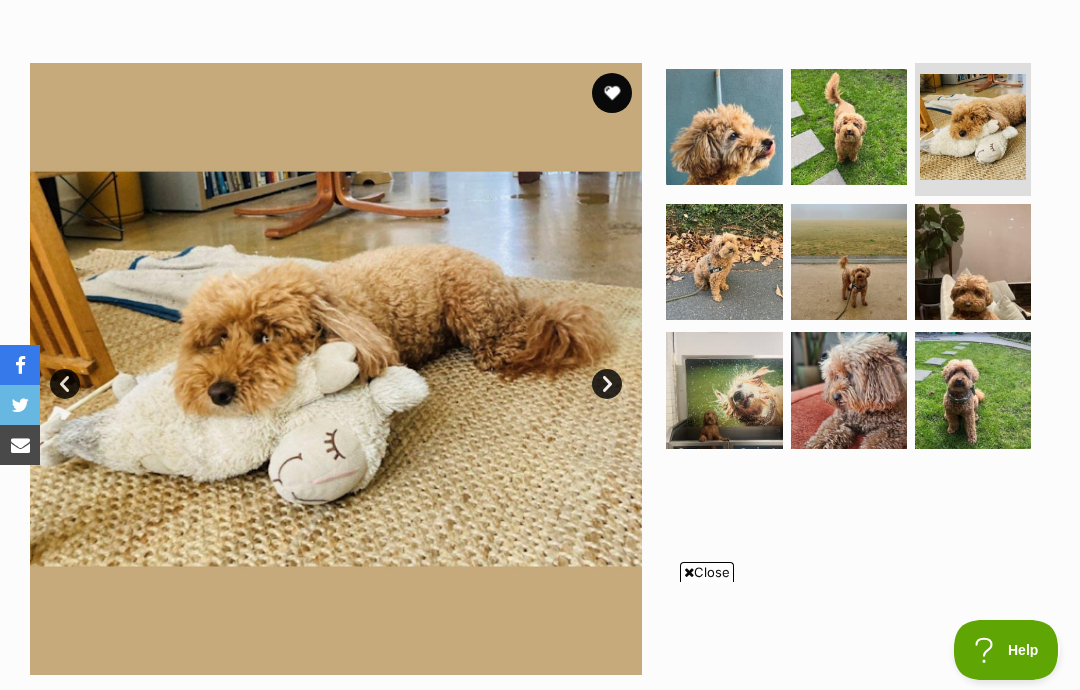 click on "Next" at bounding box center [607, 384] 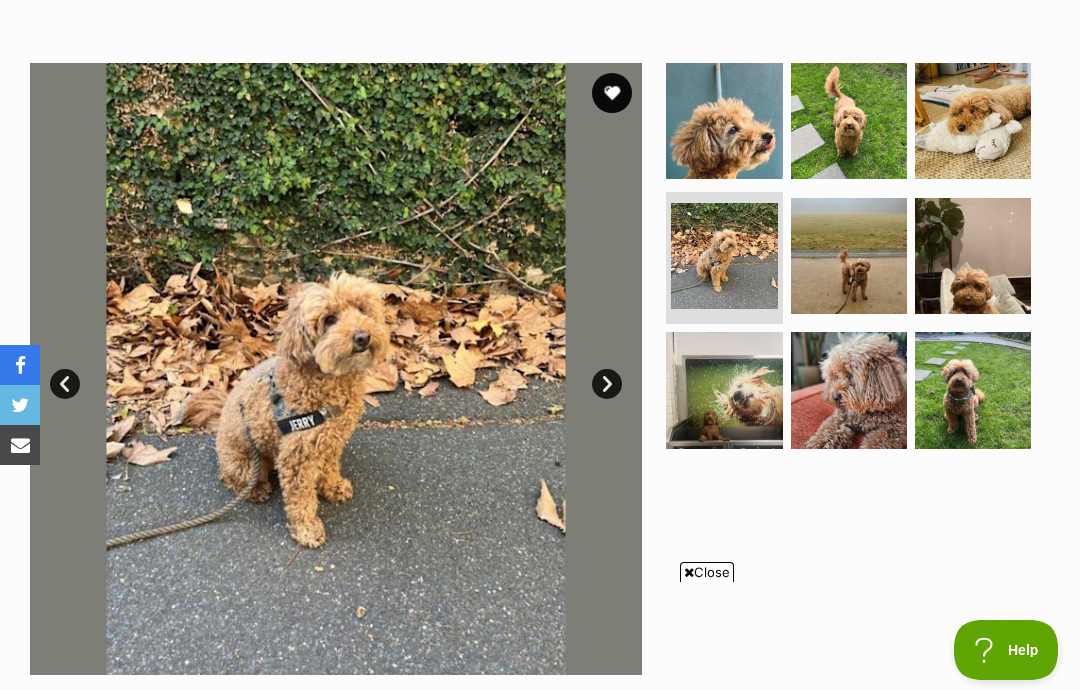 click at bounding box center [336, 369] 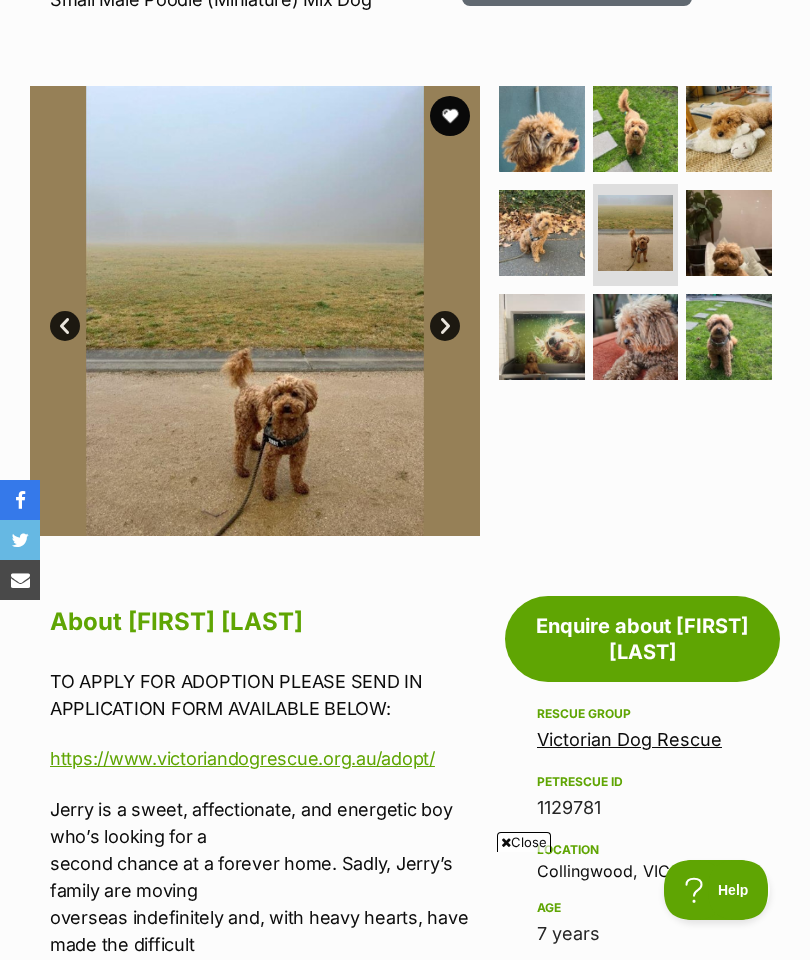 scroll, scrollTop: 339, scrollLeft: 0, axis: vertical 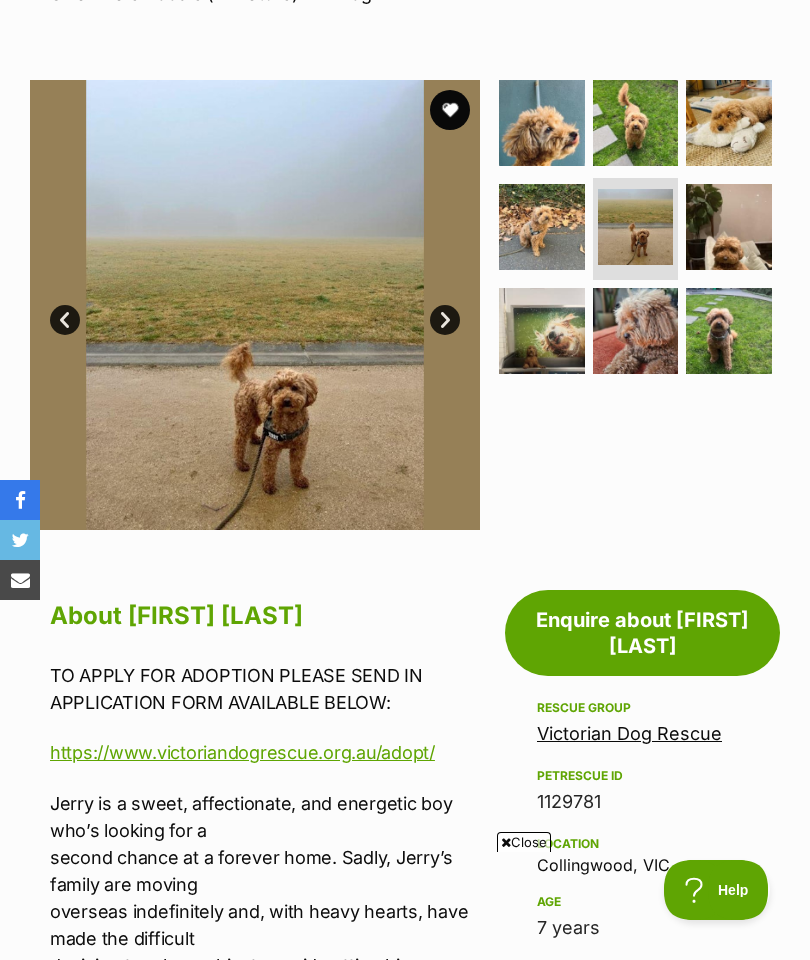 click at bounding box center [636, 331] 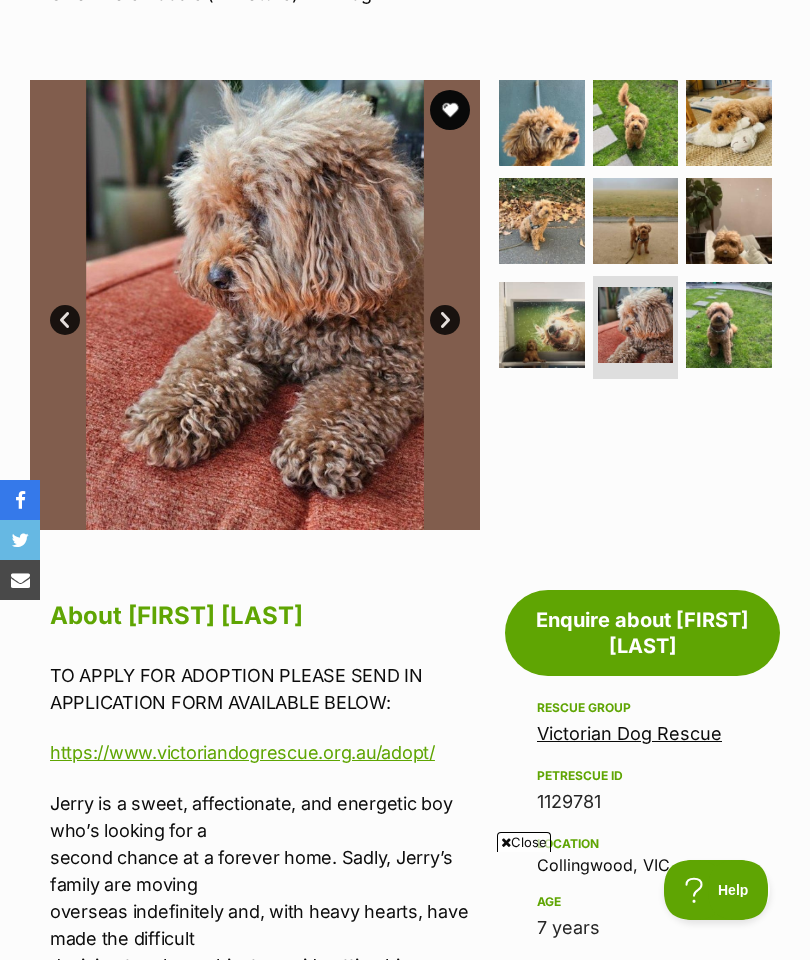 click at bounding box center (542, 123) 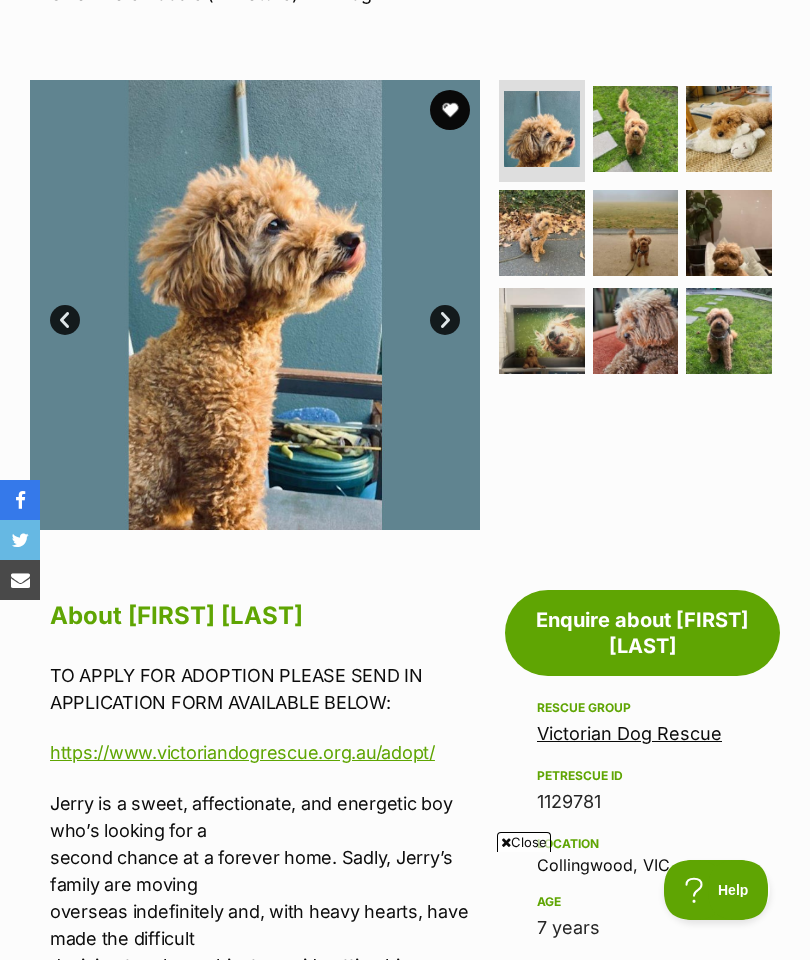 click at bounding box center (729, 233) 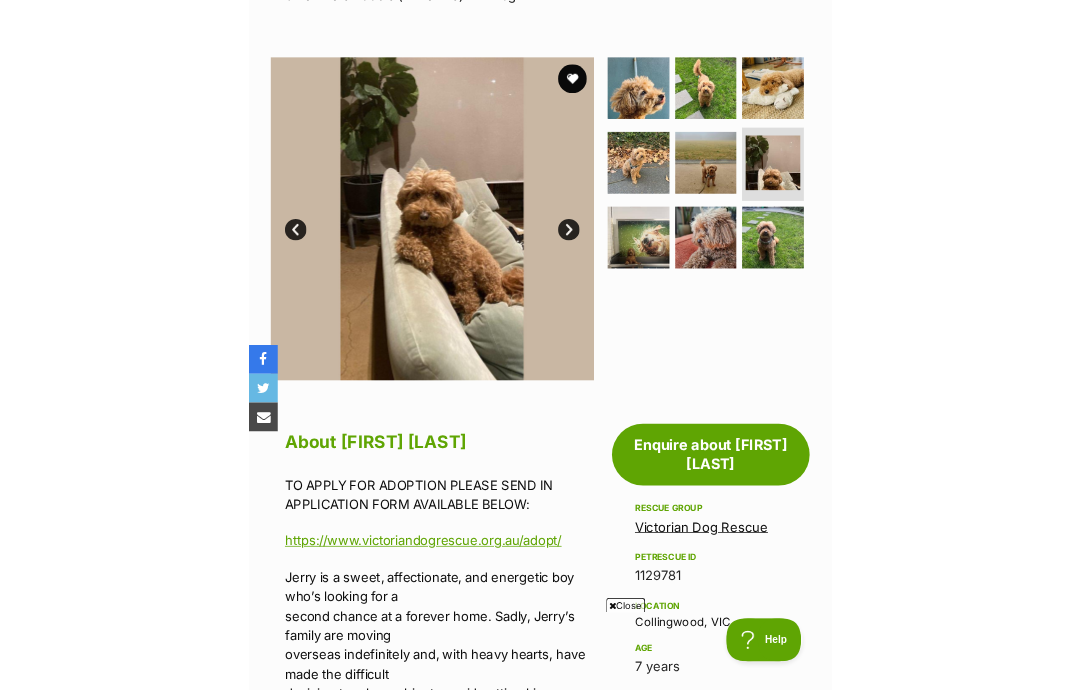 scroll, scrollTop: 0, scrollLeft: 0, axis: both 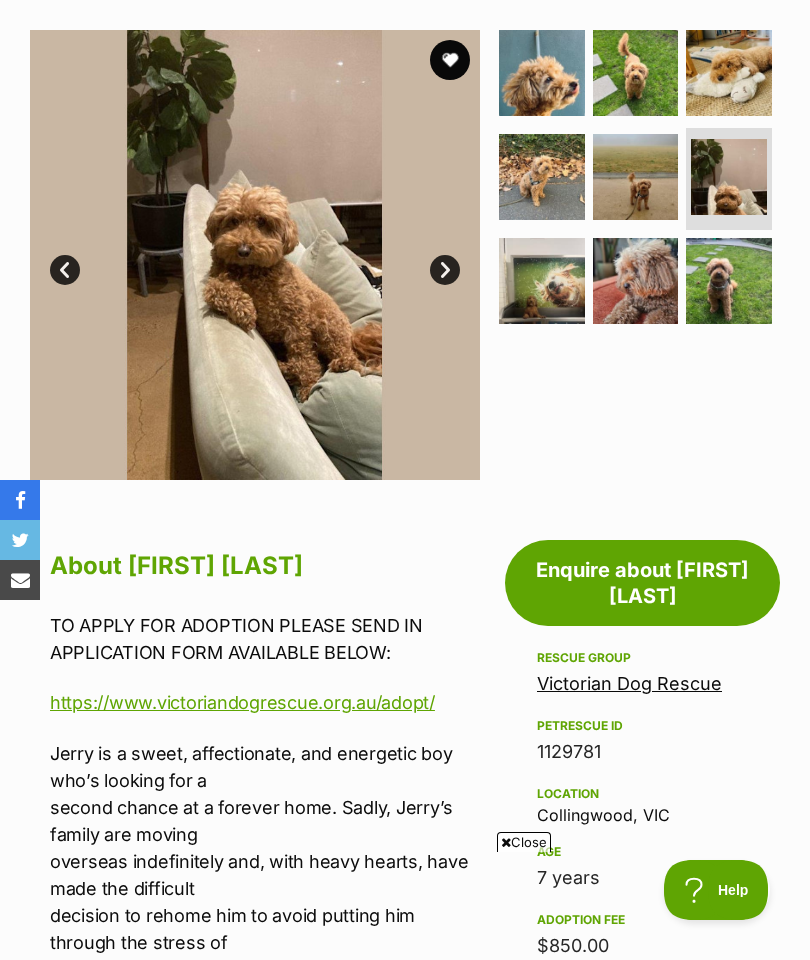 click at bounding box center [450, 60] 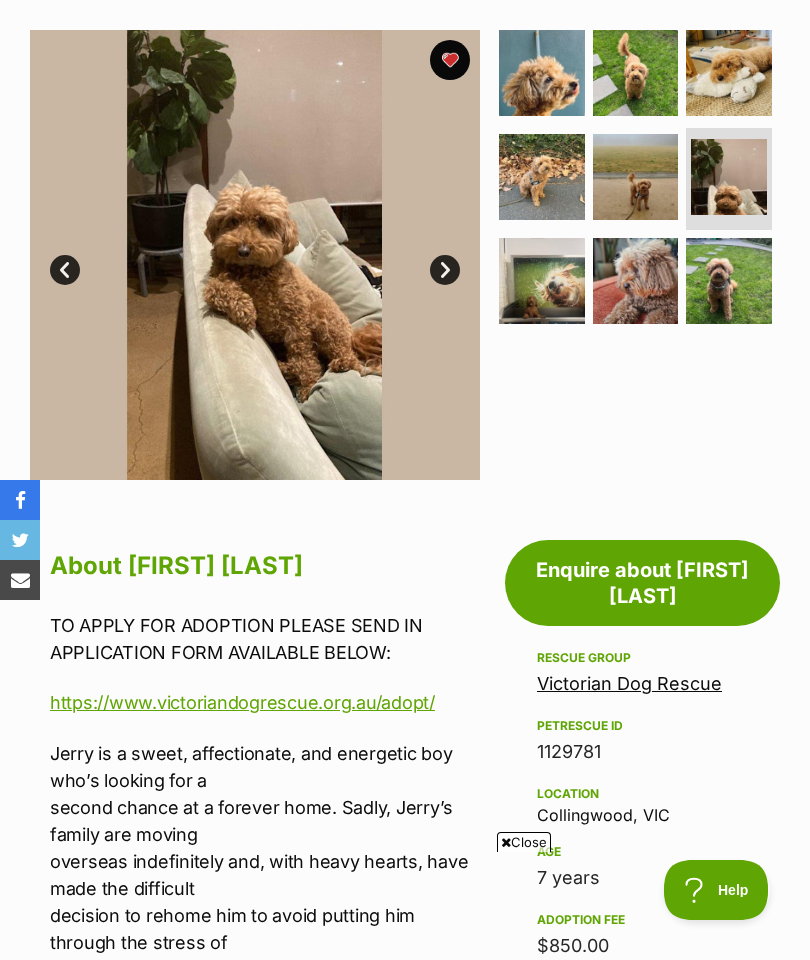 scroll, scrollTop: 0, scrollLeft: 0, axis: both 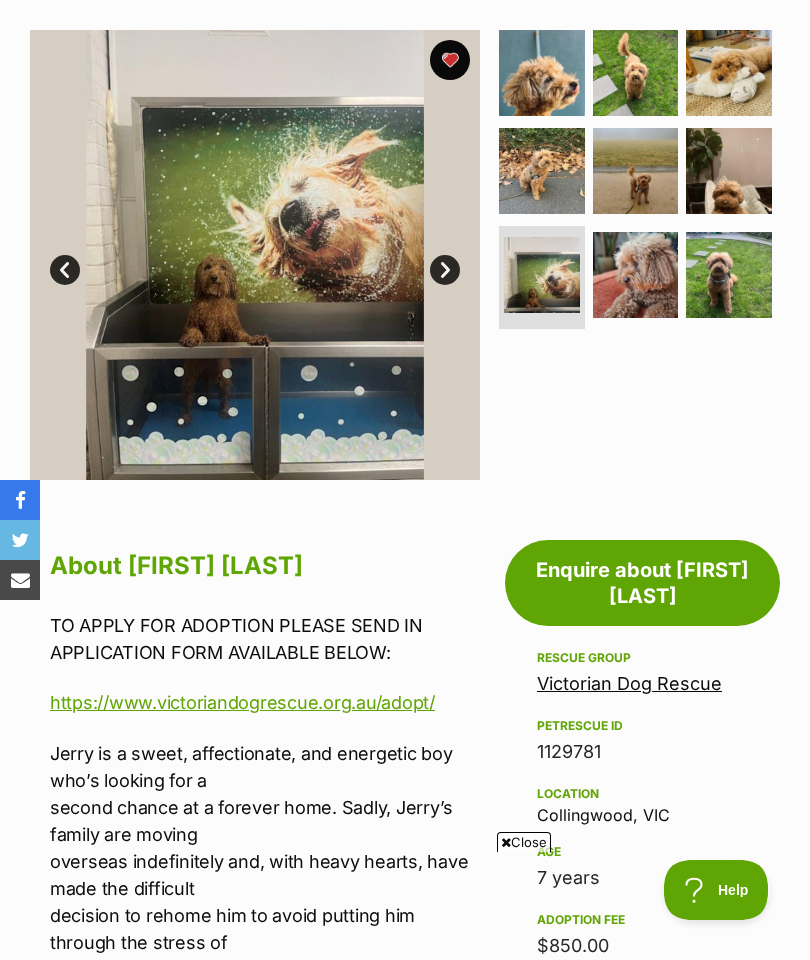 click on "Next" at bounding box center [445, 270] 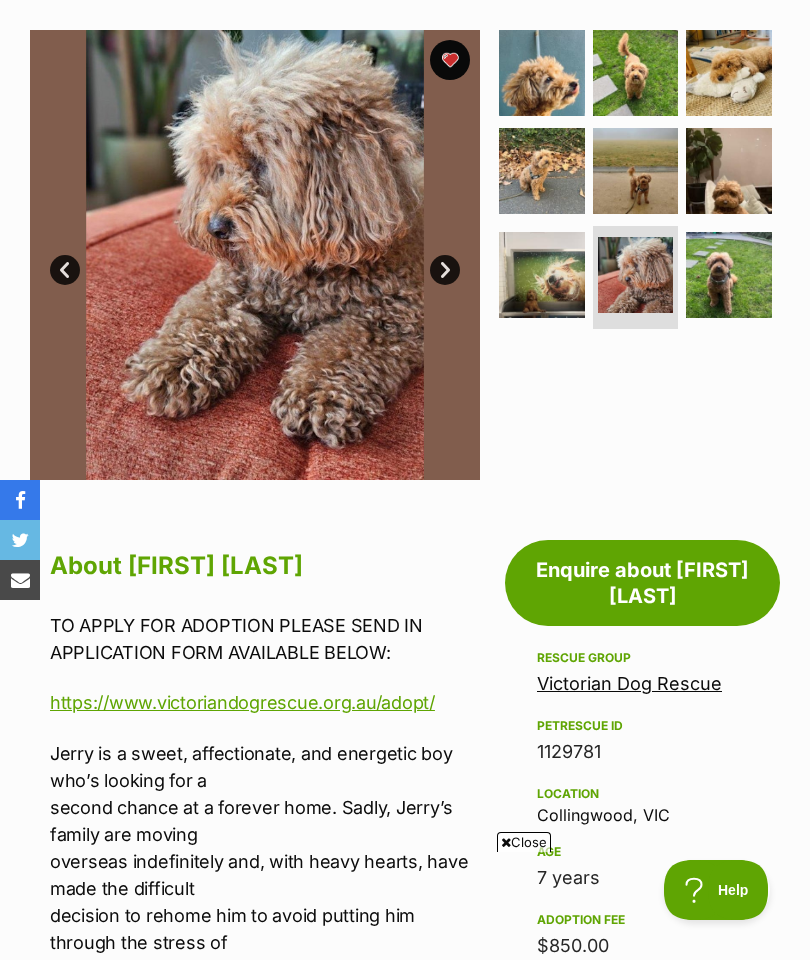 click on "Next" at bounding box center (445, 270) 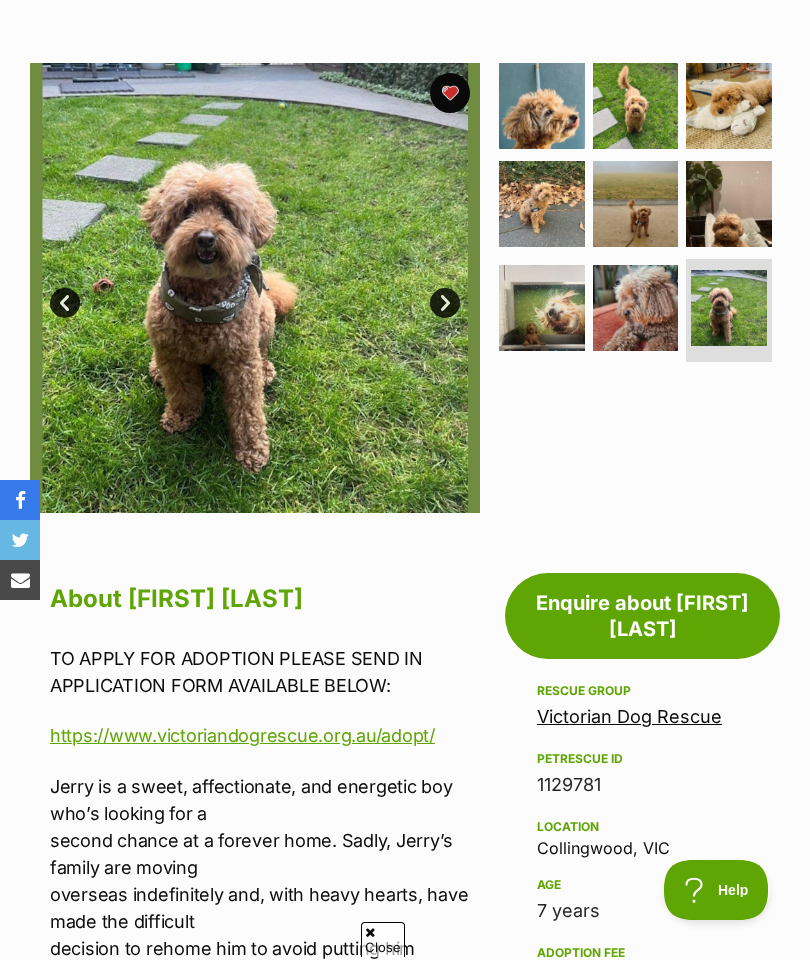 scroll, scrollTop: 0, scrollLeft: 0, axis: both 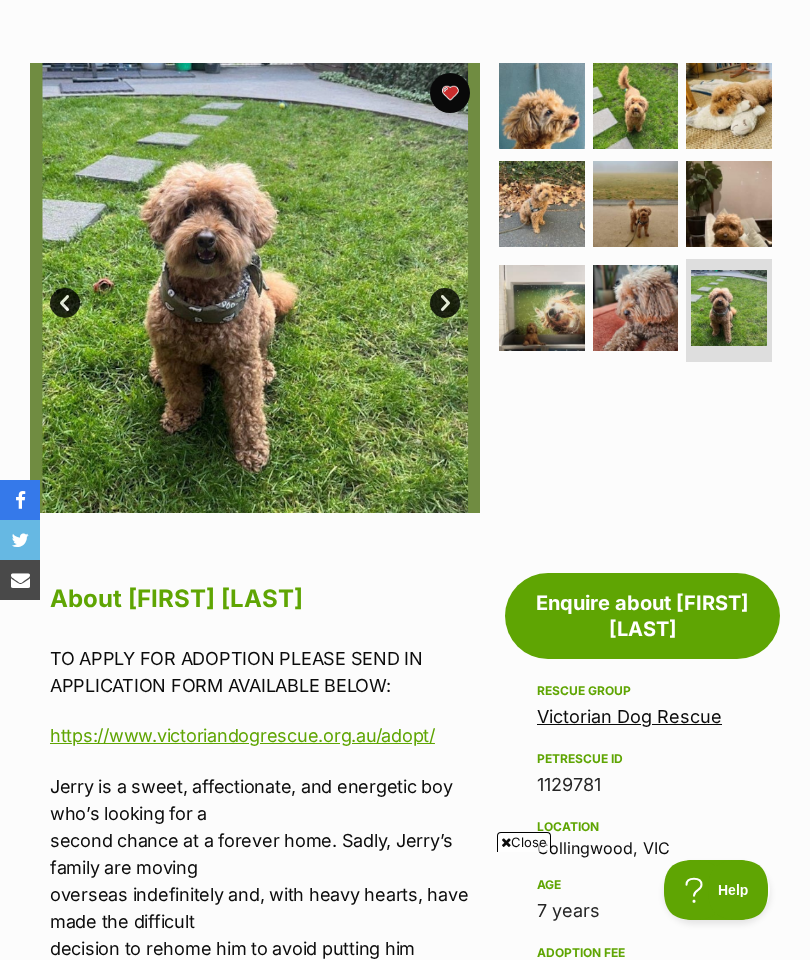 click at bounding box center (729, 308) 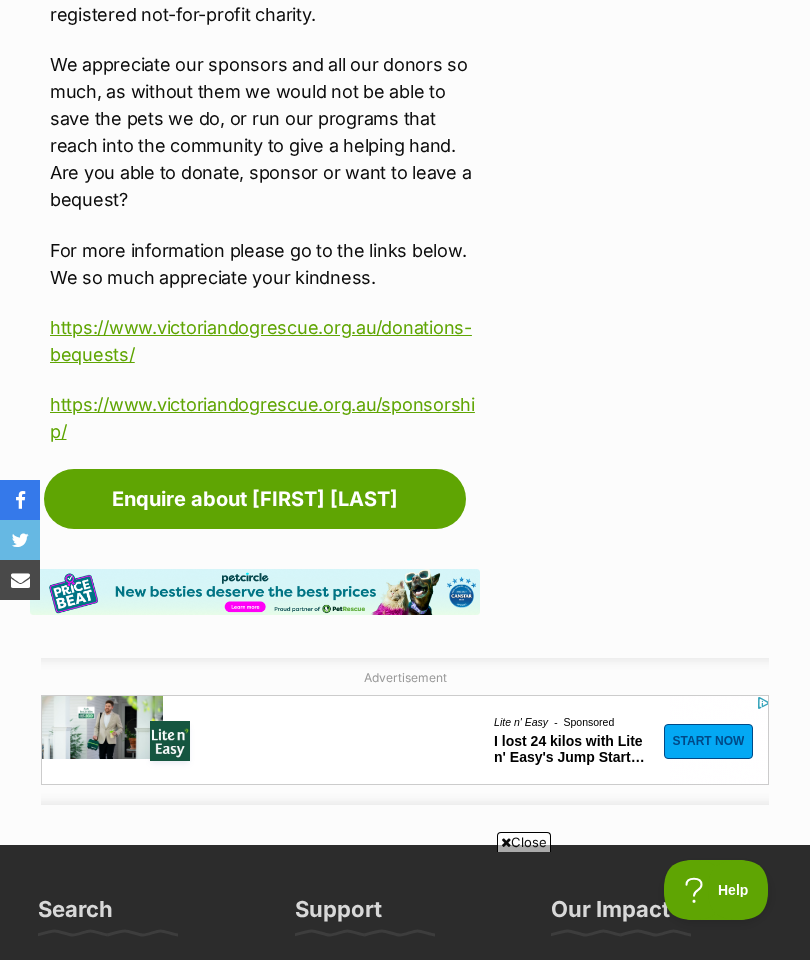 scroll, scrollTop: 5172, scrollLeft: 0, axis: vertical 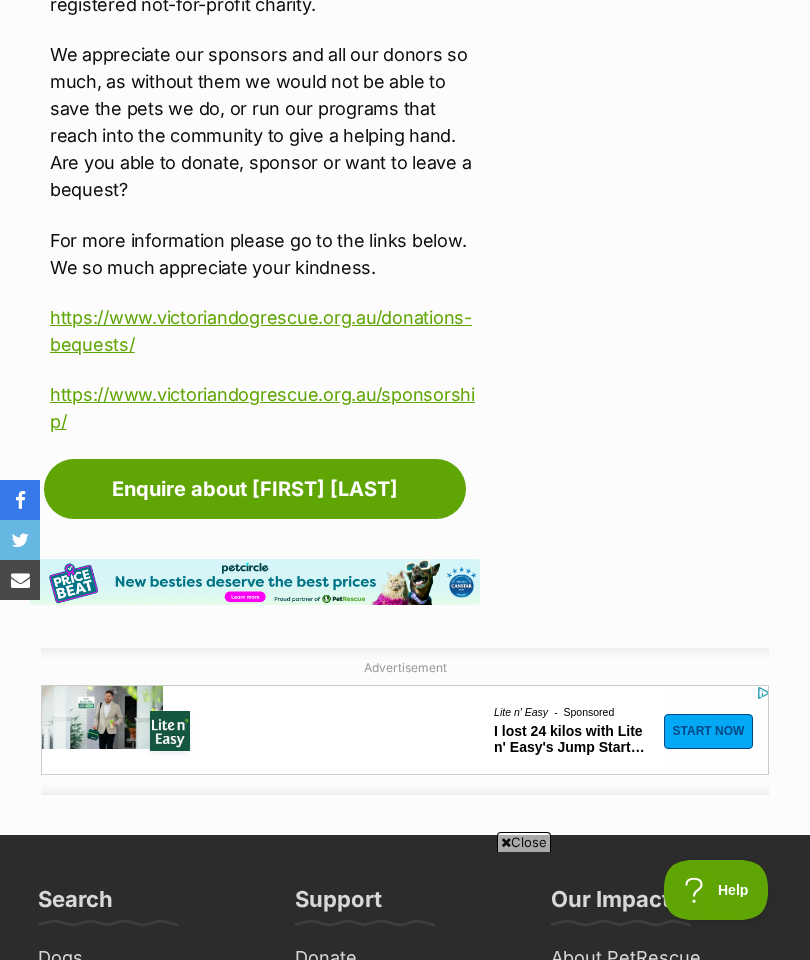 click on "Enquire about Jerry Russellton" at bounding box center (255, 489) 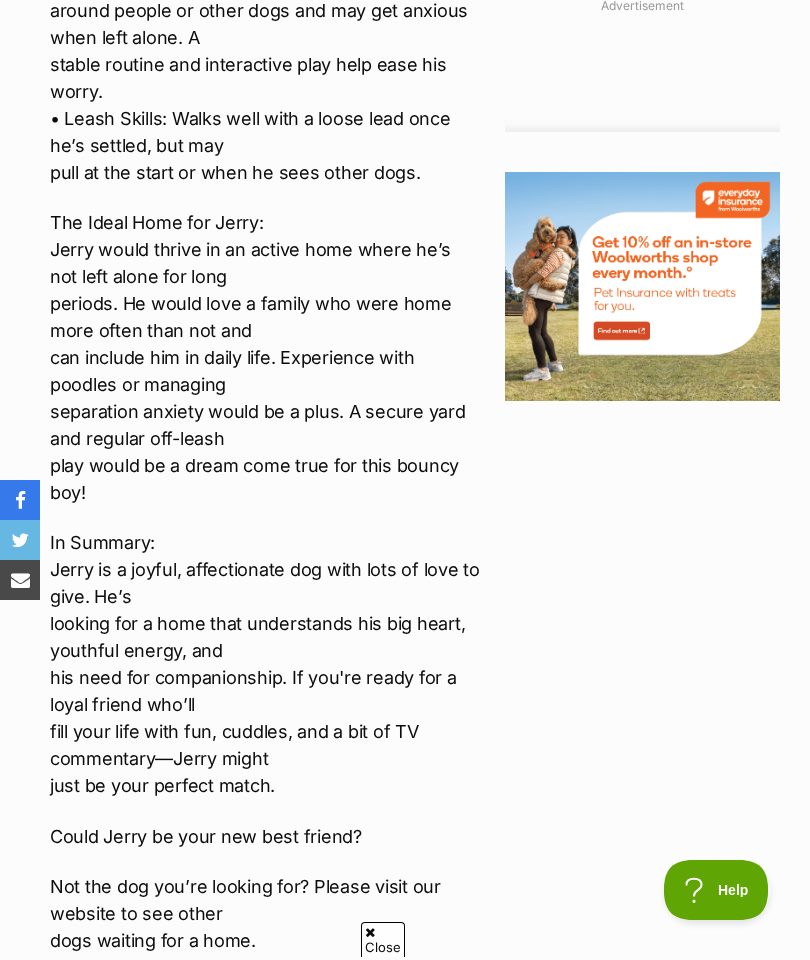 scroll, scrollTop: 0, scrollLeft: 0, axis: both 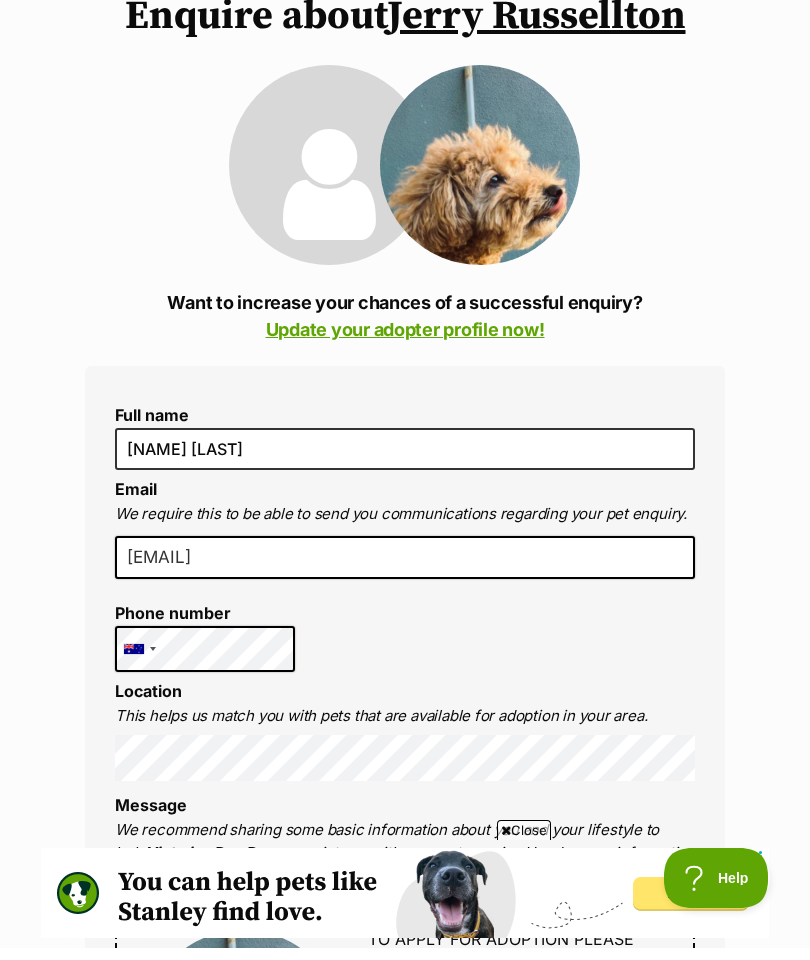 click at bounding box center [329, 197] 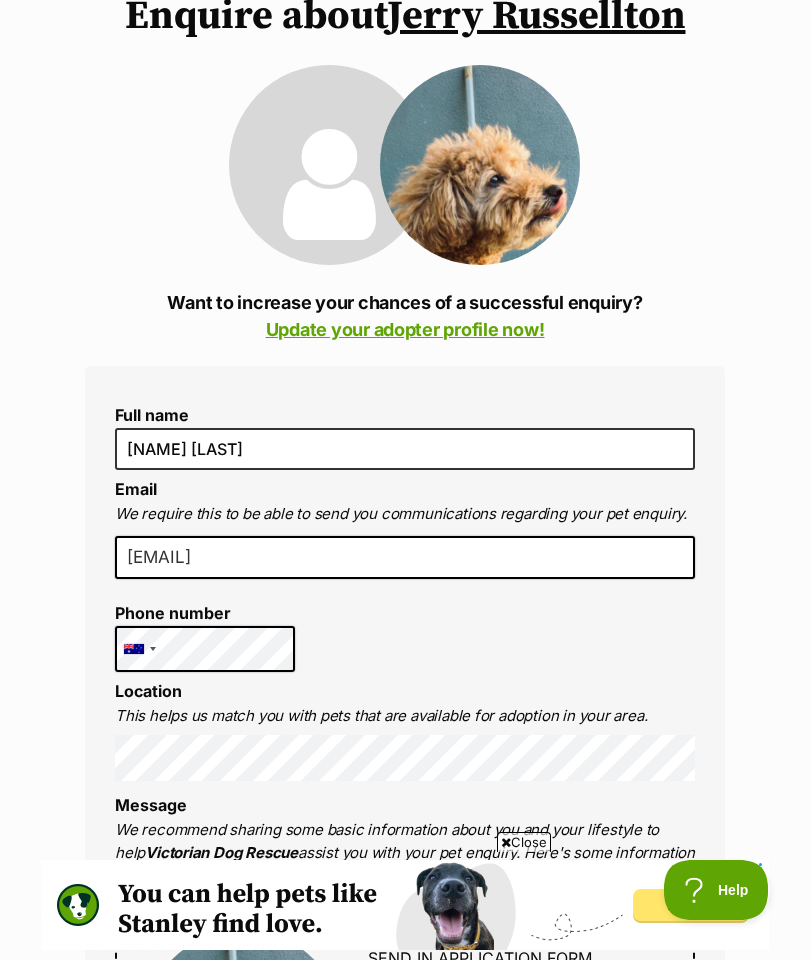 click at bounding box center (329, 185) 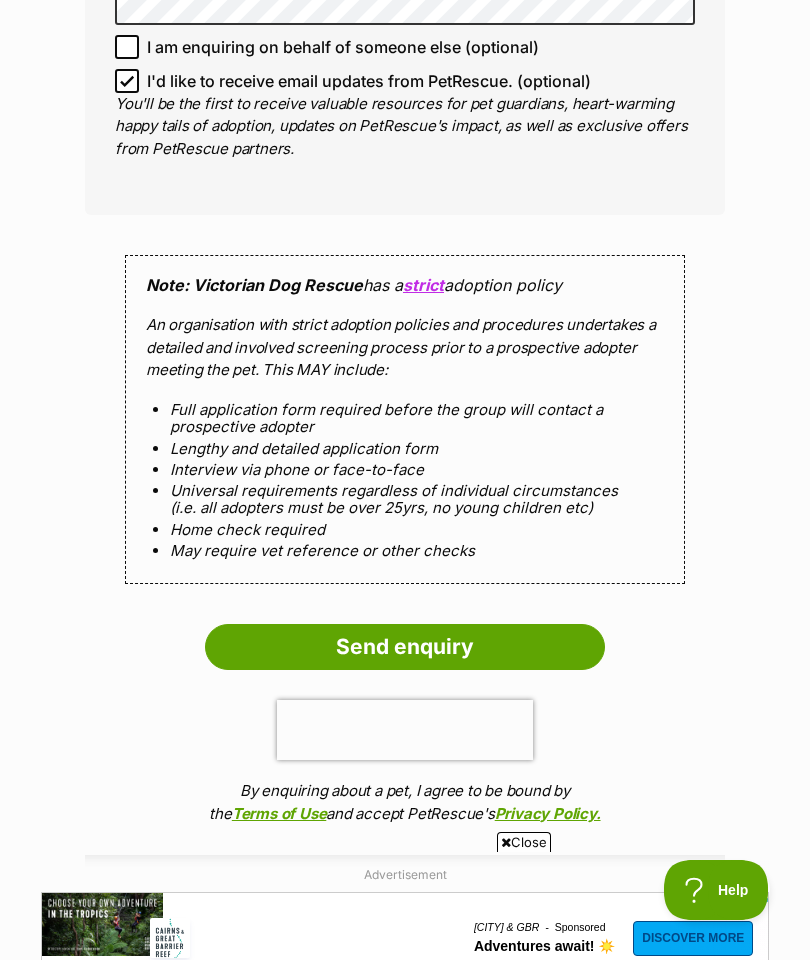 scroll, scrollTop: 0, scrollLeft: 0, axis: both 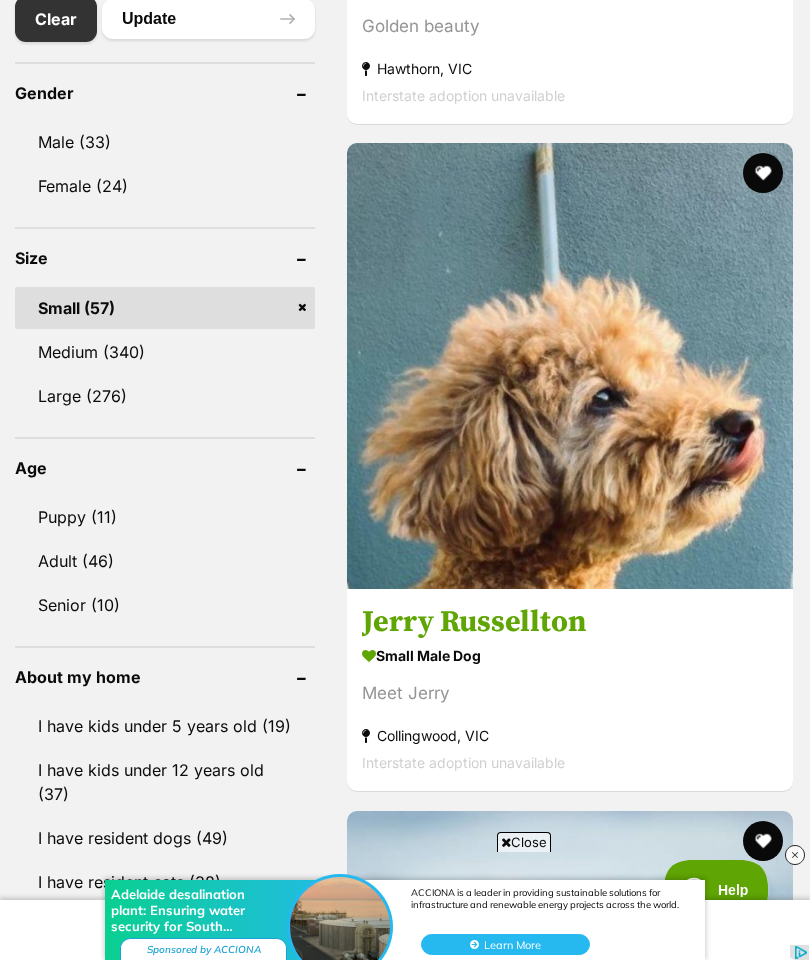 click at bounding box center (570, 366) 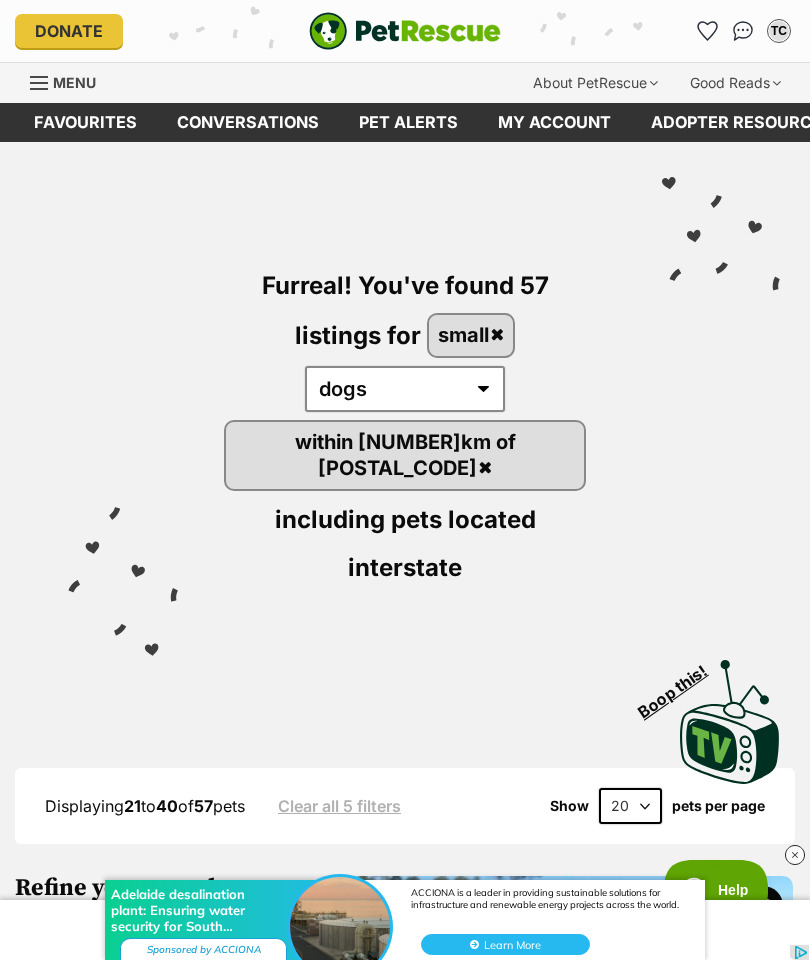 scroll, scrollTop: 1400, scrollLeft: 0, axis: vertical 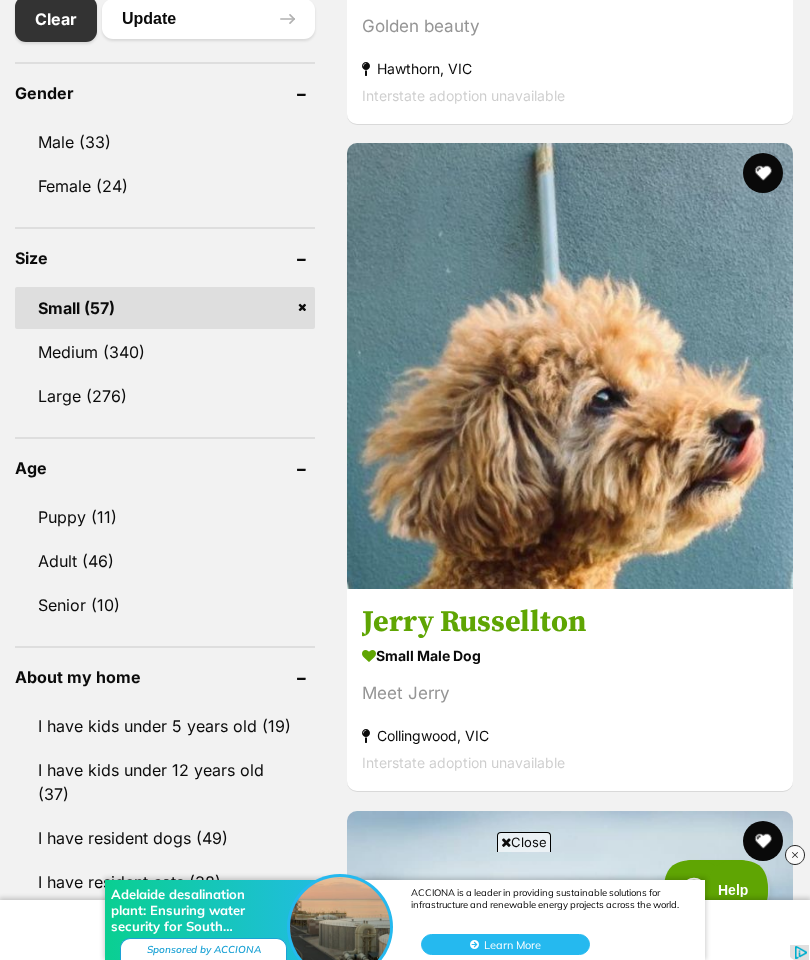 click at bounding box center [763, 173] 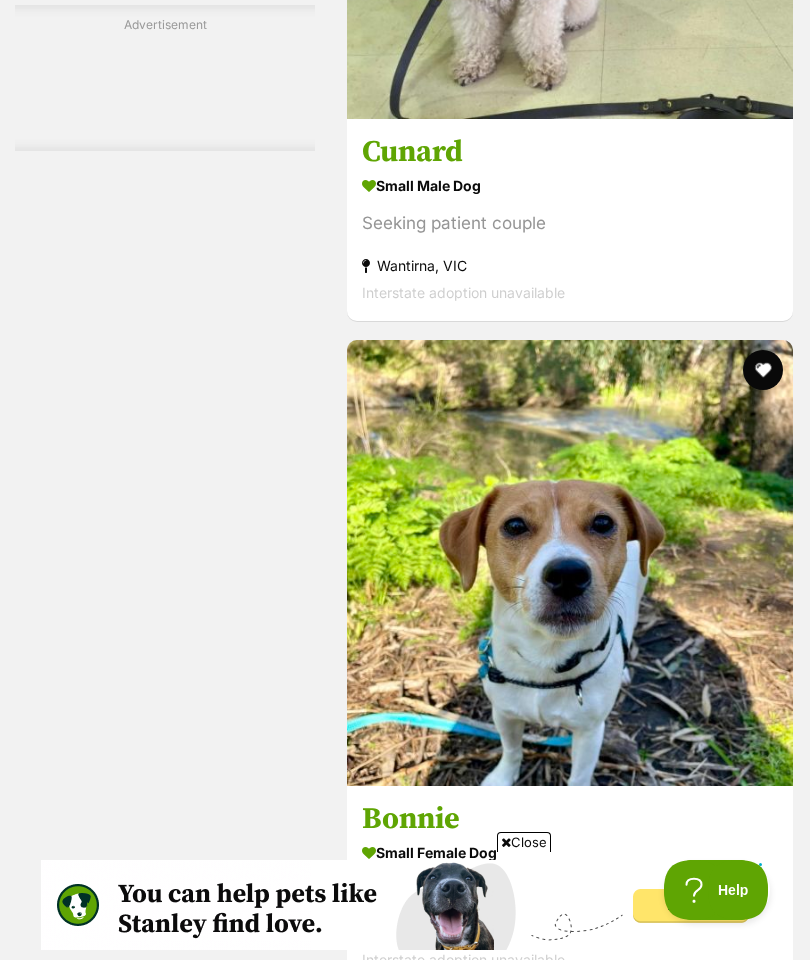 scroll, scrollTop: 7433, scrollLeft: 0, axis: vertical 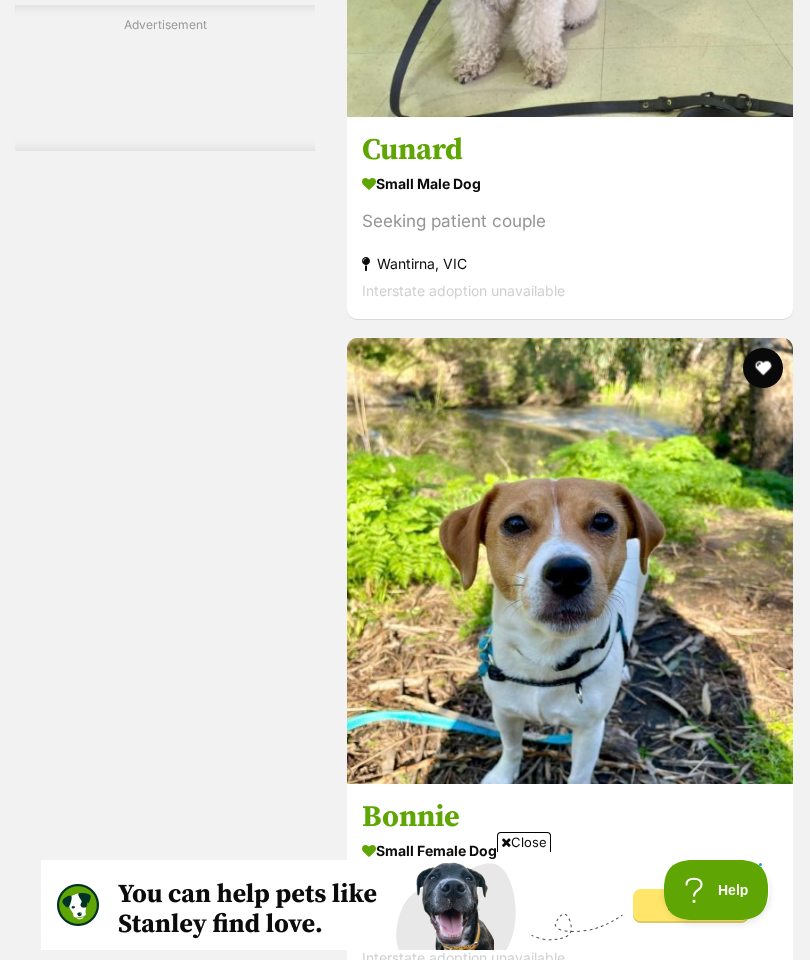 click at bounding box center (570, -106) 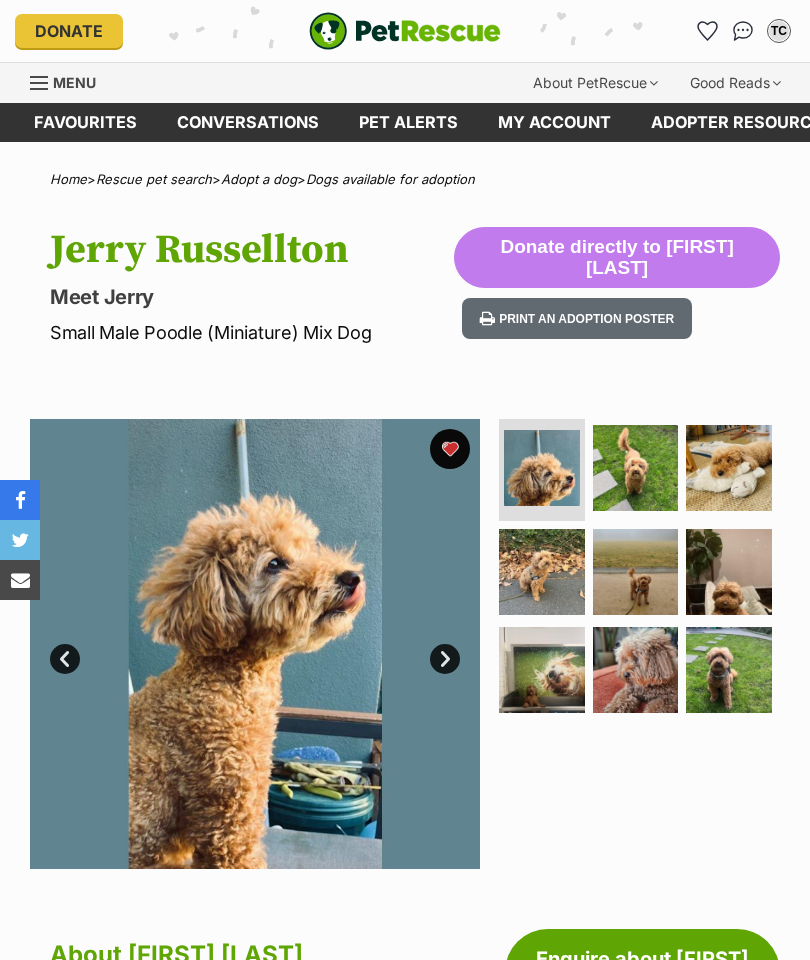 scroll, scrollTop: 0, scrollLeft: 0, axis: both 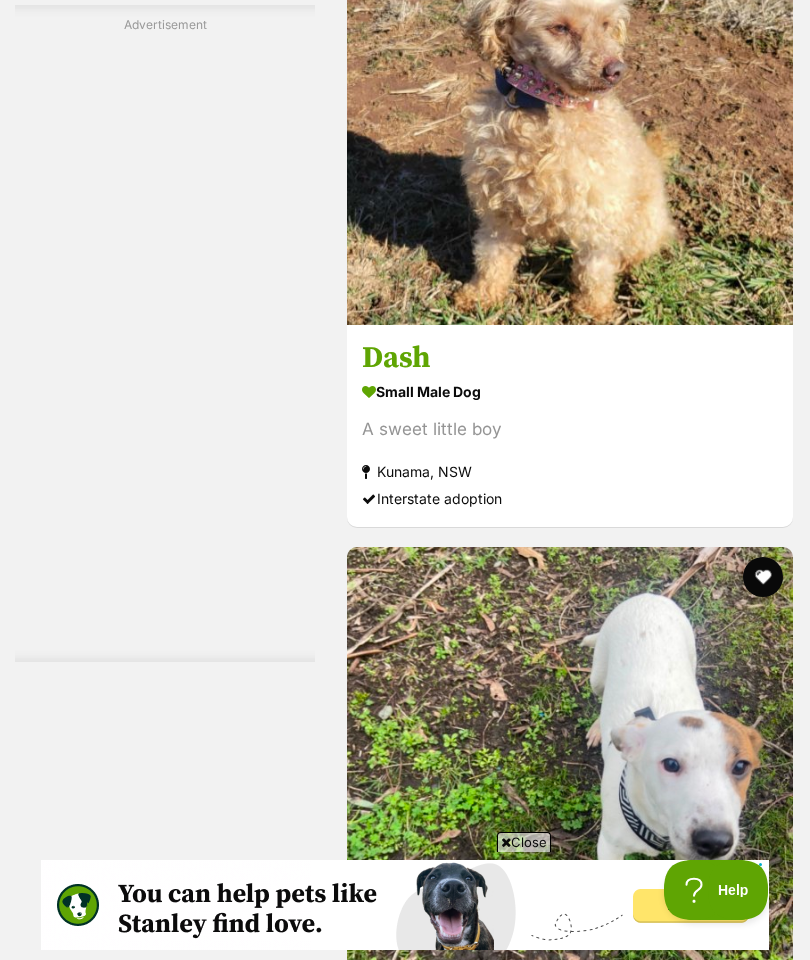click at bounding box center (570, 102) 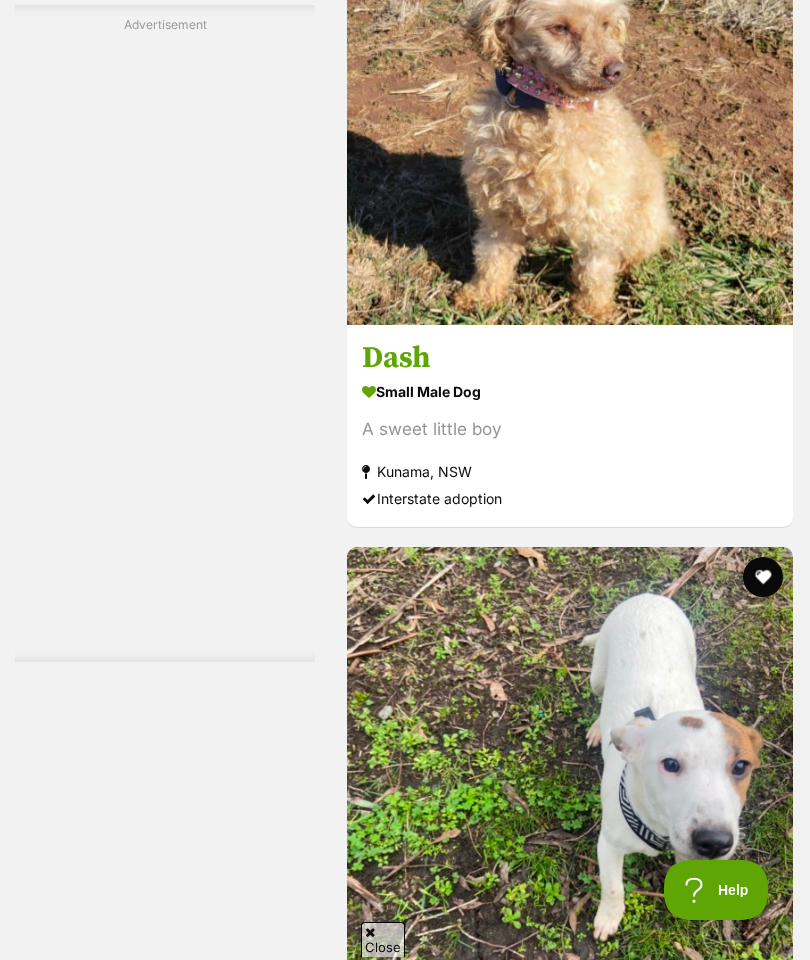 click at bounding box center [763, -91] 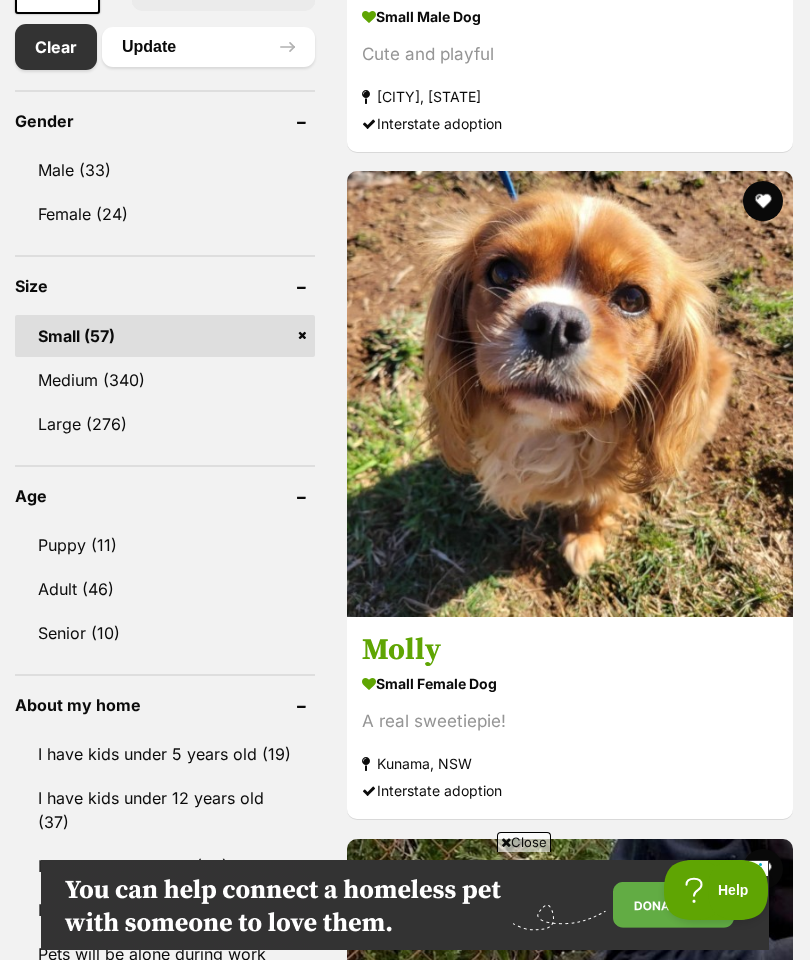 scroll, scrollTop: 1348, scrollLeft: 0, axis: vertical 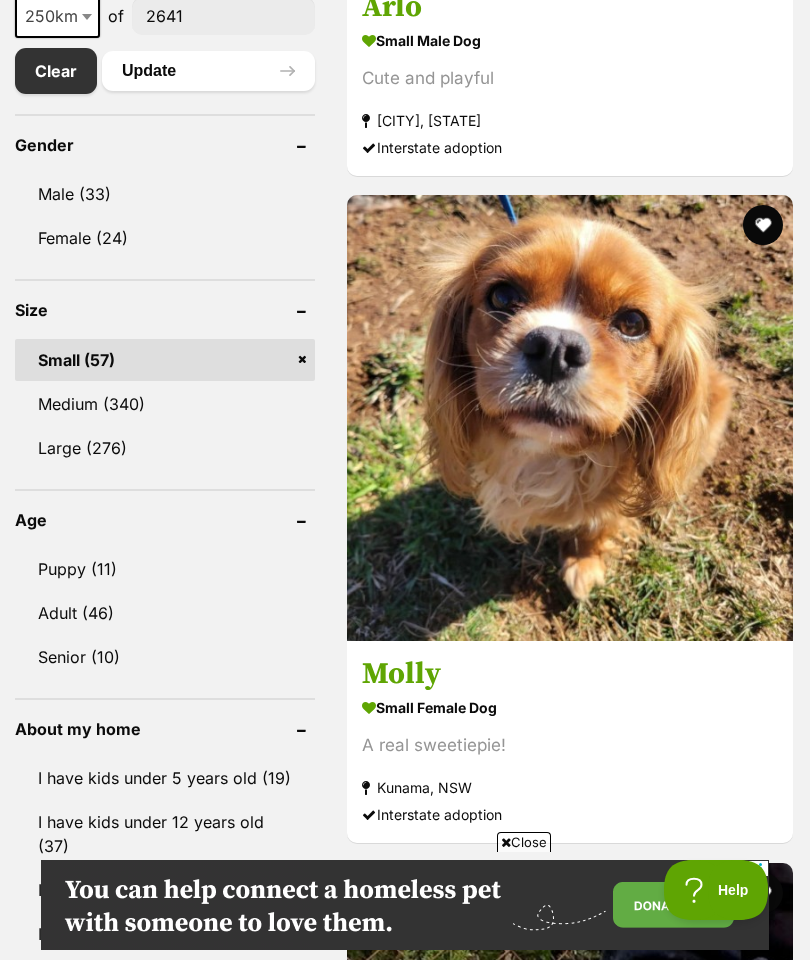 click at bounding box center [763, 225] 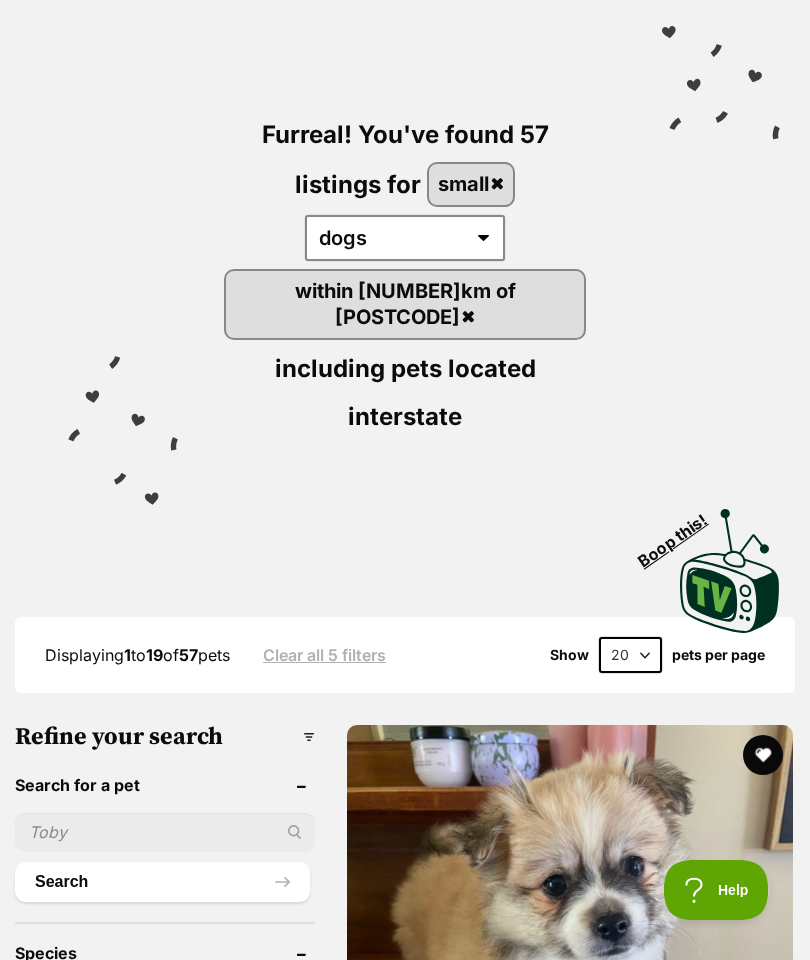 scroll, scrollTop: 0, scrollLeft: 0, axis: both 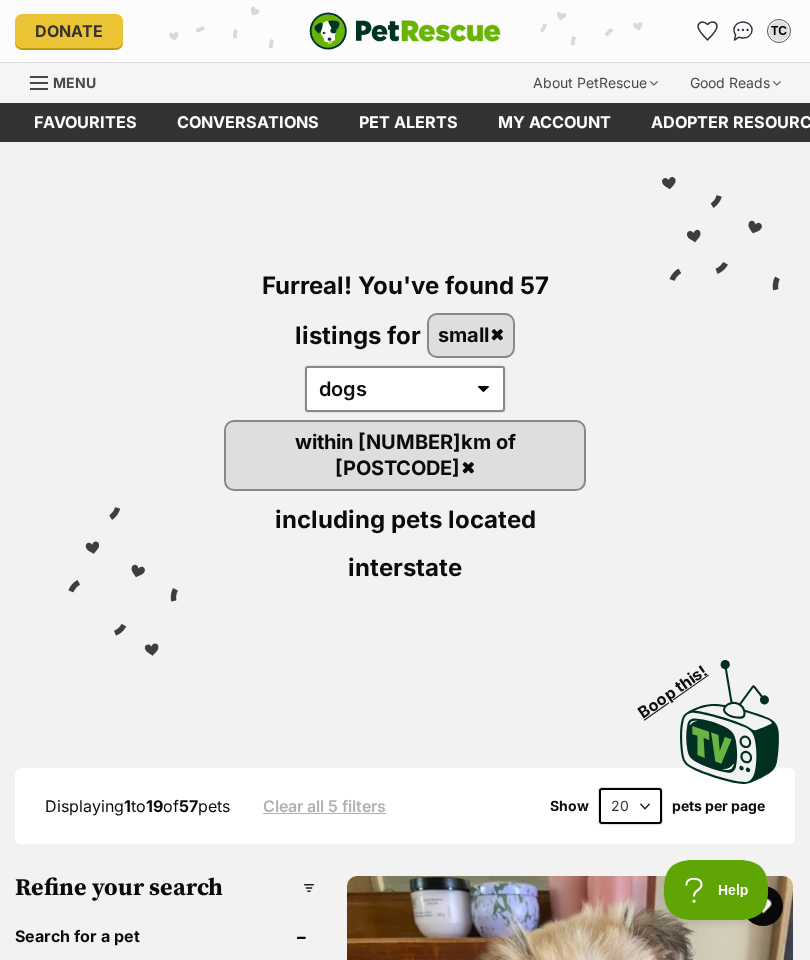 click on "Pet alerts" at bounding box center (408, 122) 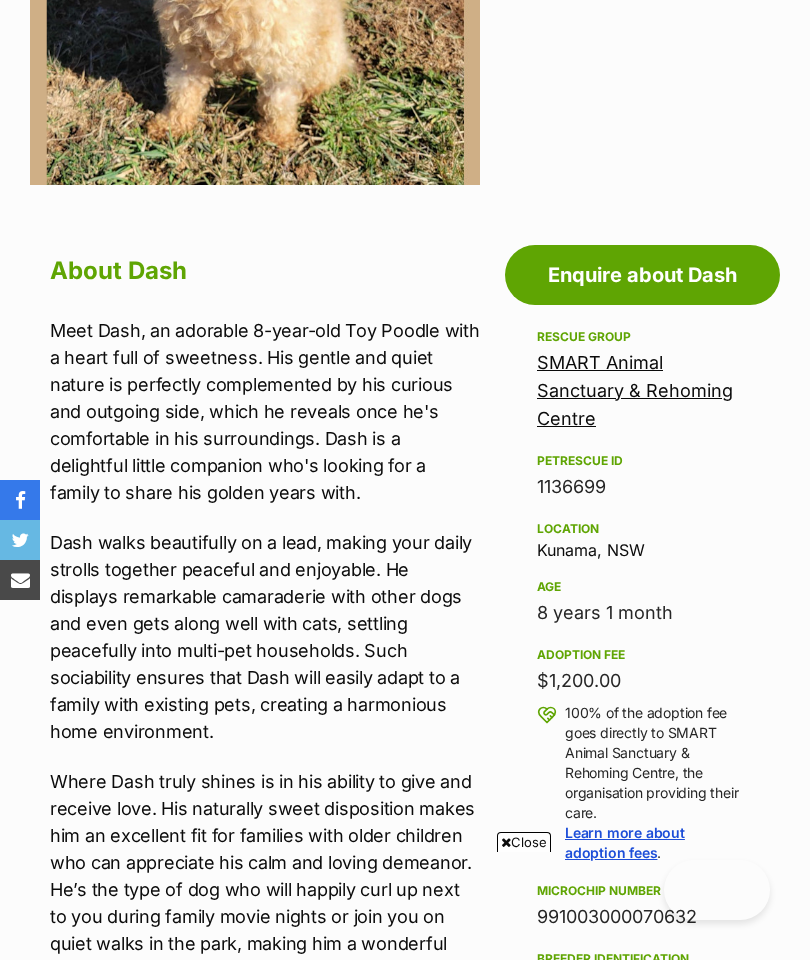 scroll, scrollTop: 100, scrollLeft: 0, axis: vertical 